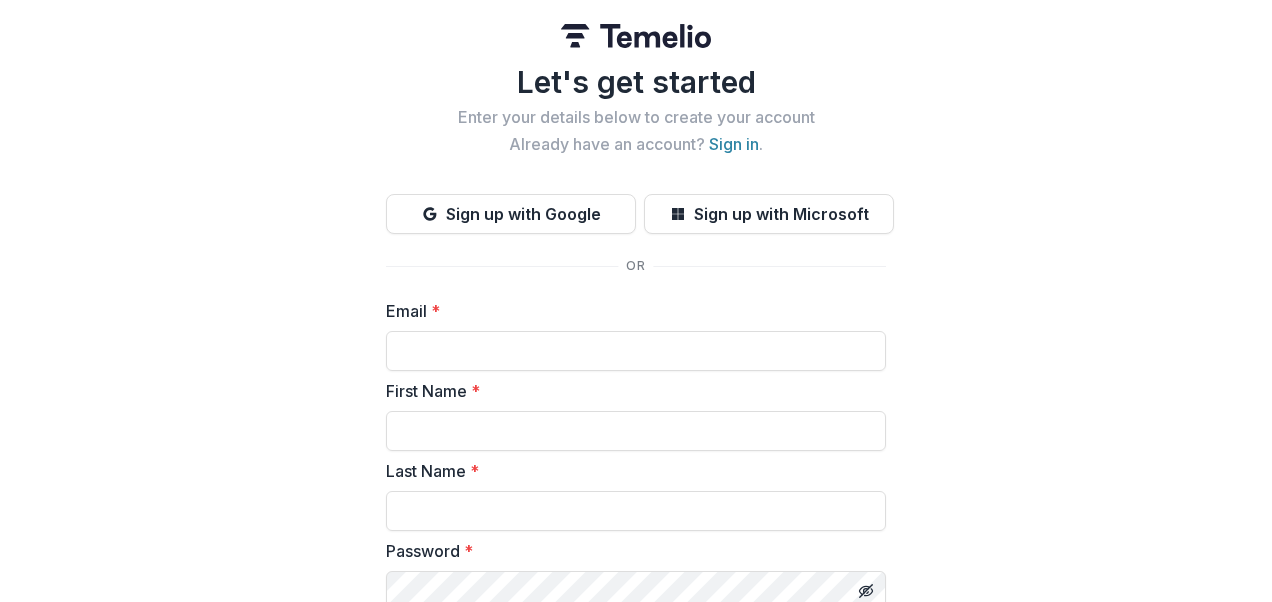 scroll, scrollTop: 0, scrollLeft: 0, axis: both 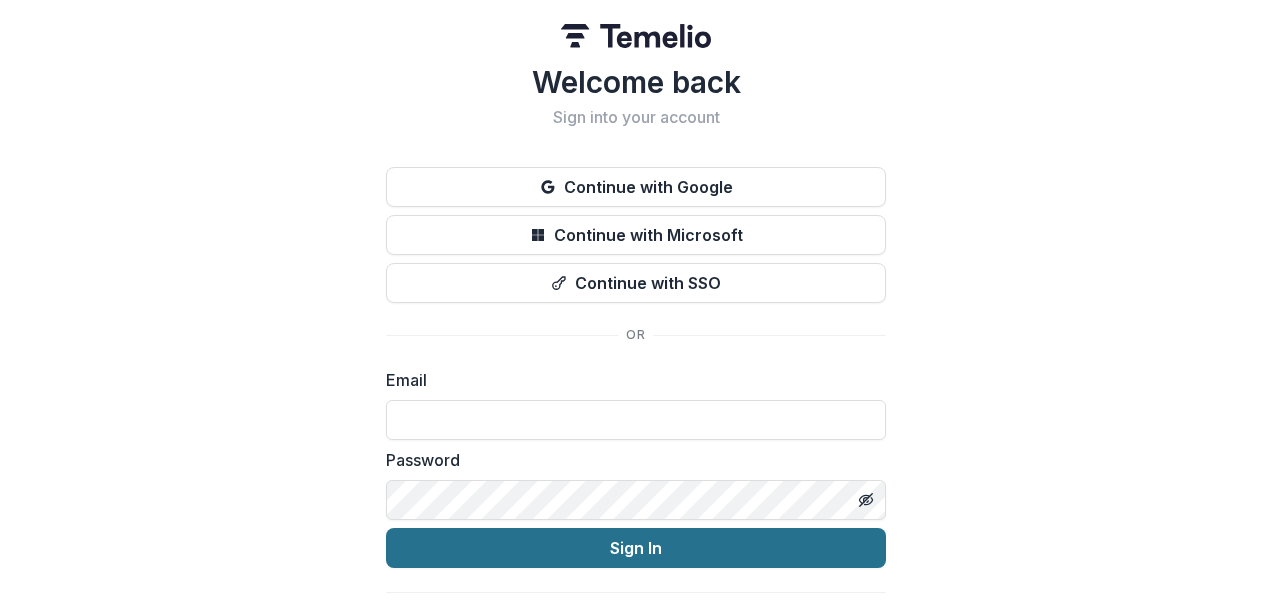 type on "**********" 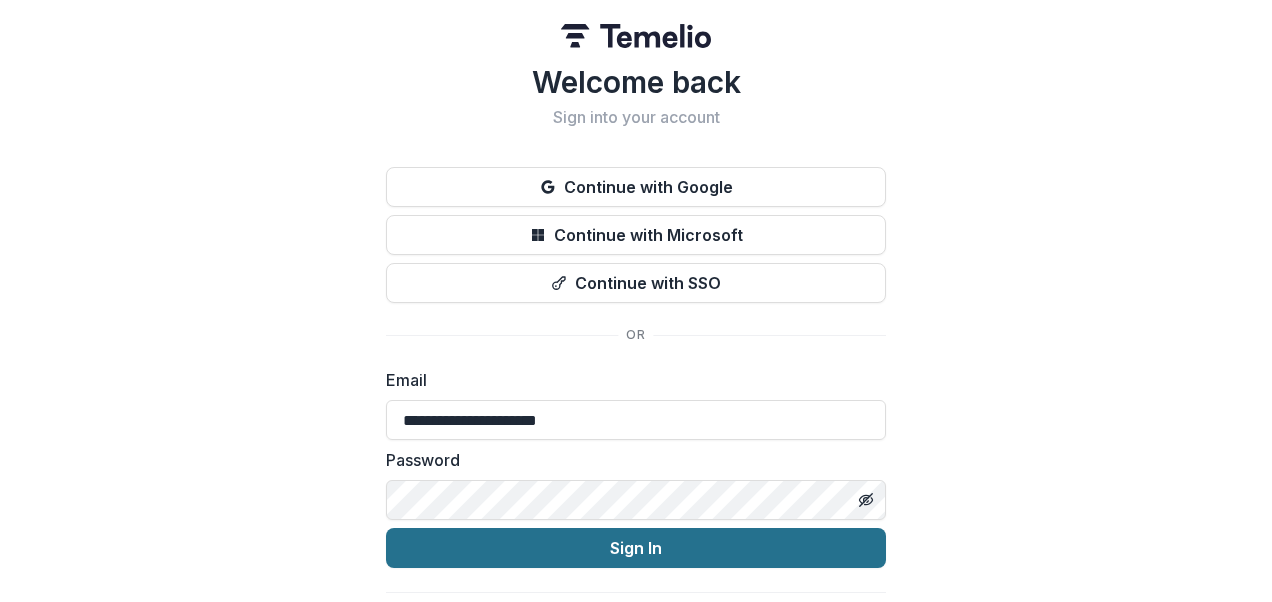 click on "Sign In" at bounding box center [636, 548] 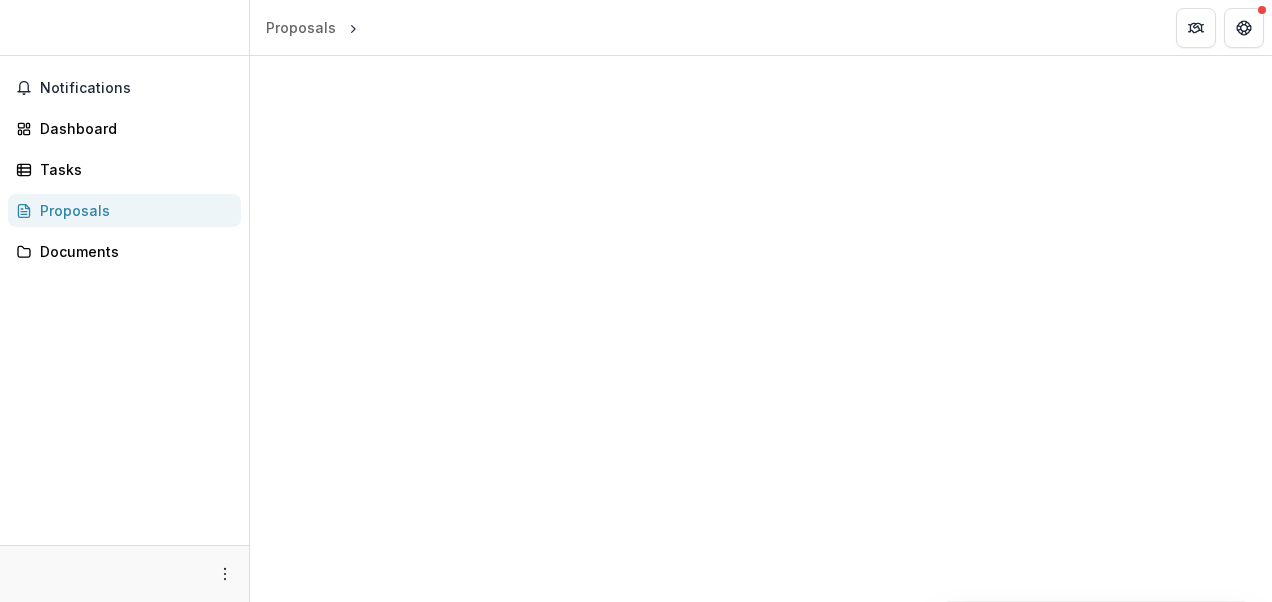 scroll, scrollTop: 0, scrollLeft: 0, axis: both 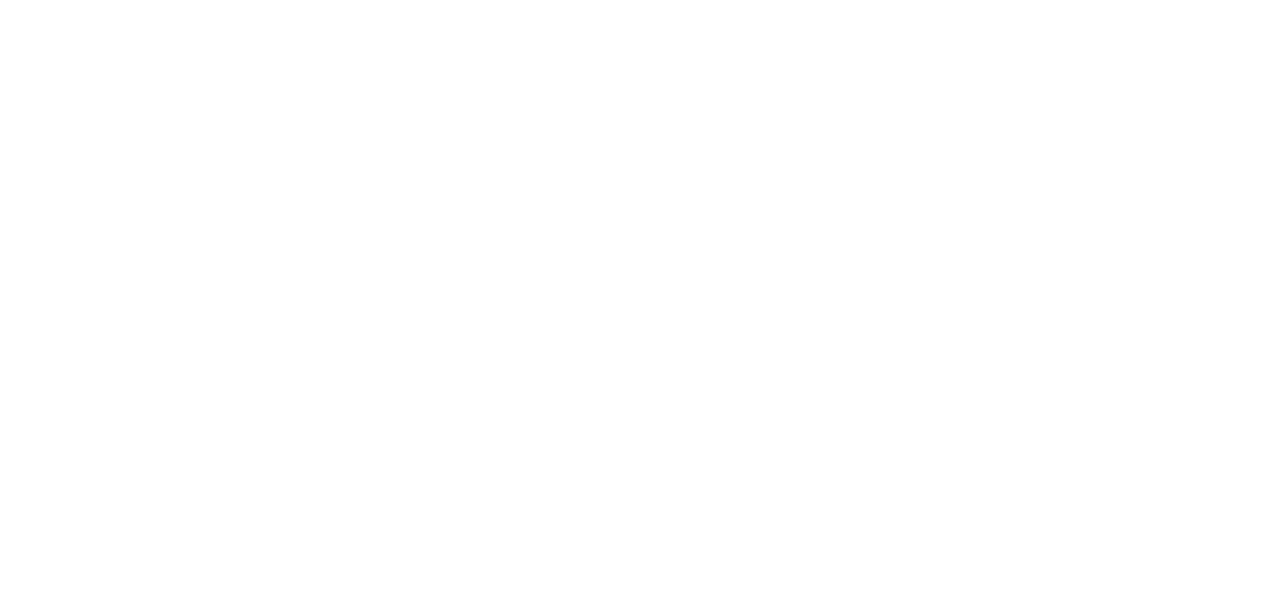 type on "**********" 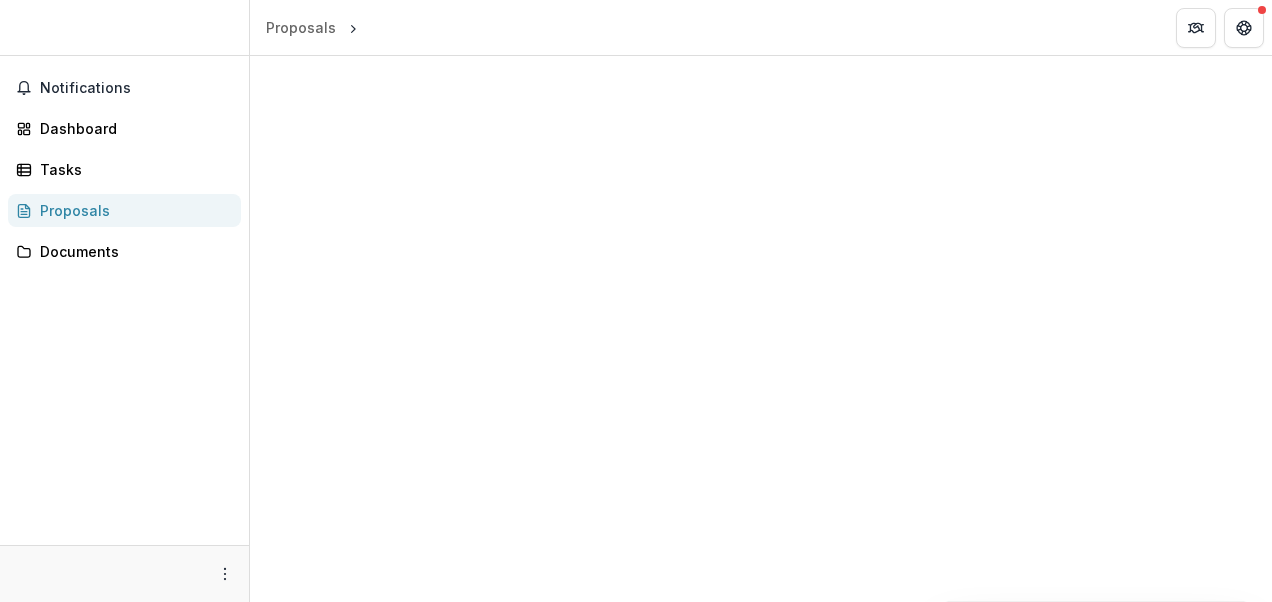 scroll, scrollTop: 0, scrollLeft: 0, axis: both 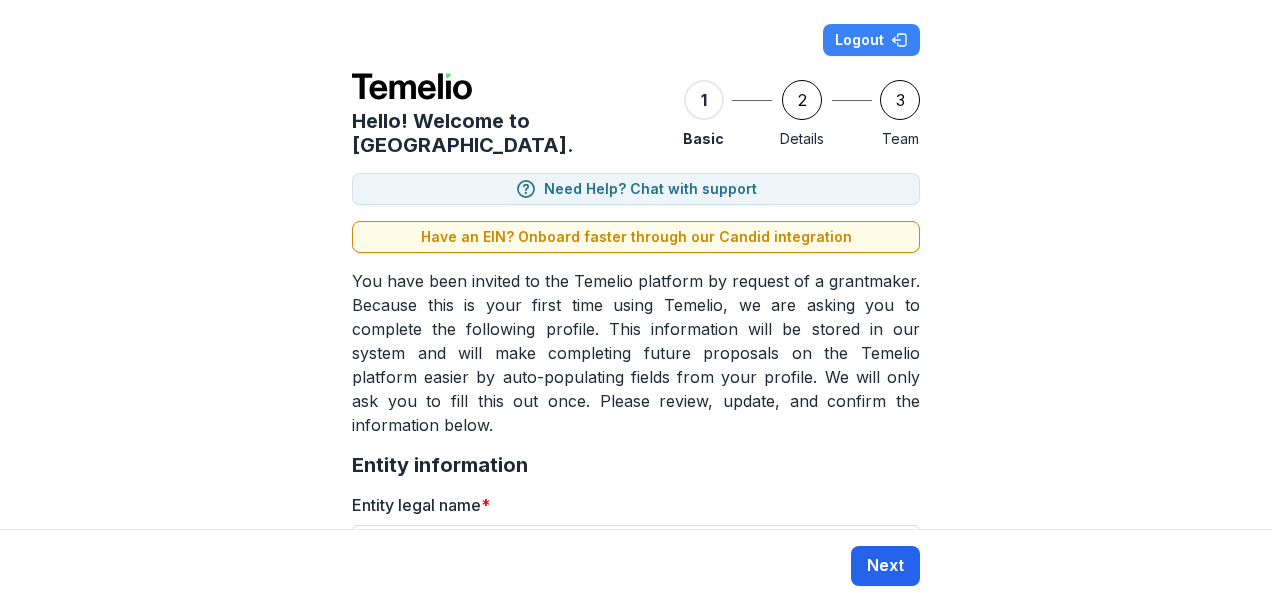 click on "Next" at bounding box center [885, 566] 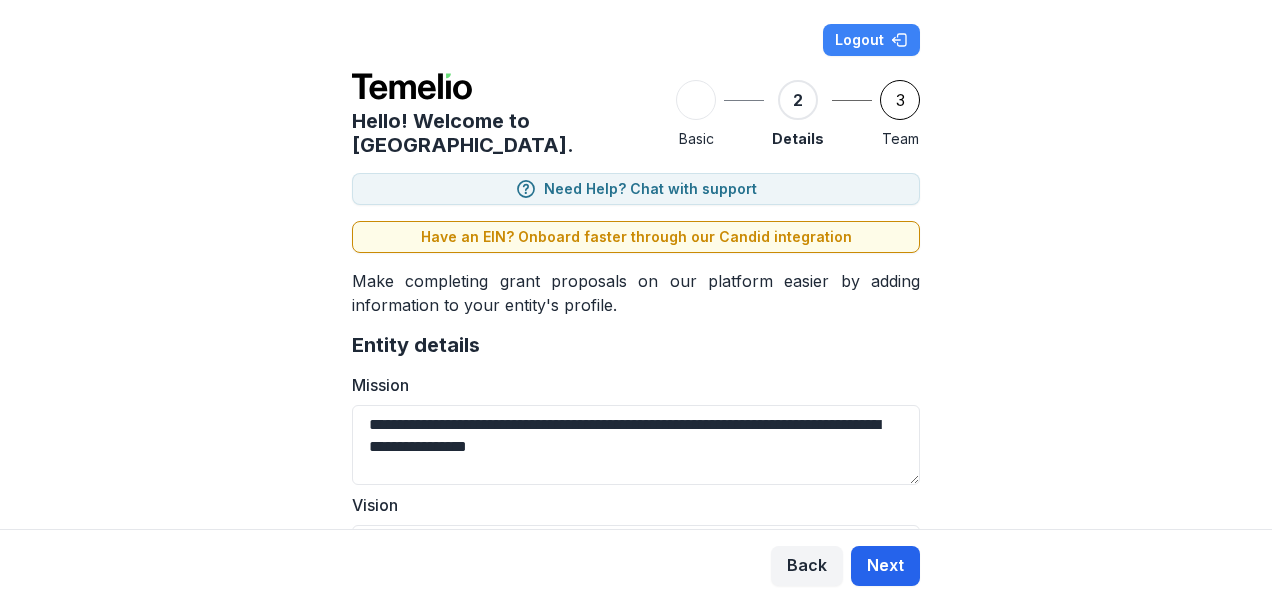 click on "Next" at bounding box center [885, 566] 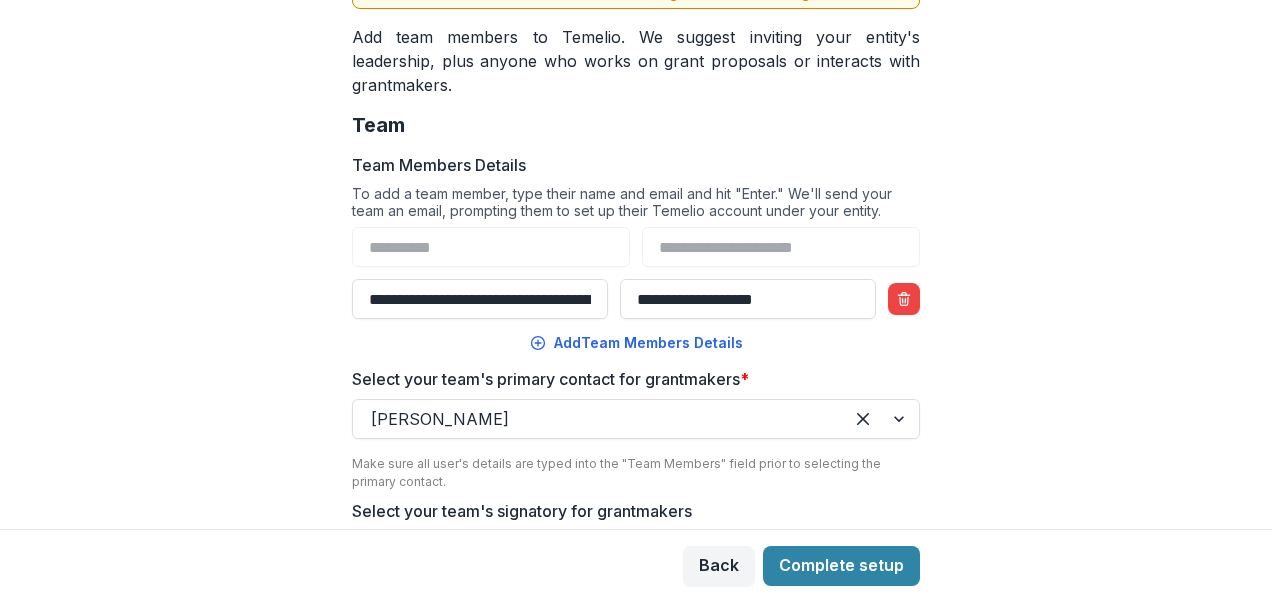 scroll, scrollTop: 407, scrollLeft: 0, axis: vertical 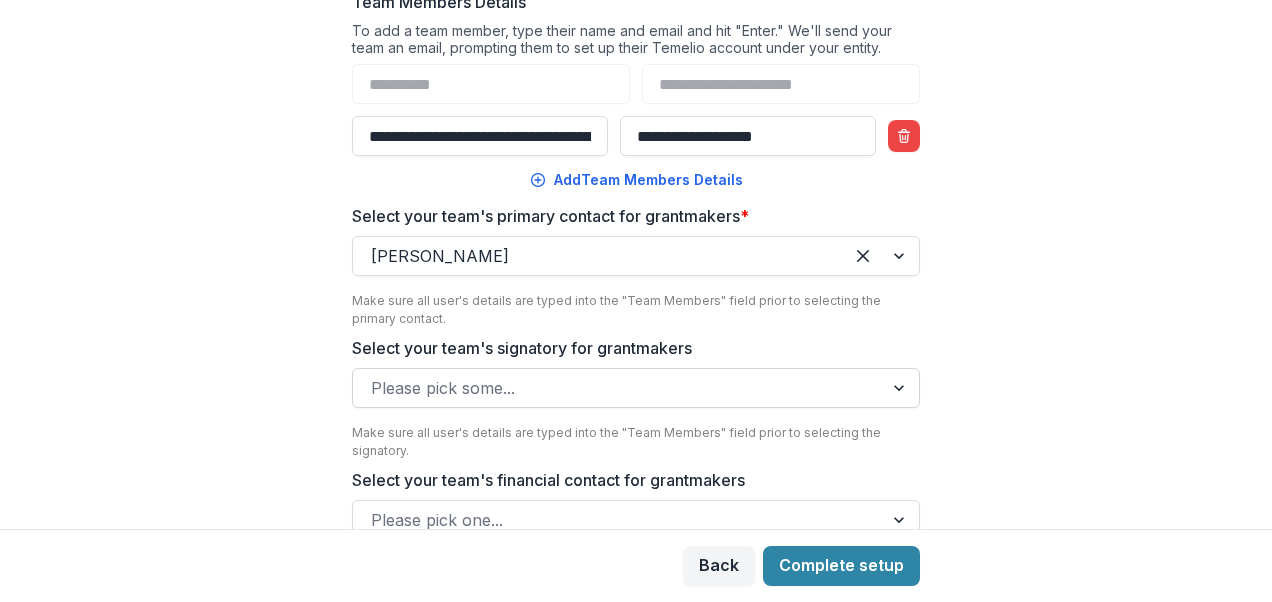 click at bounding box center (901, 388) 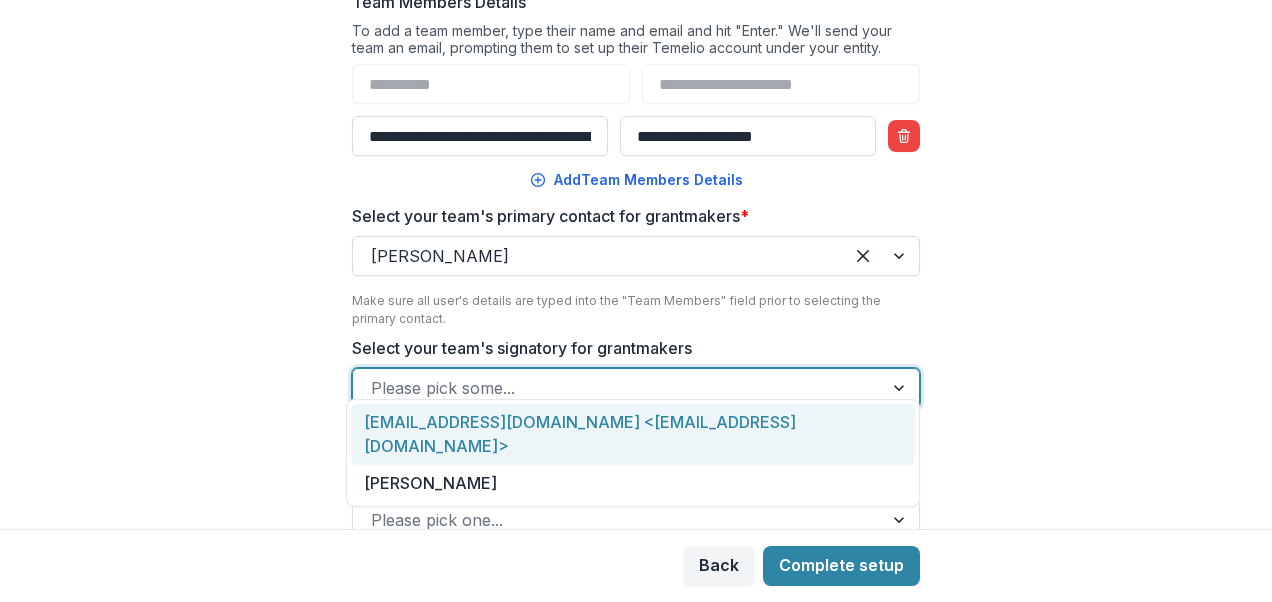 click on "**********" at bounding box center (636, 264) 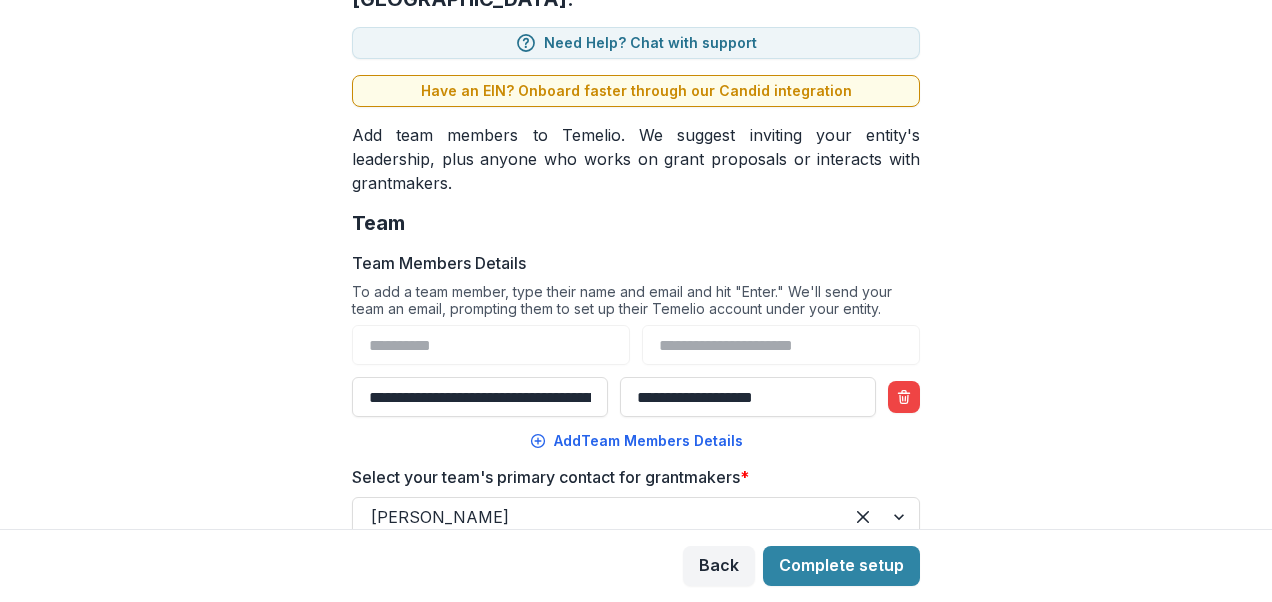 scroll, scrollTop: 146, scrollLeft: 0, axis: vertical 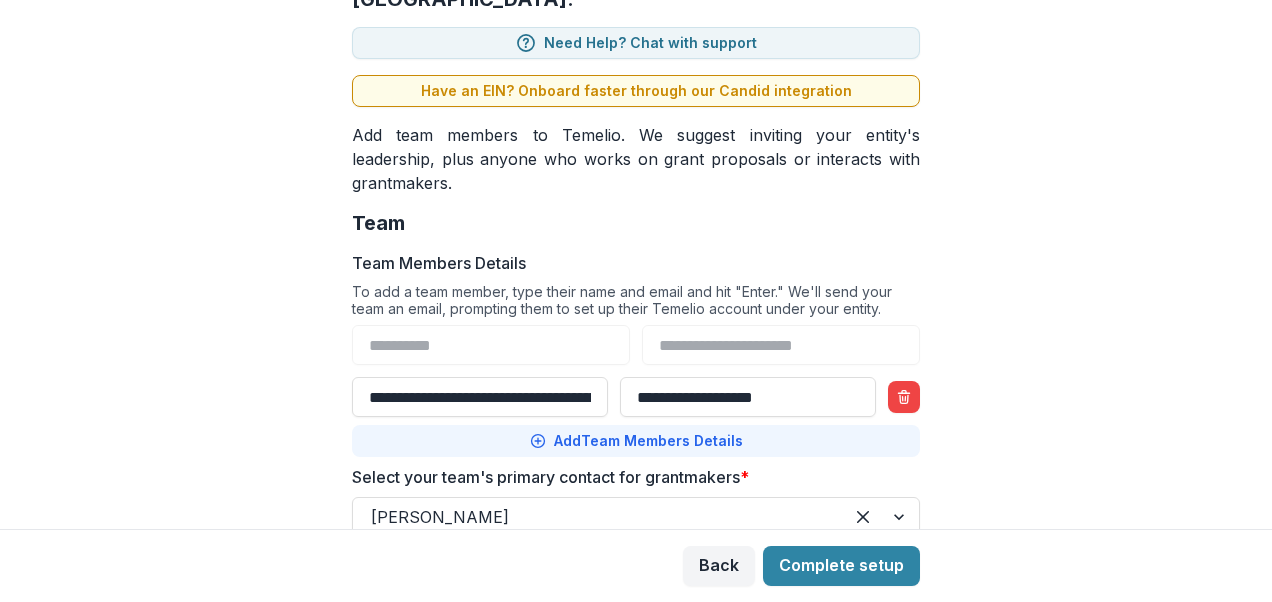 click on "Add  Team Members Details" at bounding box center [636, 441] 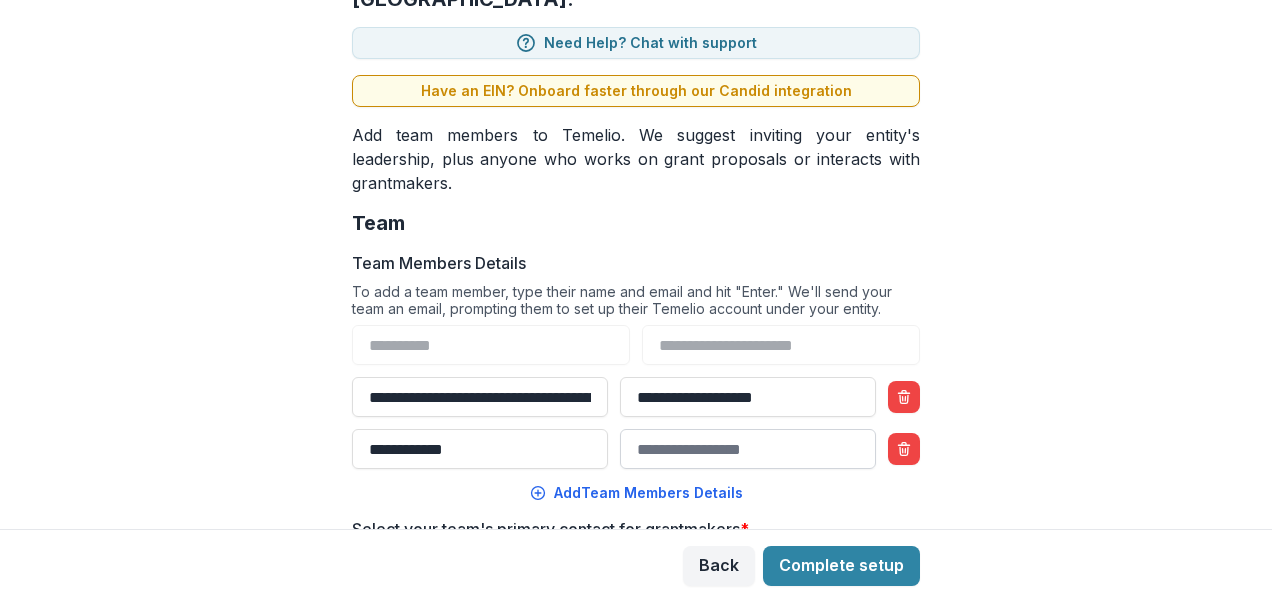 type on "**********" 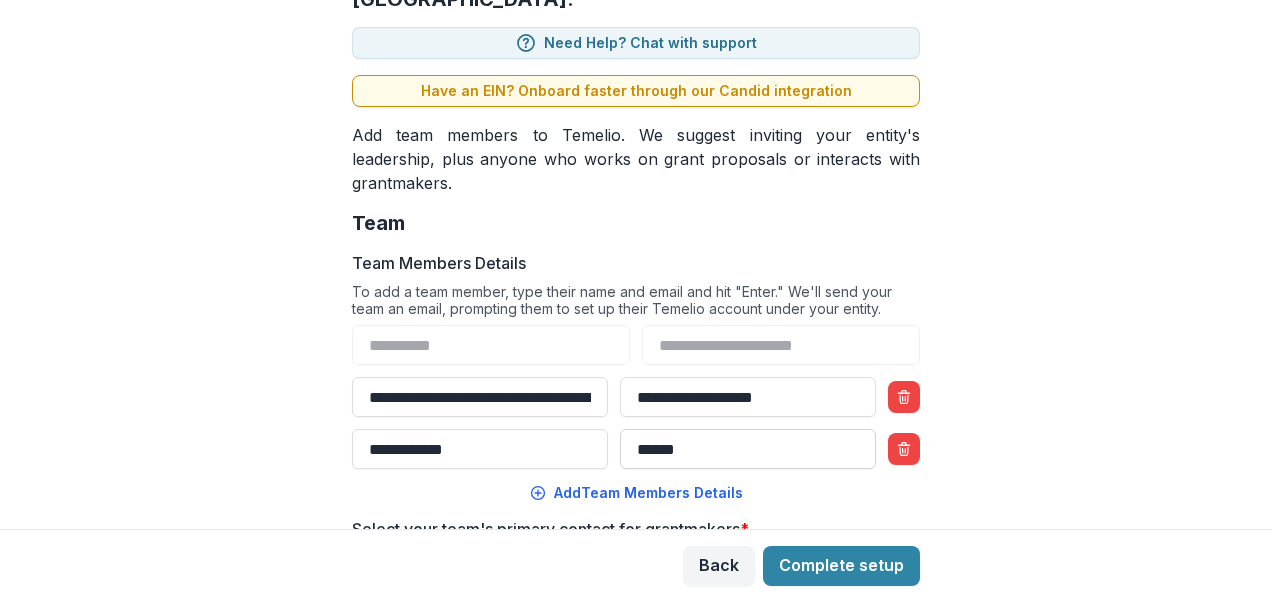 type on "**********" 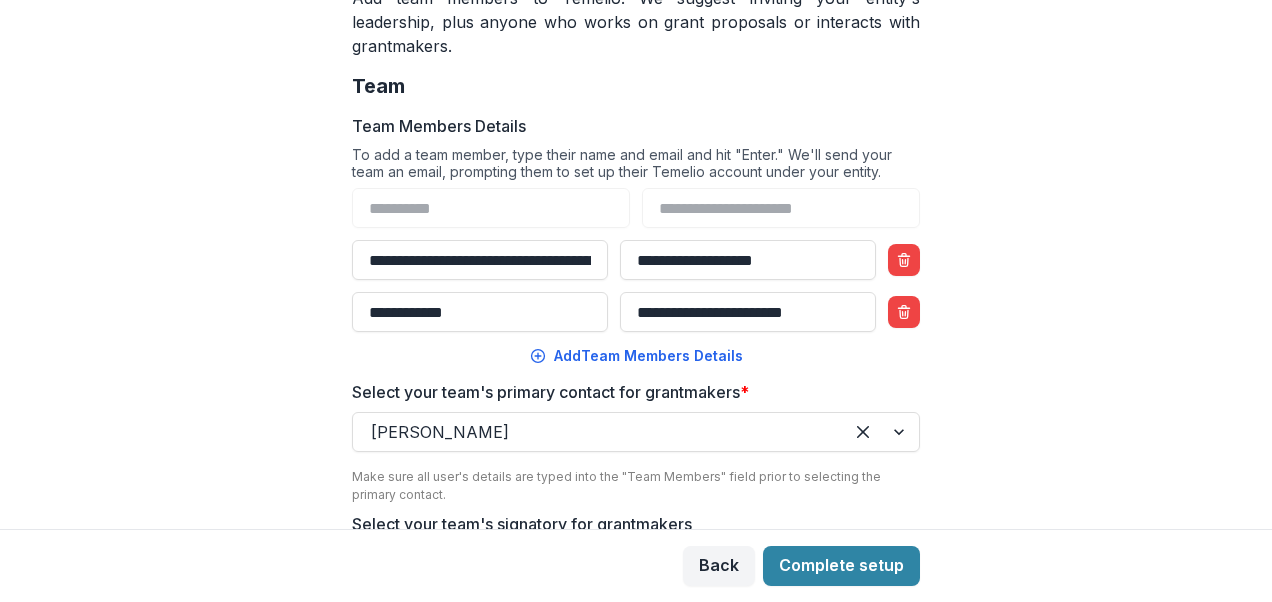 scroll, scrollTop: 283, scrollLeft: 0, axis: vertical 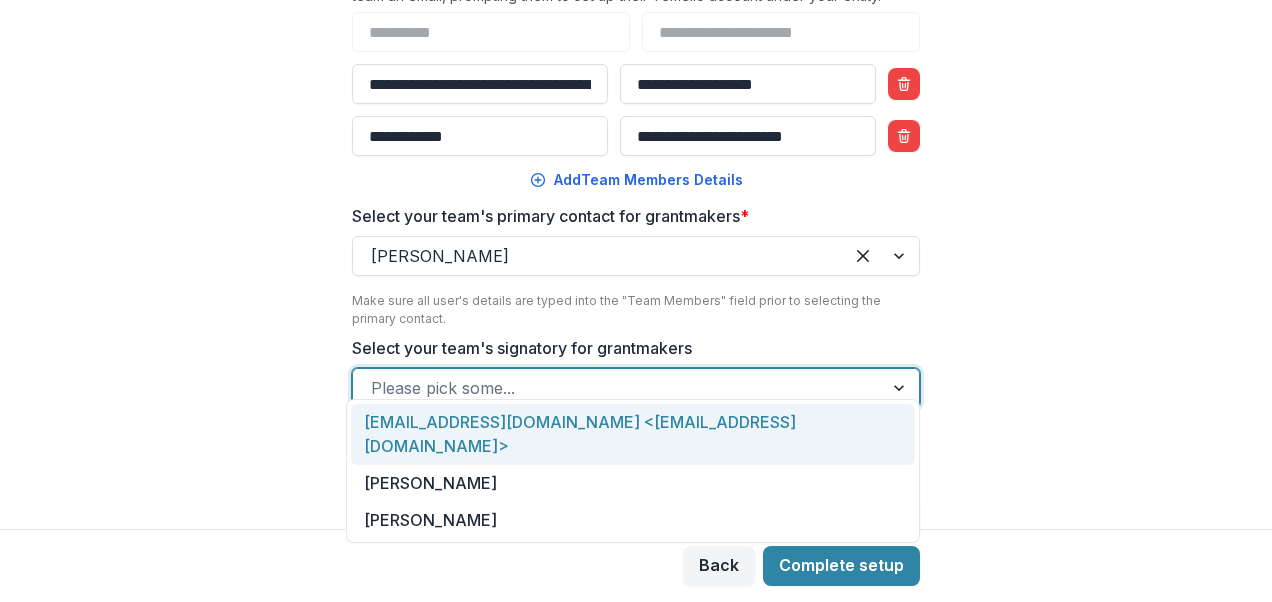 click at bounding box center (901, 388) 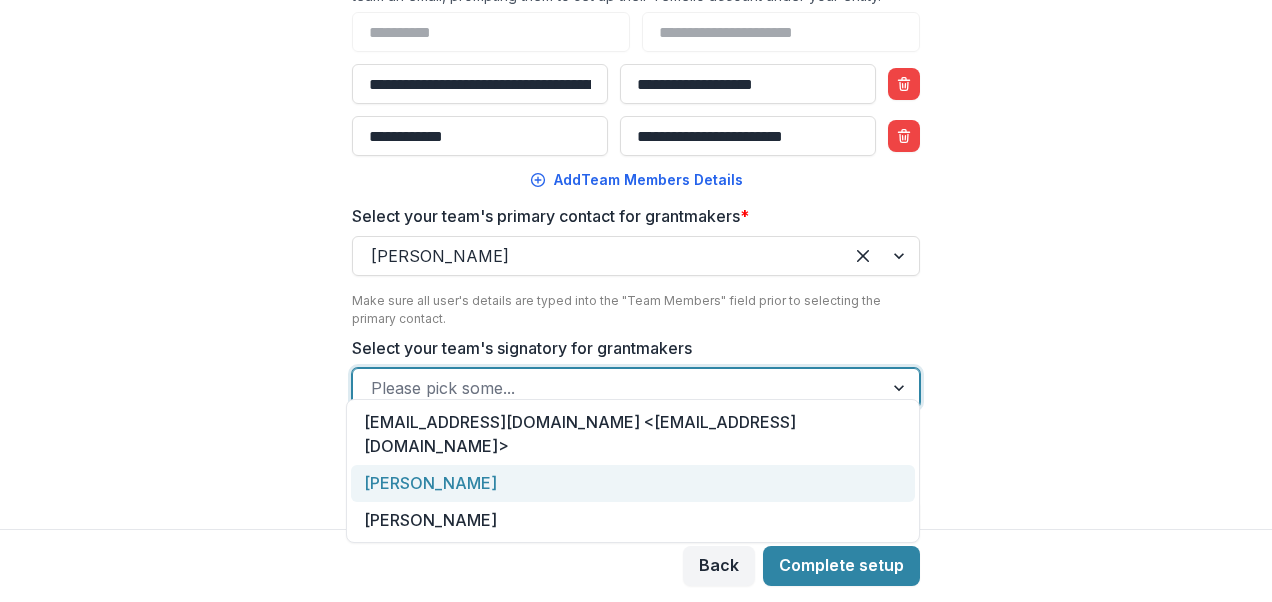 click on "Kelly Matter" at bounding box center [633, 483] 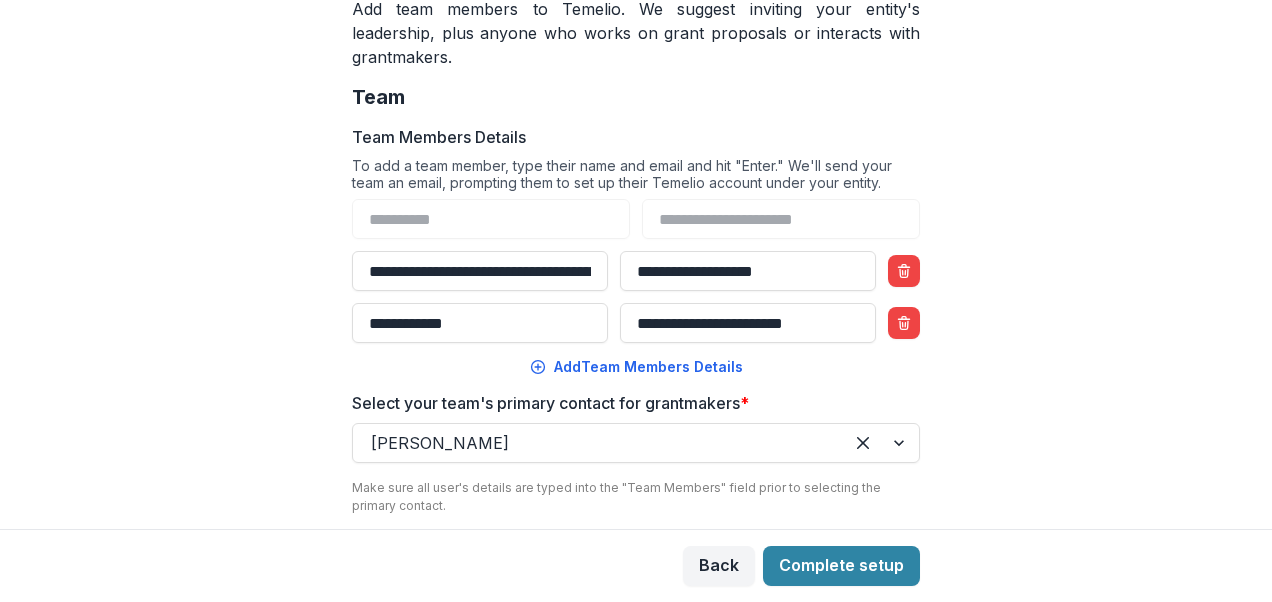 scroll, scrollTop: 271, scrollLeft: 0, axis: vertical 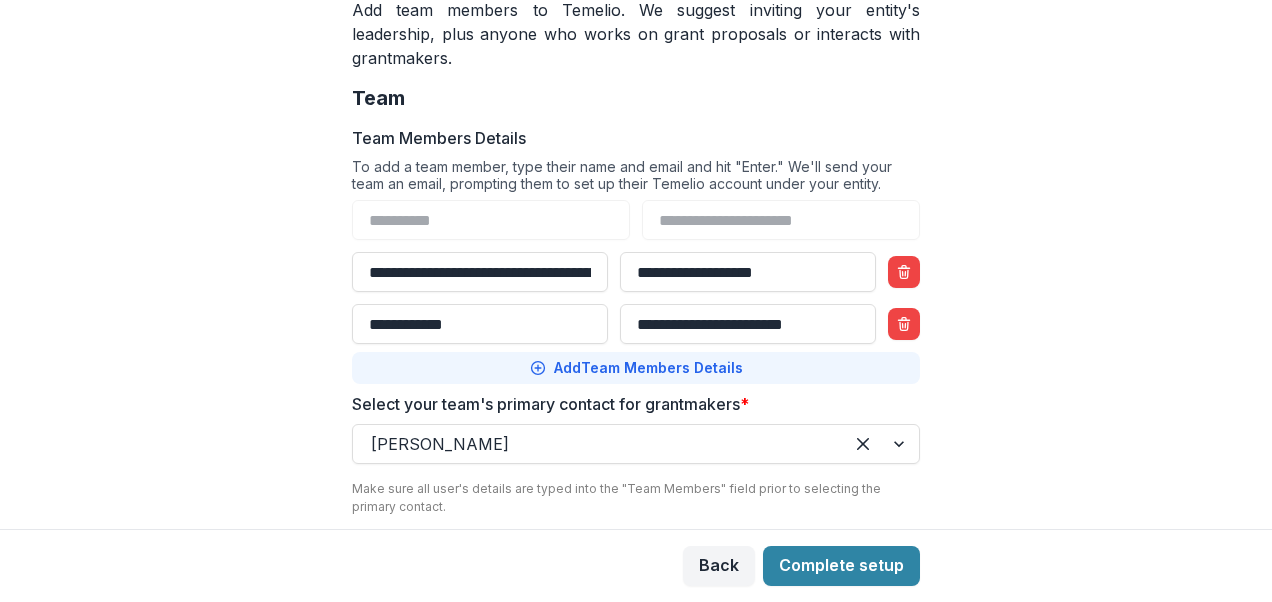 click on "Add  Team Members Details" at bounding box center (636, 368) 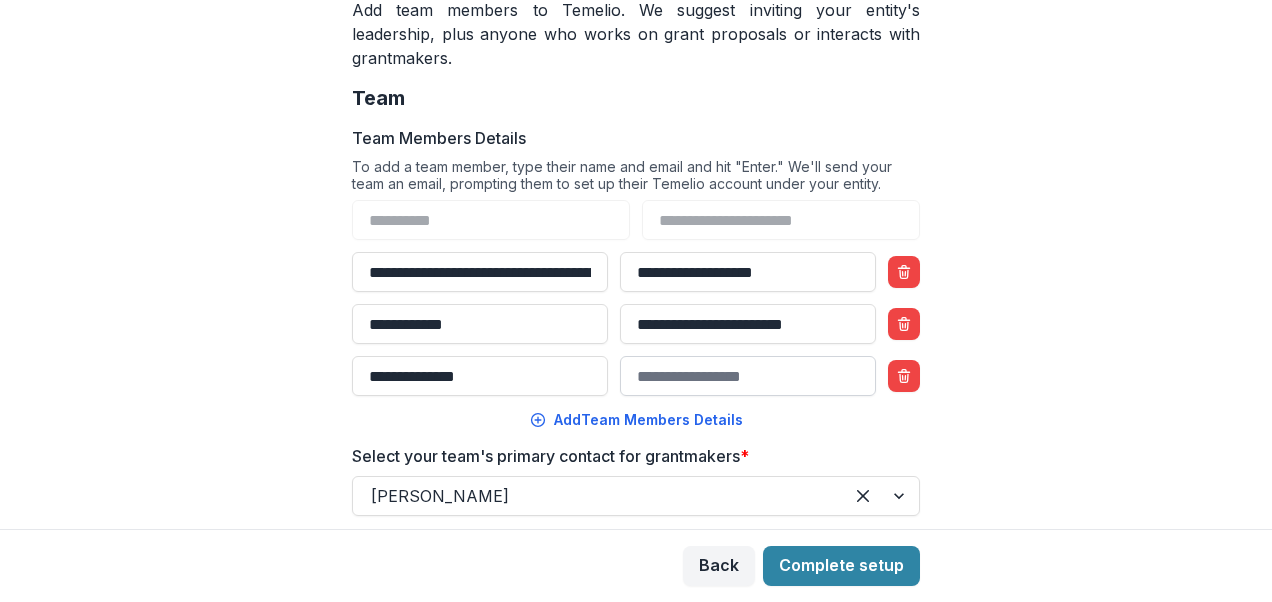 type on "**********" 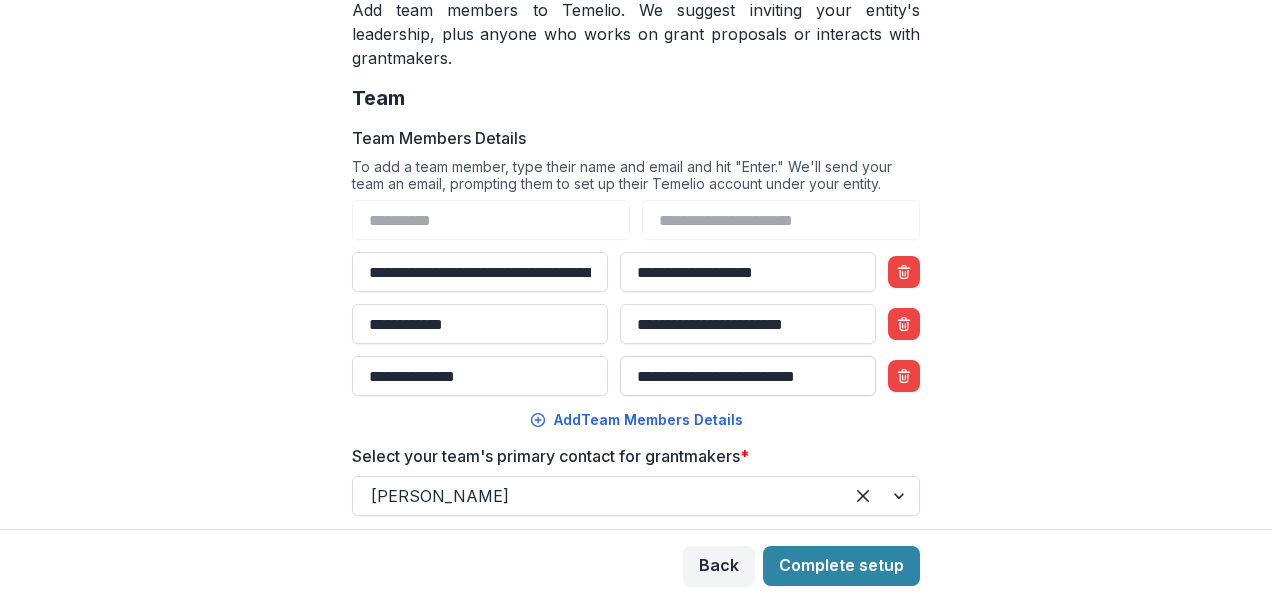 scroll, scrollTop: 0, scrollLeft: 4, axis: horizontal 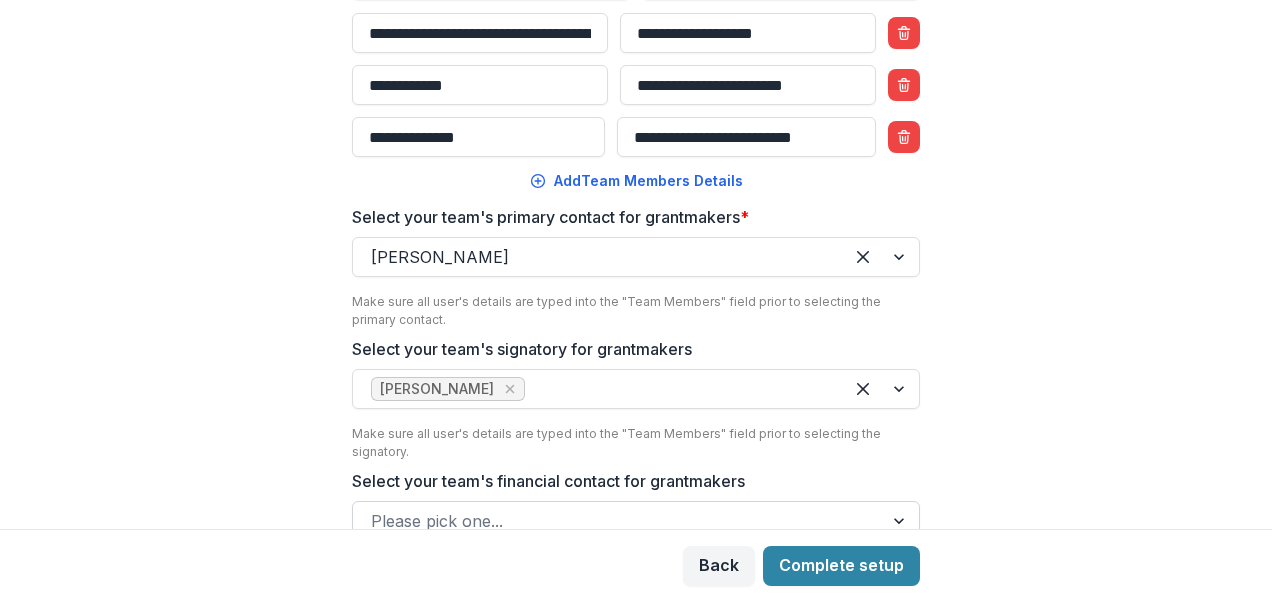 type on "**********" 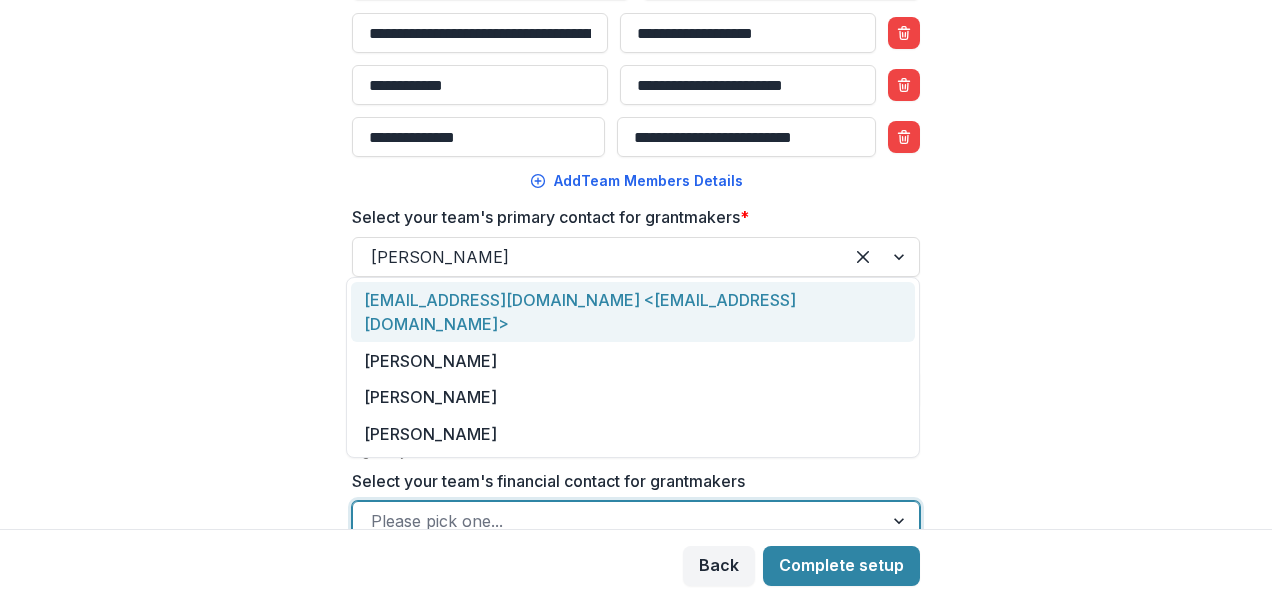 scroll, scrollTop: 0, scrollLeft: 0, axis: both 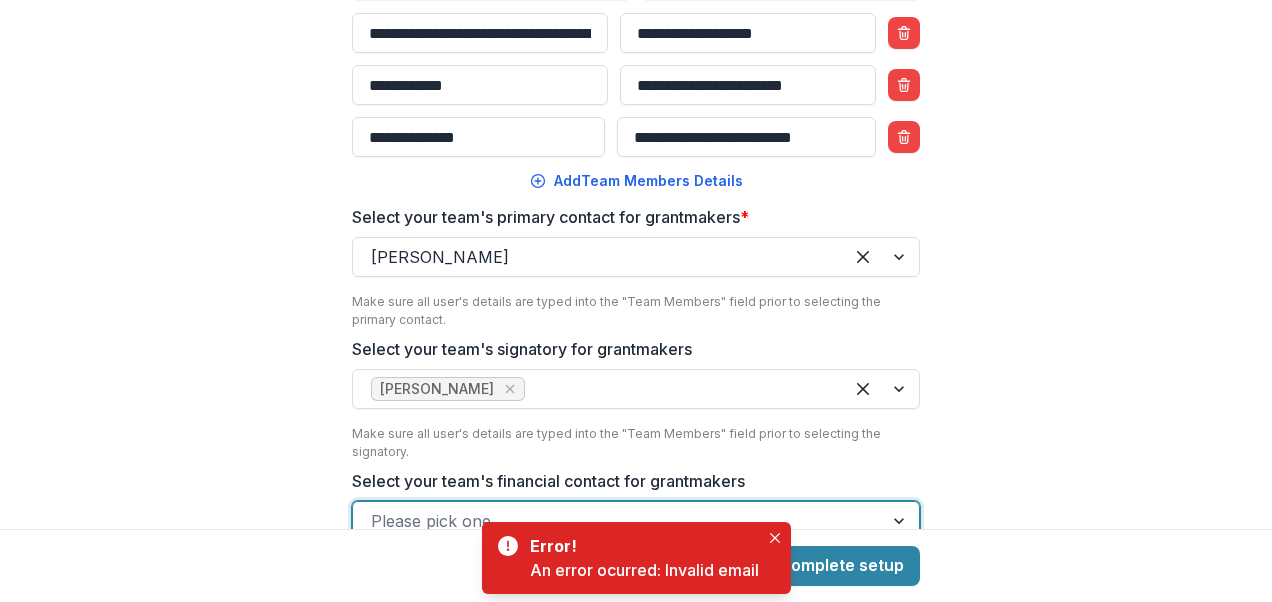 click at bounding box center [901, 521] 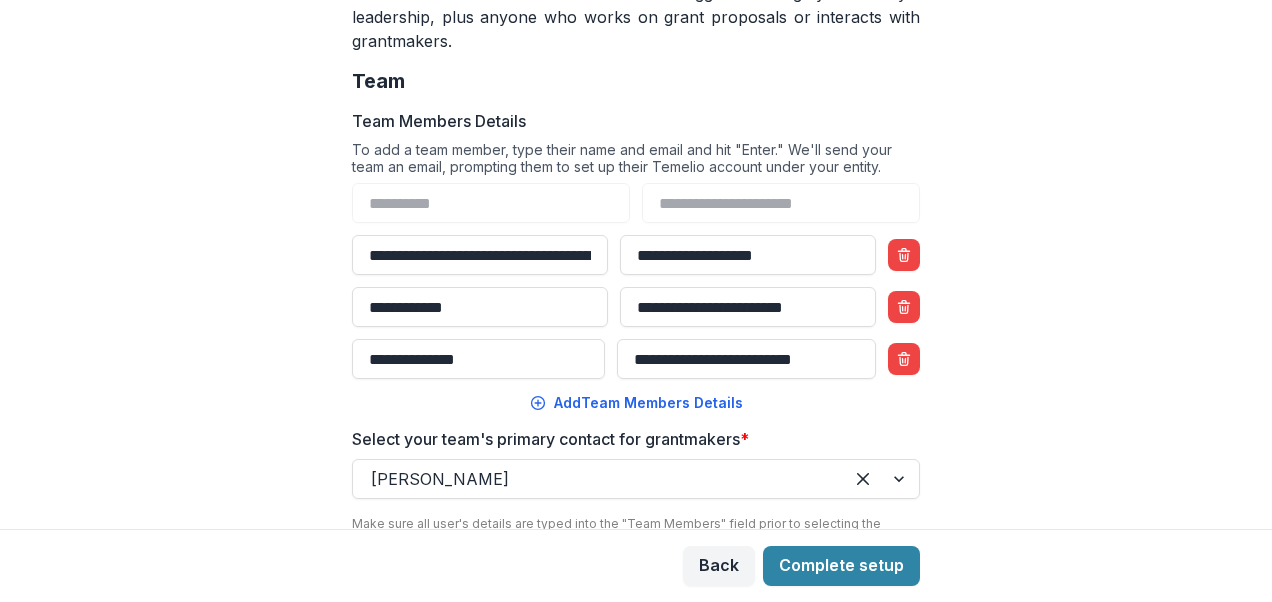 scroll, scrollTop: 511, scrollLeft: 0, axis: vertical 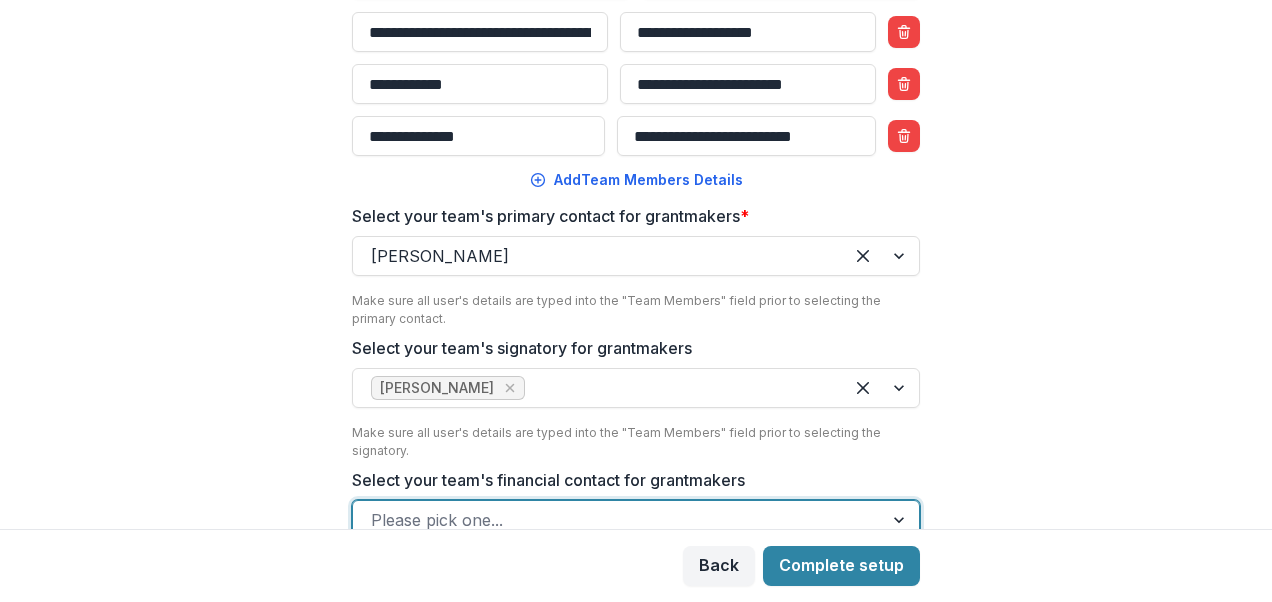 click at bounding box center (901, 520) 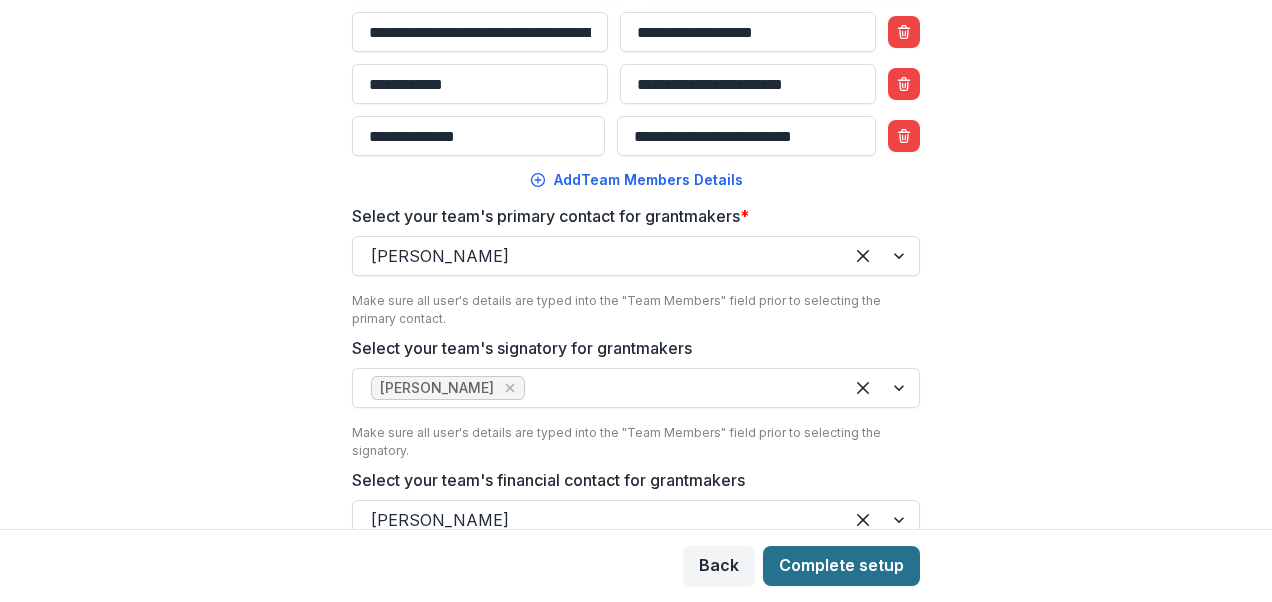 click on "Complete setup" at bounding box center (841, 566) 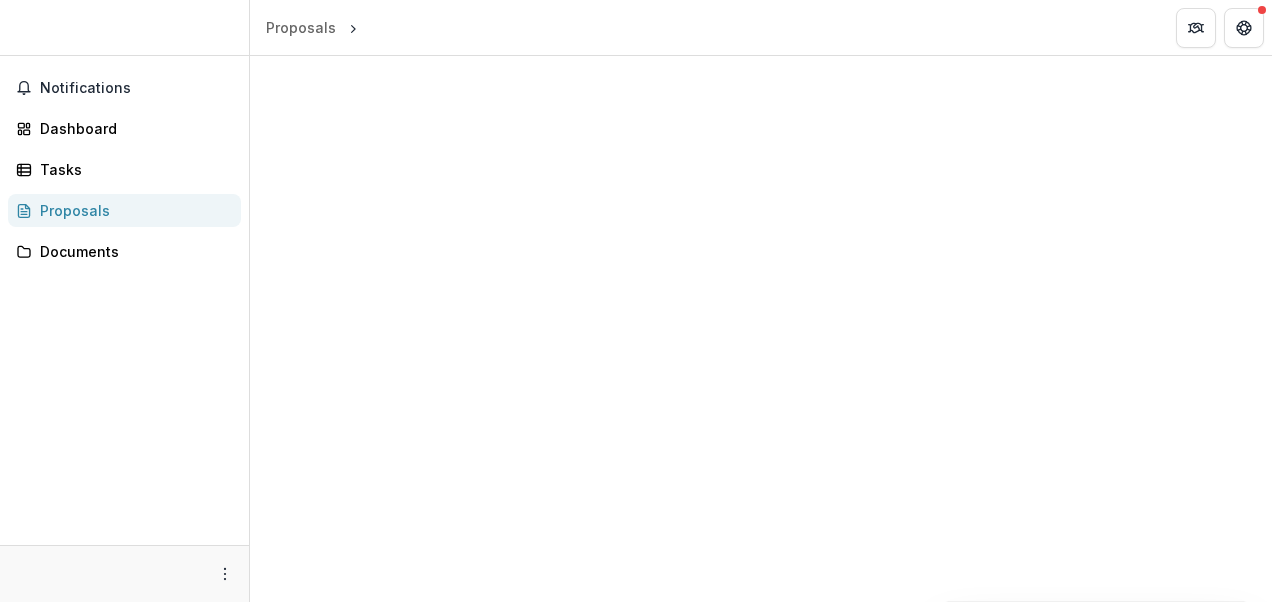 scroll, scrollTop: 0, scrollLeft: 0, axis: both 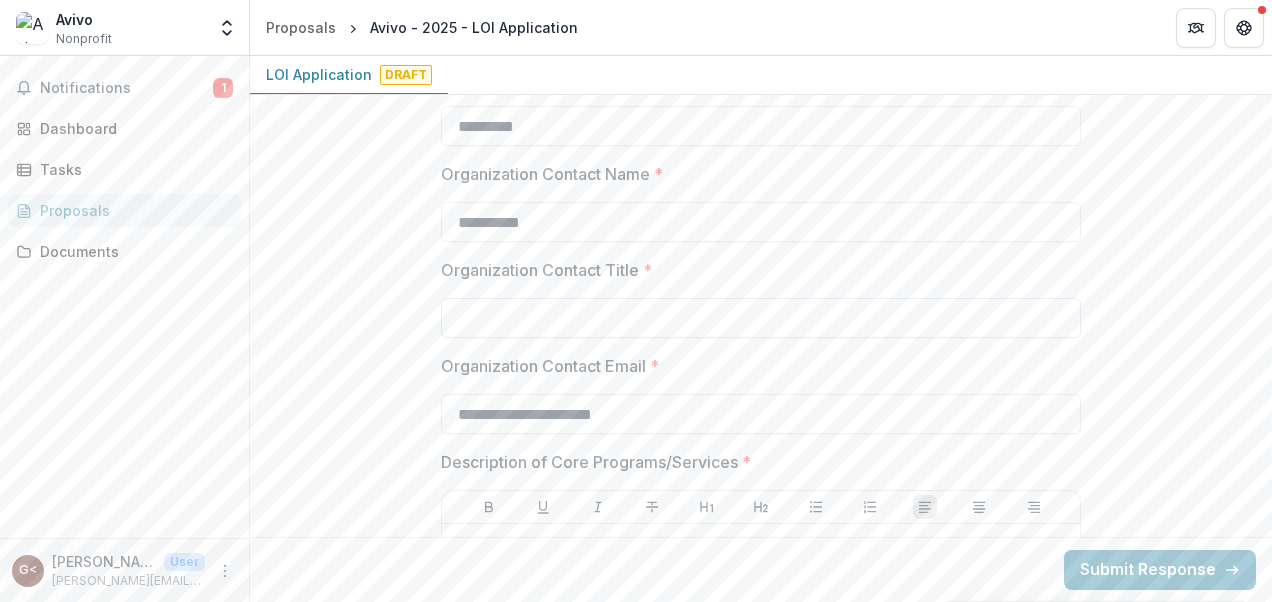 click on "Organization Contact Title *" at bounding box center [761, 318] 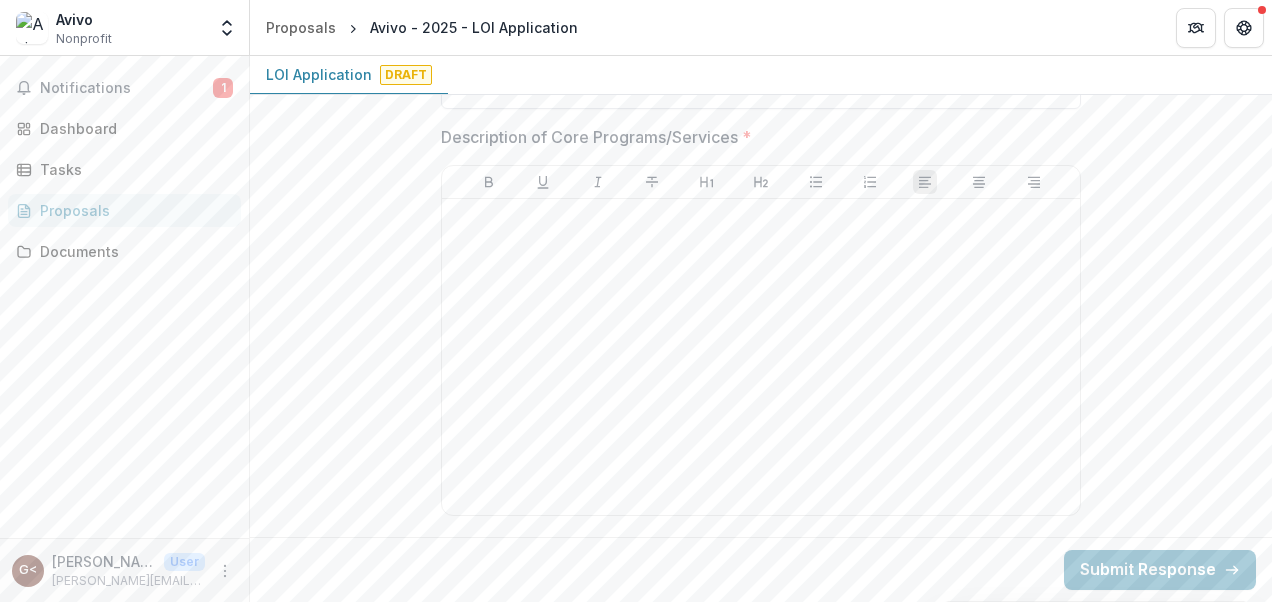 scroll, scrollTop: 1420, scrollLeft: 0, axis: vertical 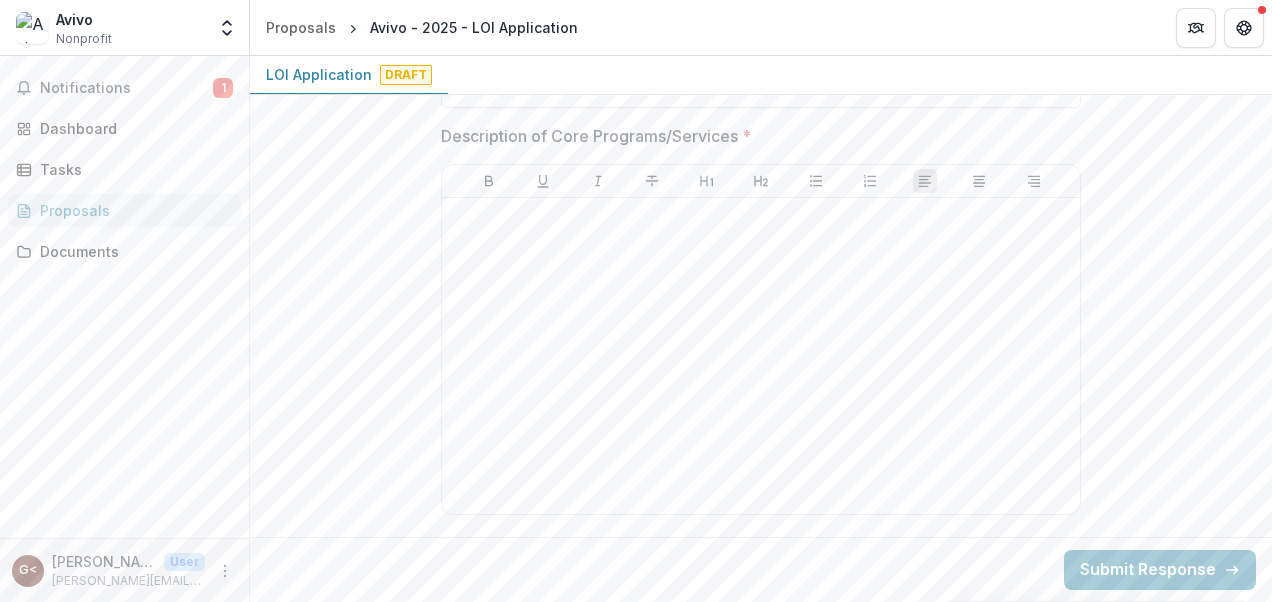 type on "**********" 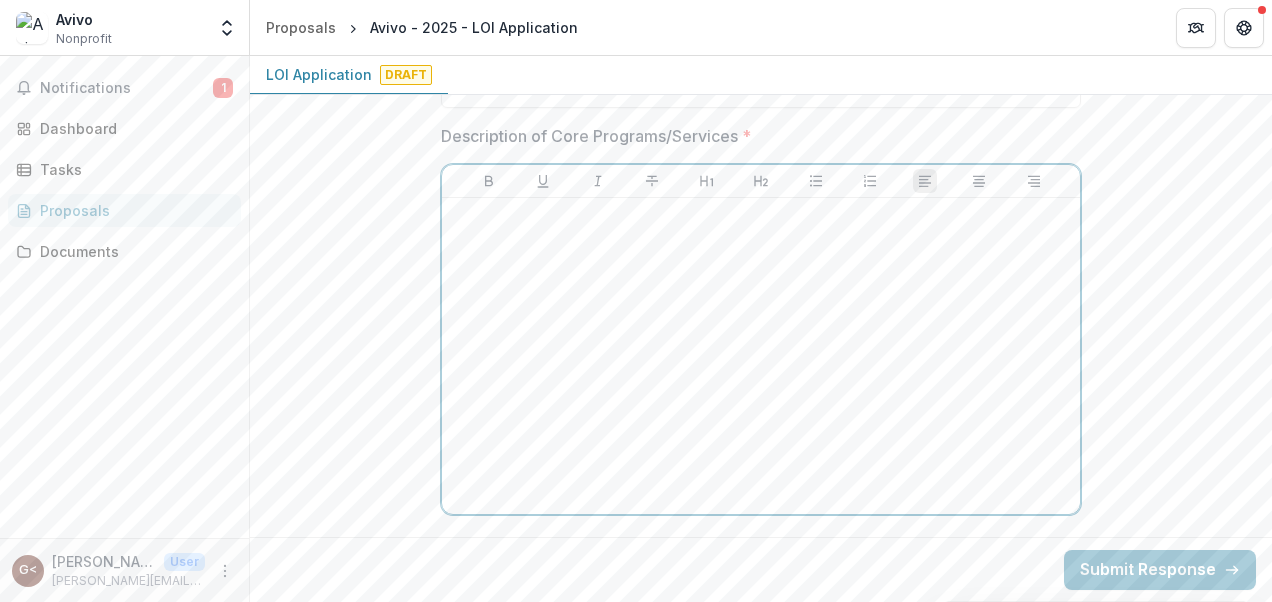 click at bounding box center (761, 217) 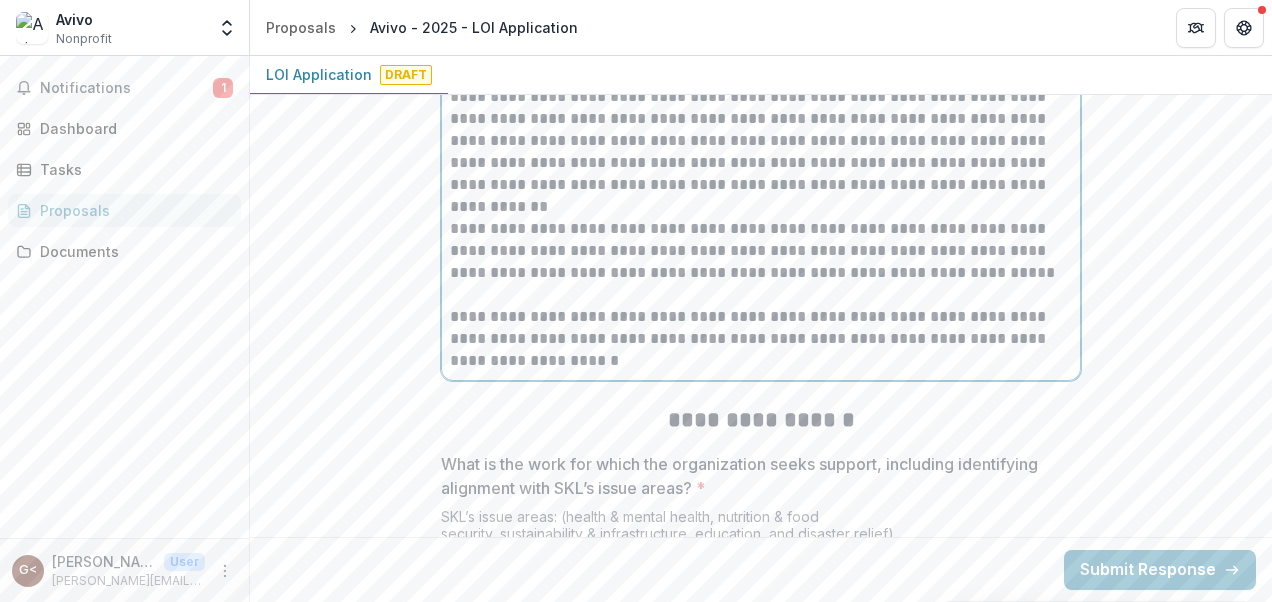 scroll, scrollTop: 2069, scrollLeft: 0, axis: vertical 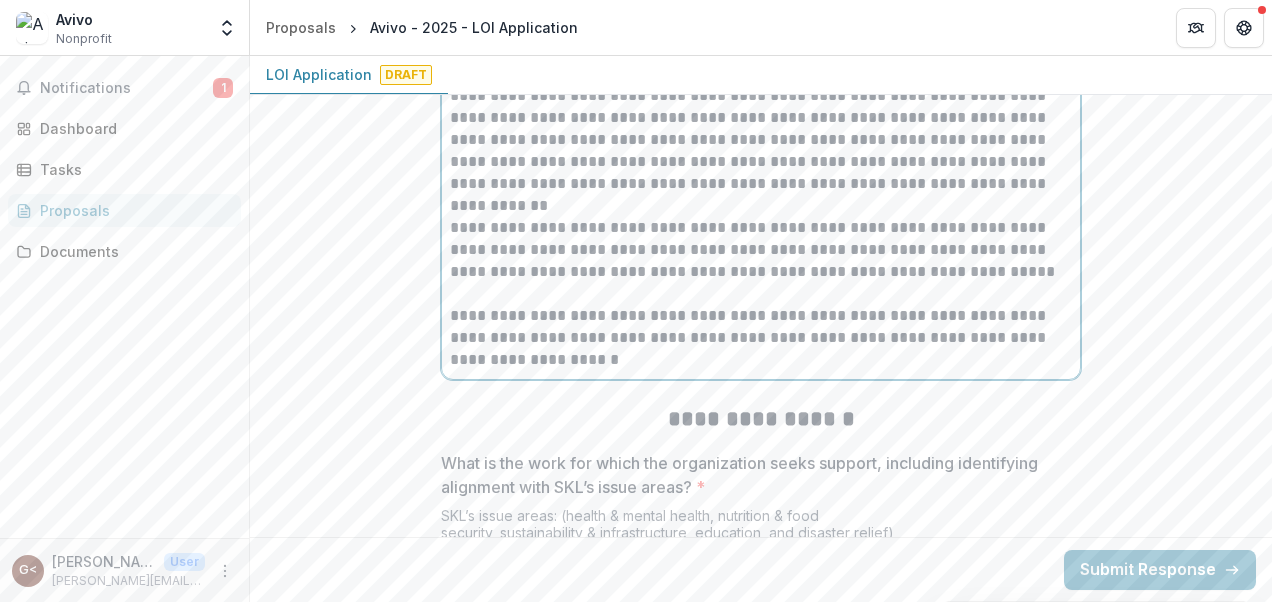 click on "**********" at bounding box center [761, 338] 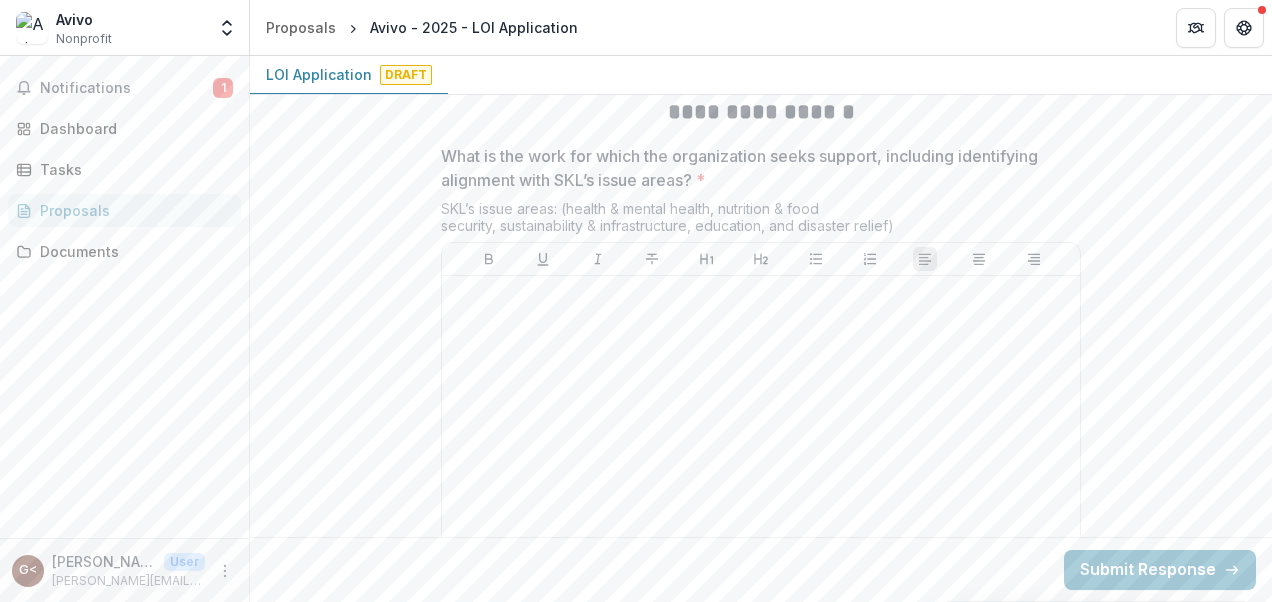 scroll, scrollTop: 2421, scrollLeft: 0, axis: vertical 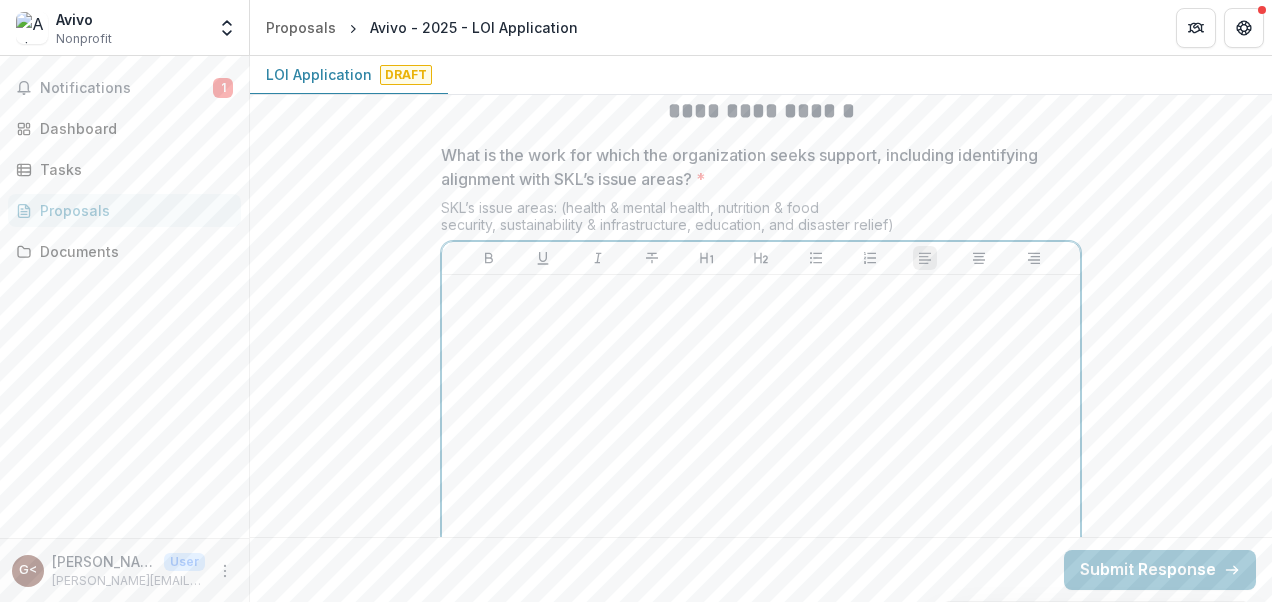 click at bounding box center (761, 294) 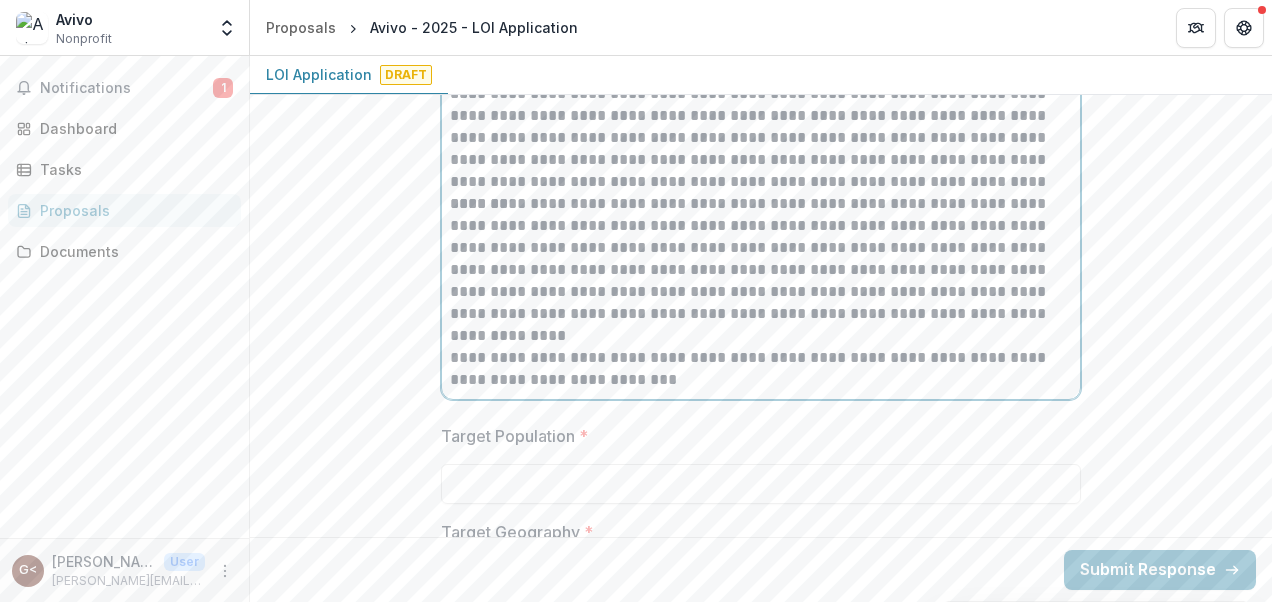 scroll, scrollTop: 2845, scrollLeft: 0, axis: vertical 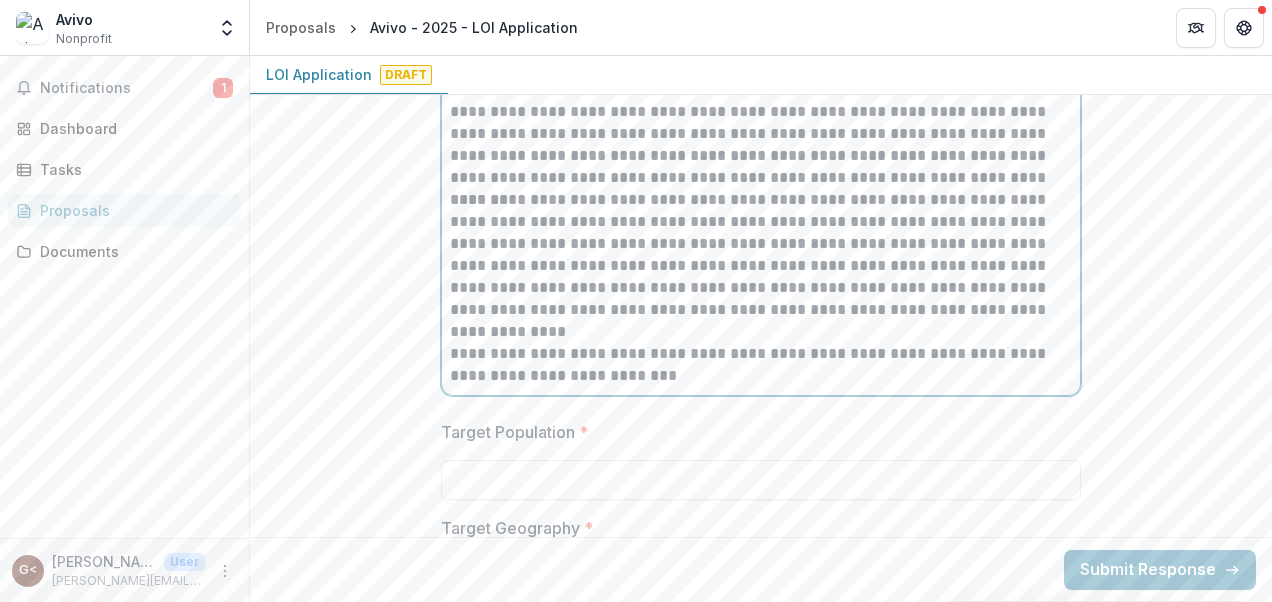 click on "**********" at bounding box center [761, 266] 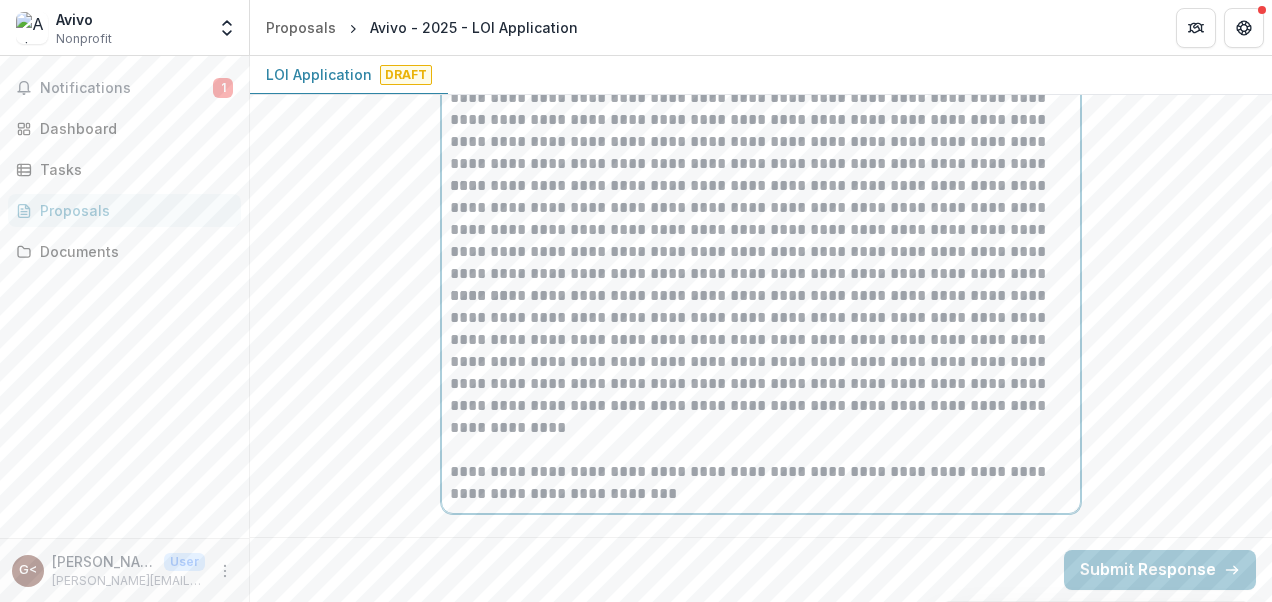 scroll, scrollTop: 2729, scrollLeft: 0, axis: vertical 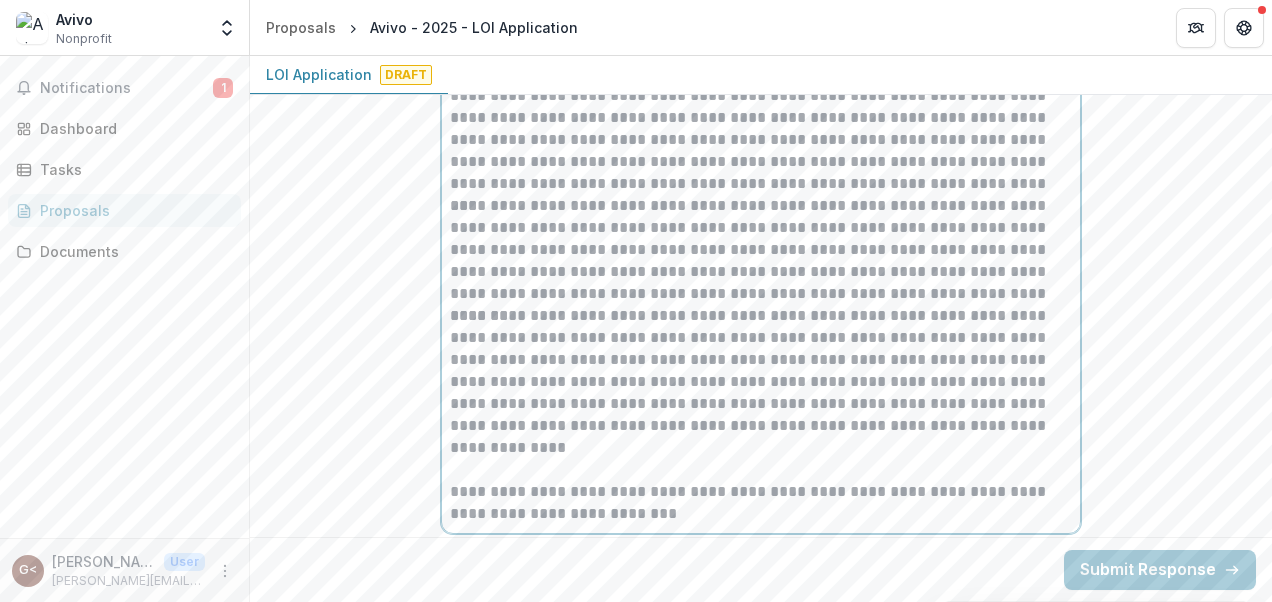 click on "**********" at bounding box center [761, 250] 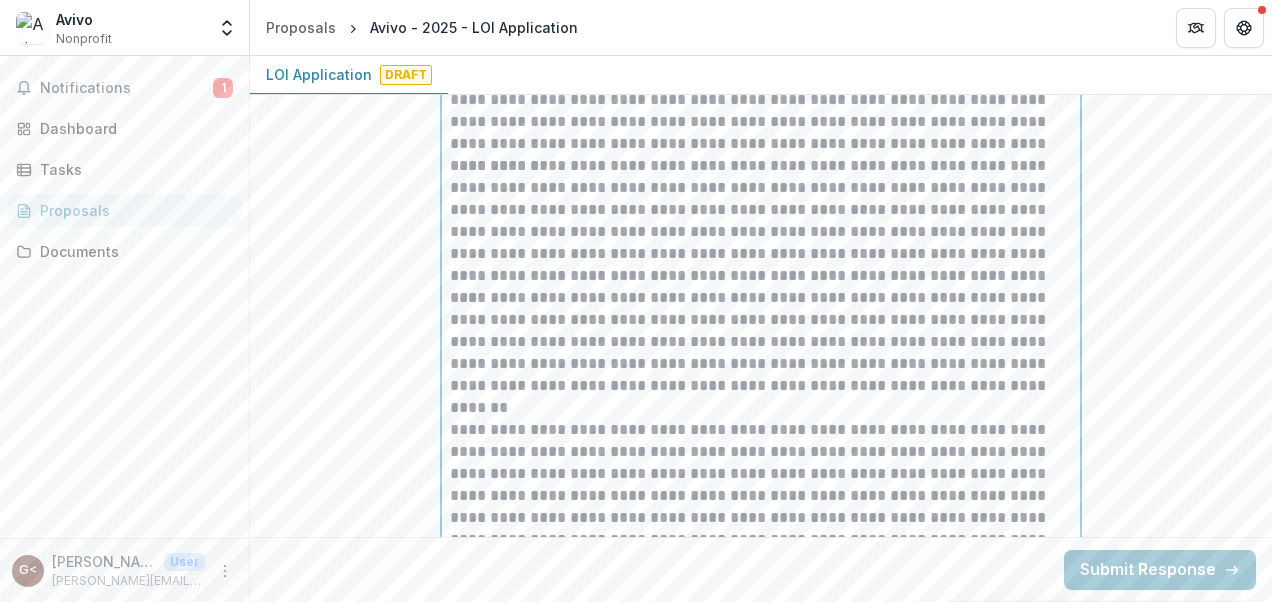 scroll, scrollTop: 2635, scrollLeft: 0, axis: vertical 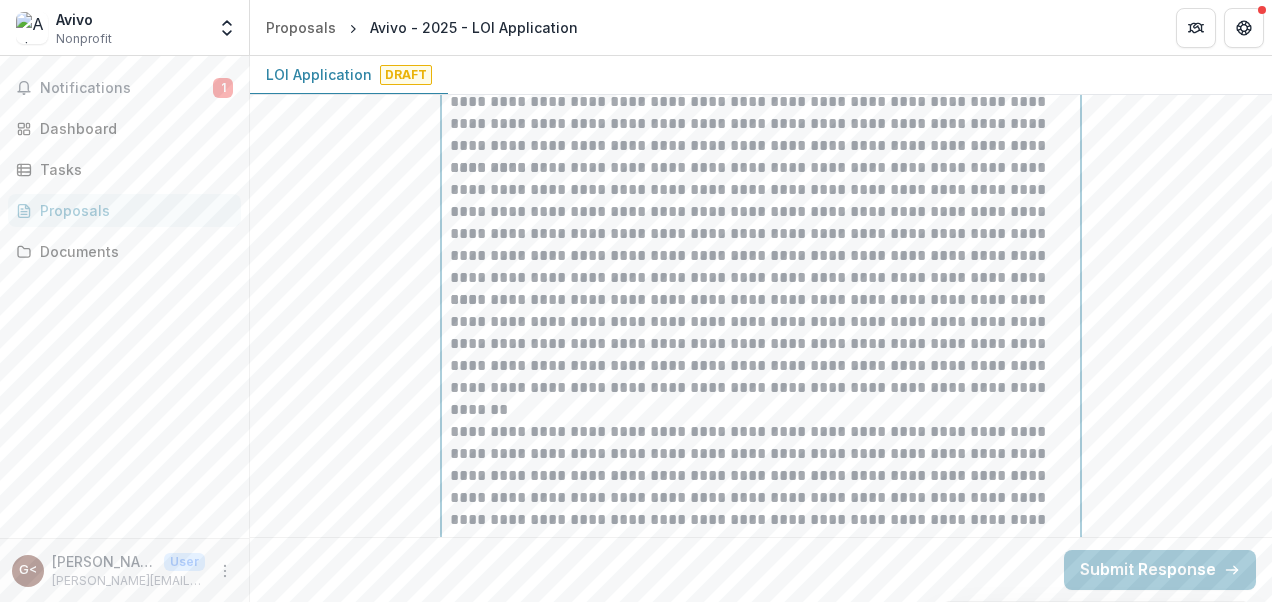 click on "**********" at bounding box center (761, 223) 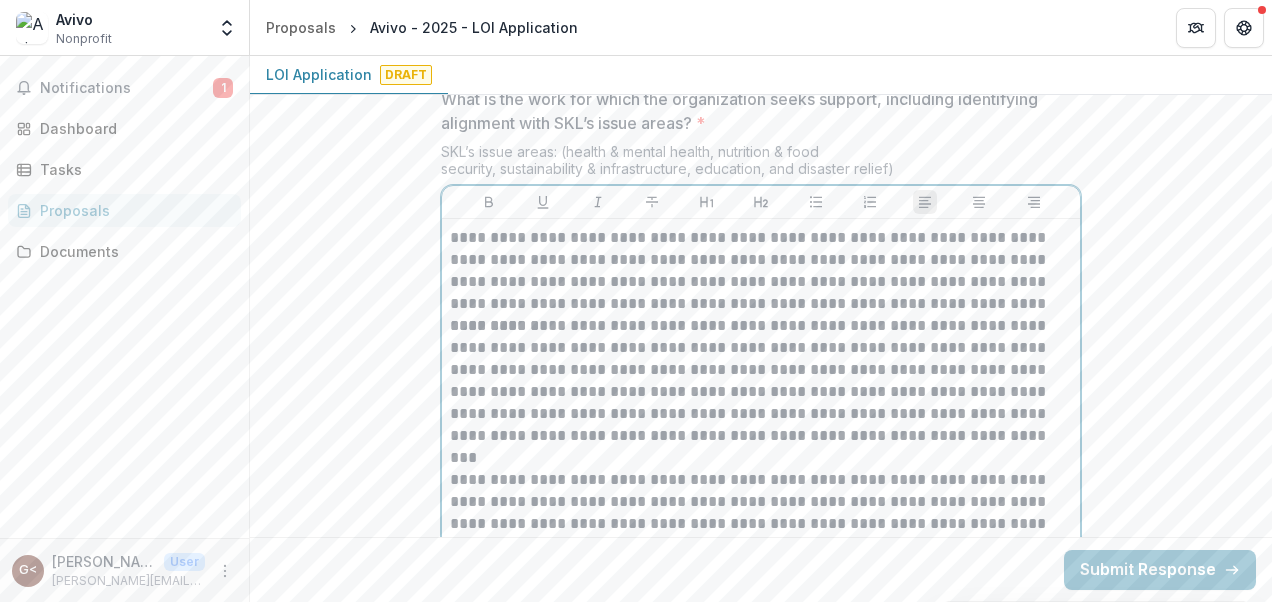 scroll, scrollTop: 2480, scrollLeft: 0, axis: vertical 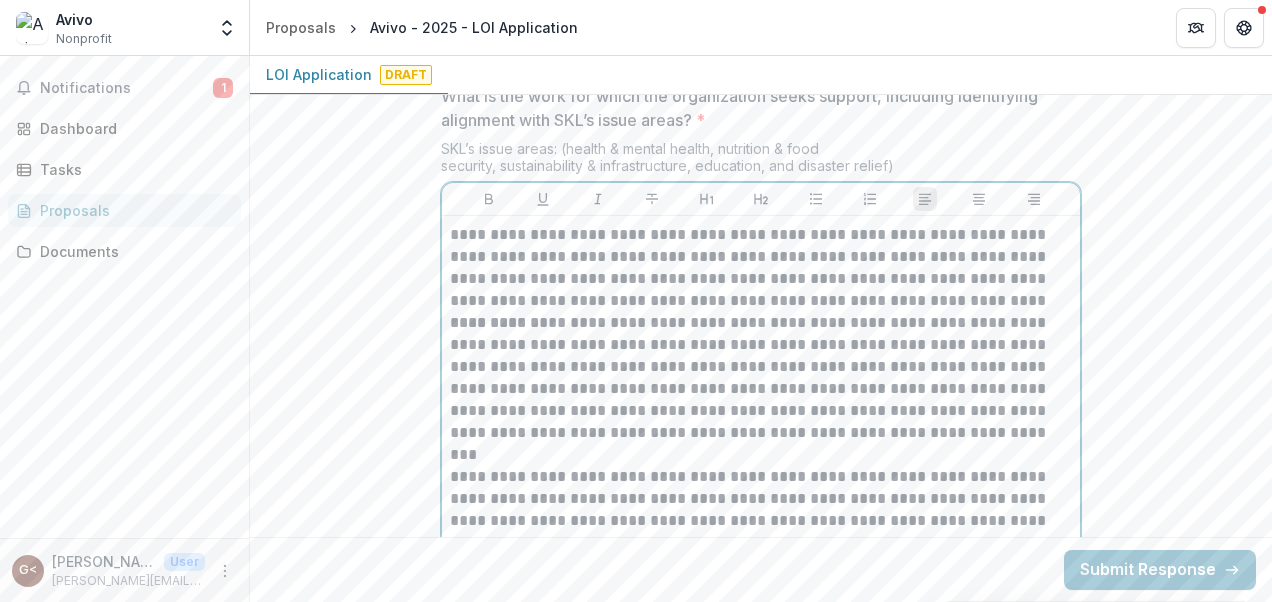 click on "**********" at bounding box center (761, 268) 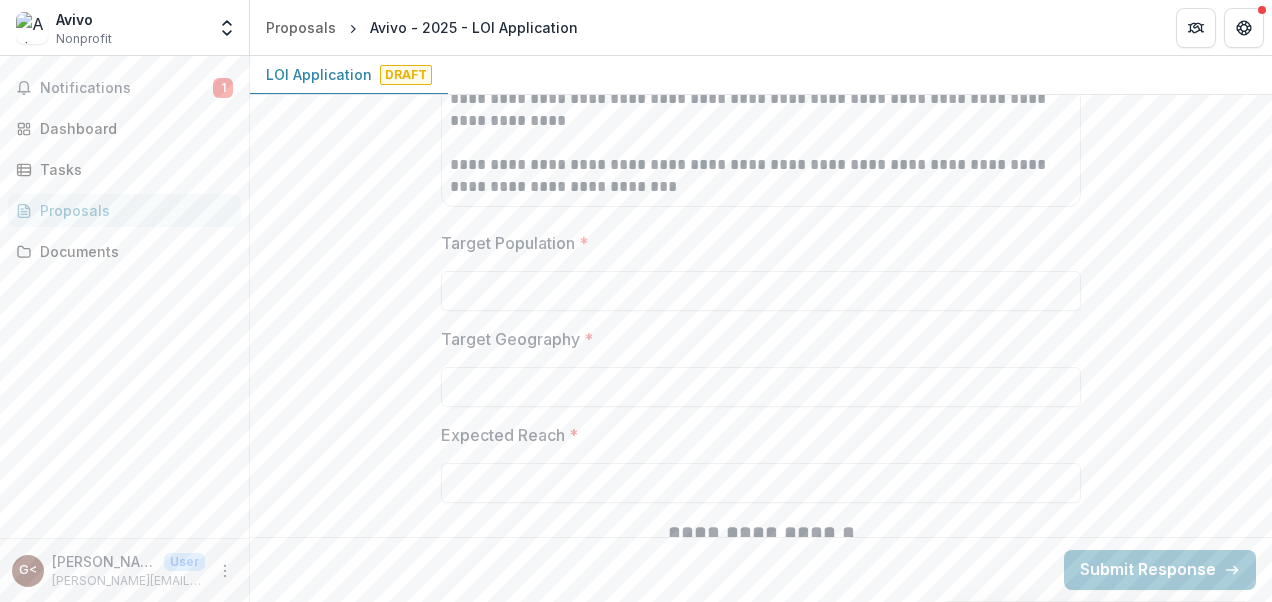 scroll, scrollTop: 3121, scrollLeft: 0, axis: vertical 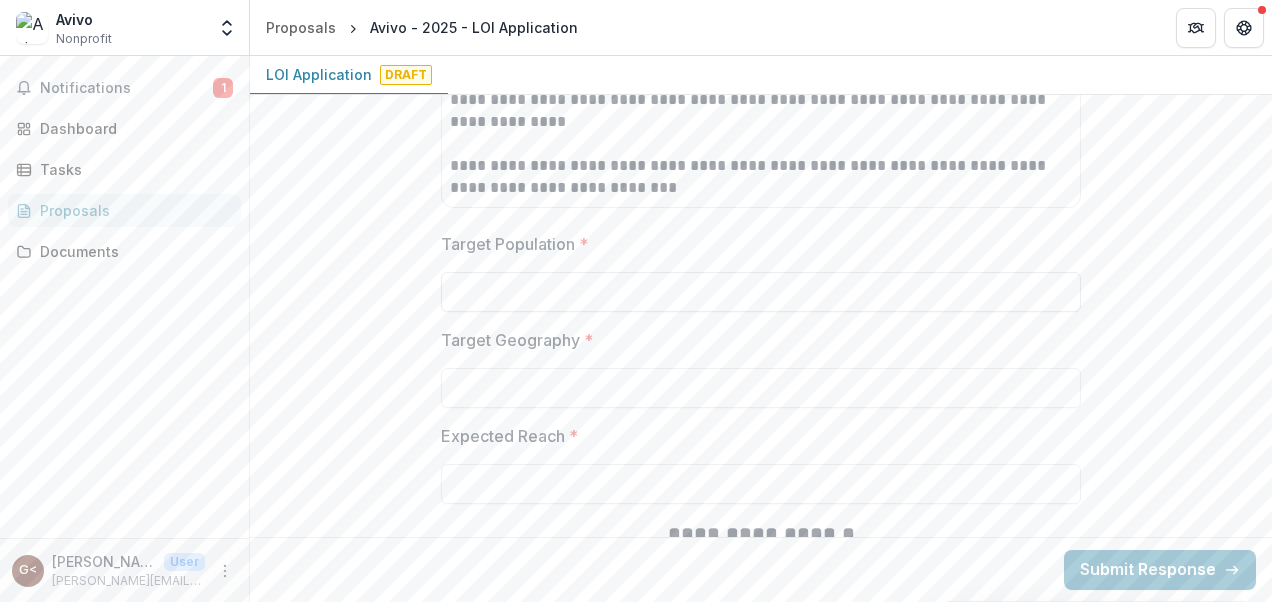 click on "Target Population *" at bounding box center (761, 292) 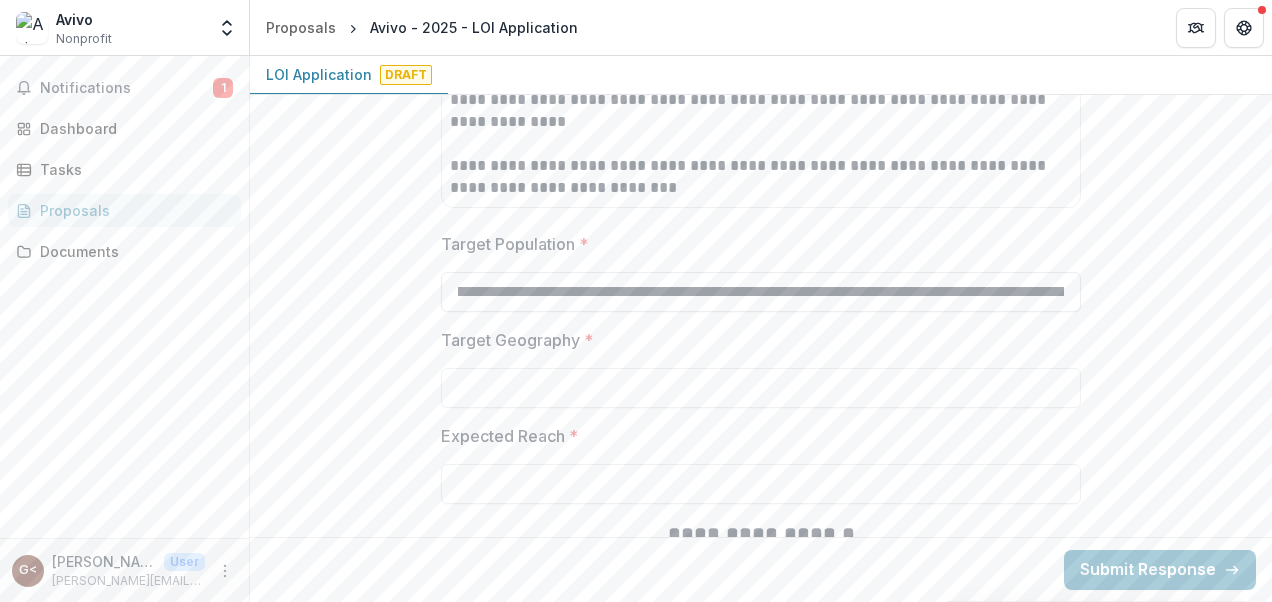 scroll, scrollTop: 0, scrollLeft: 0, axis: both 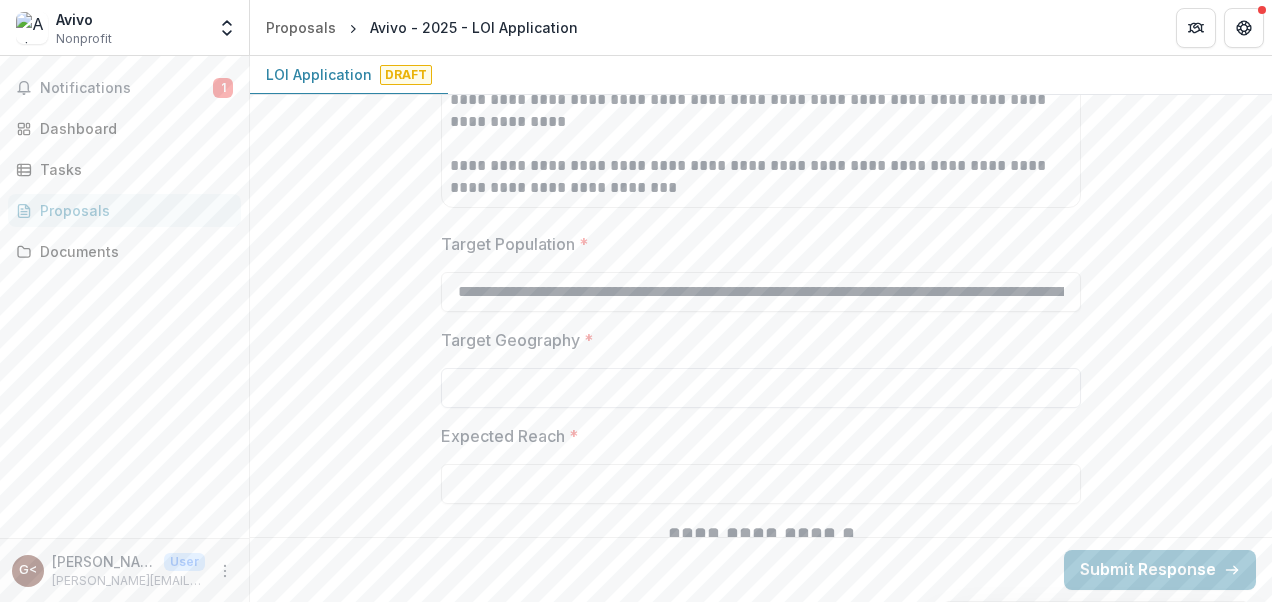 type on "**********" 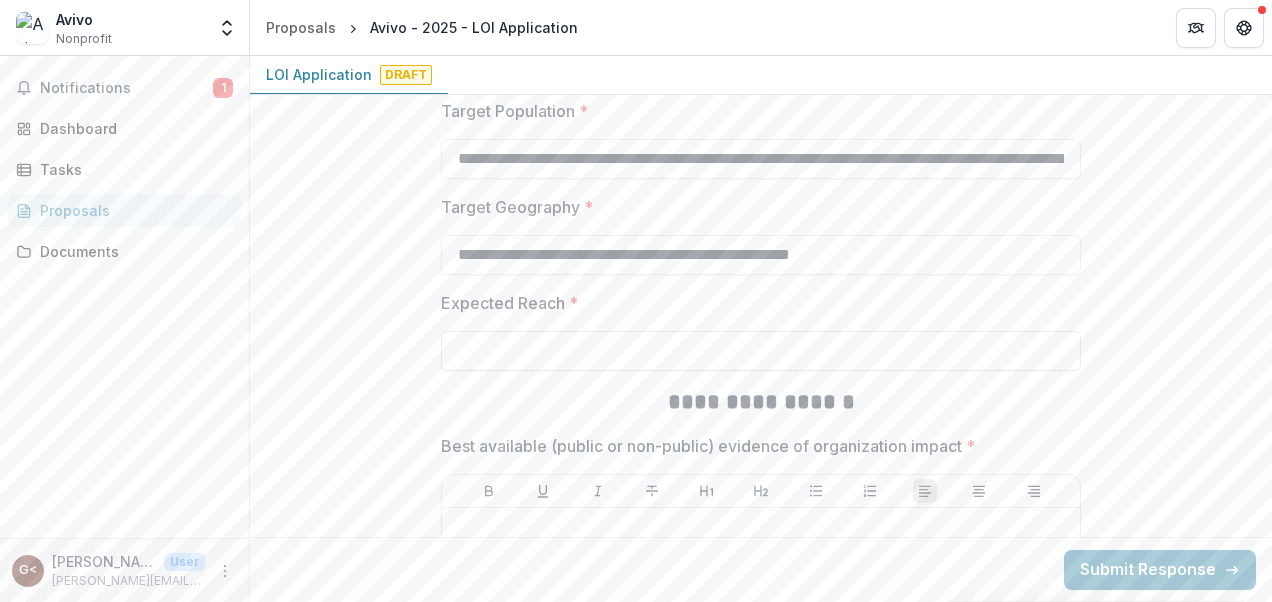 scroll, scrollTop: 3255, scrollLeft: 0, axis: vertical 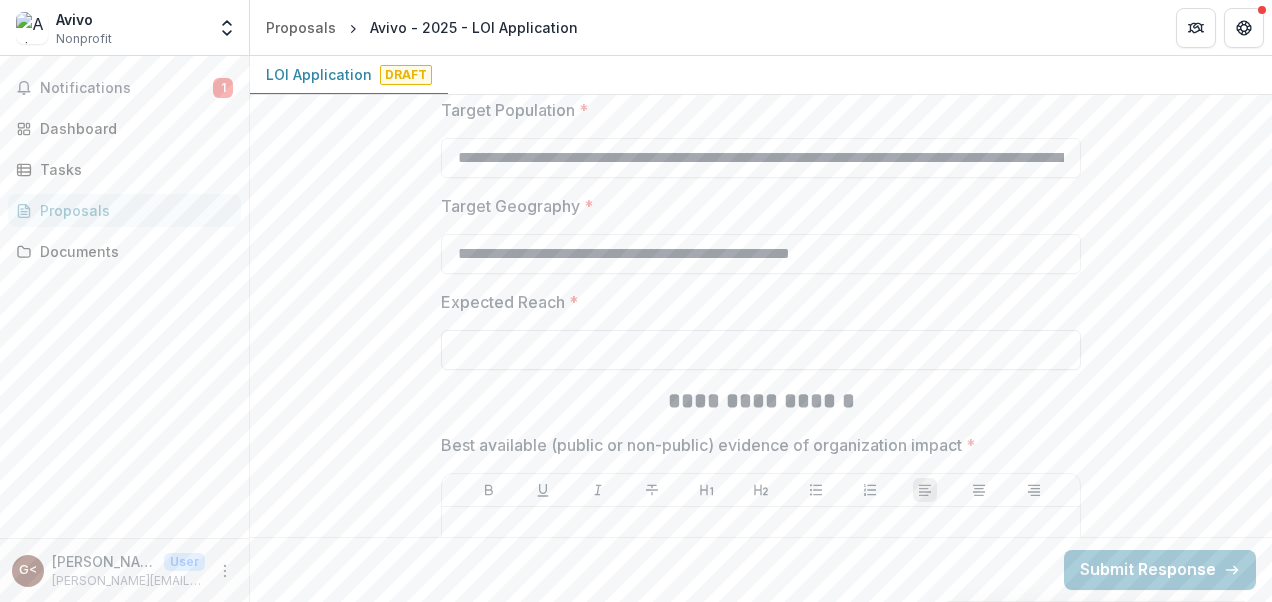 click on "Expected Reach *" at bounding box center (761, 350) 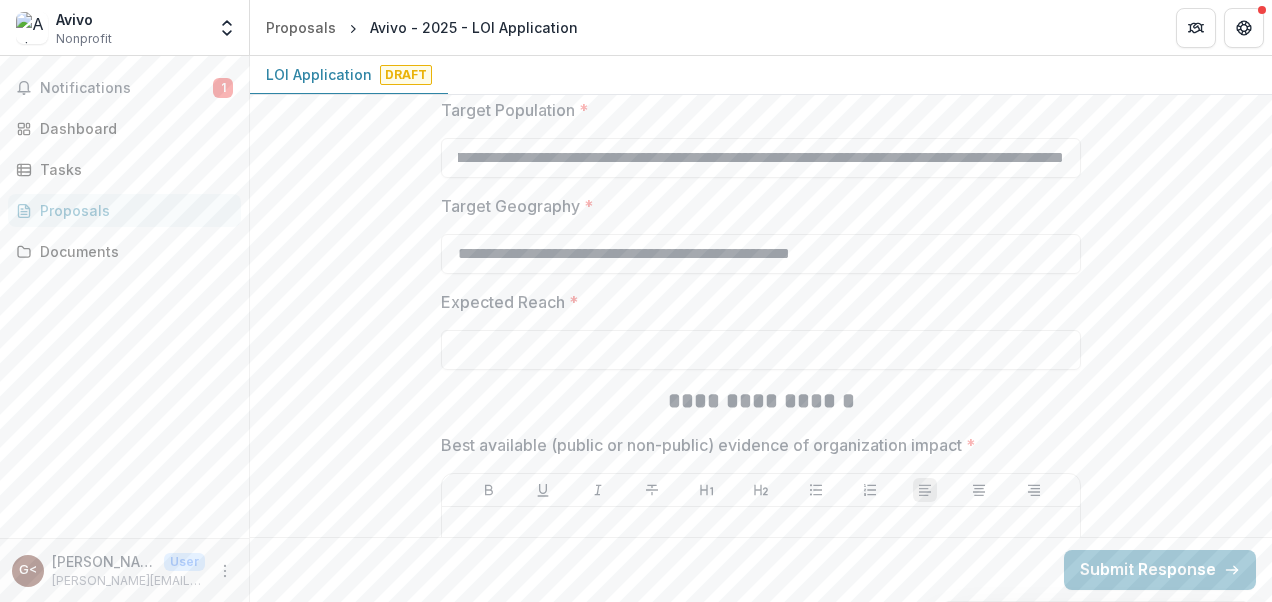 scroll, scrollTop: 0, scrollLeft: 6948, axis: horizontal 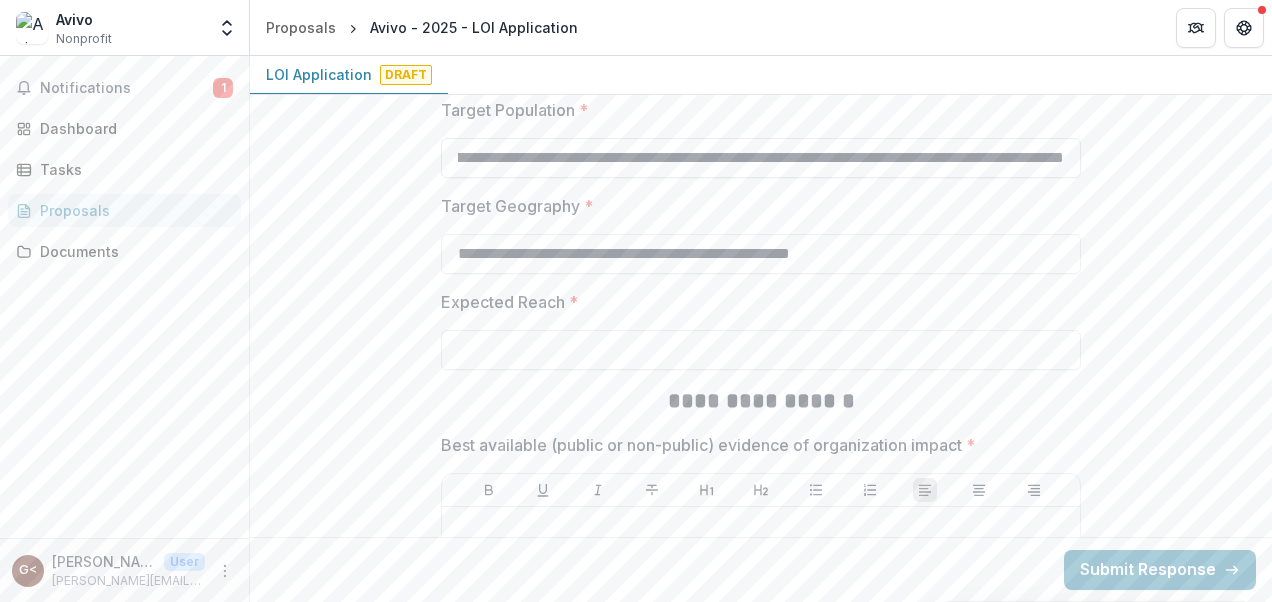drag, startPoint x: 454, startPoint y: 154, endPoint x: 1072, endPoint y: 146, distance: 618.05176 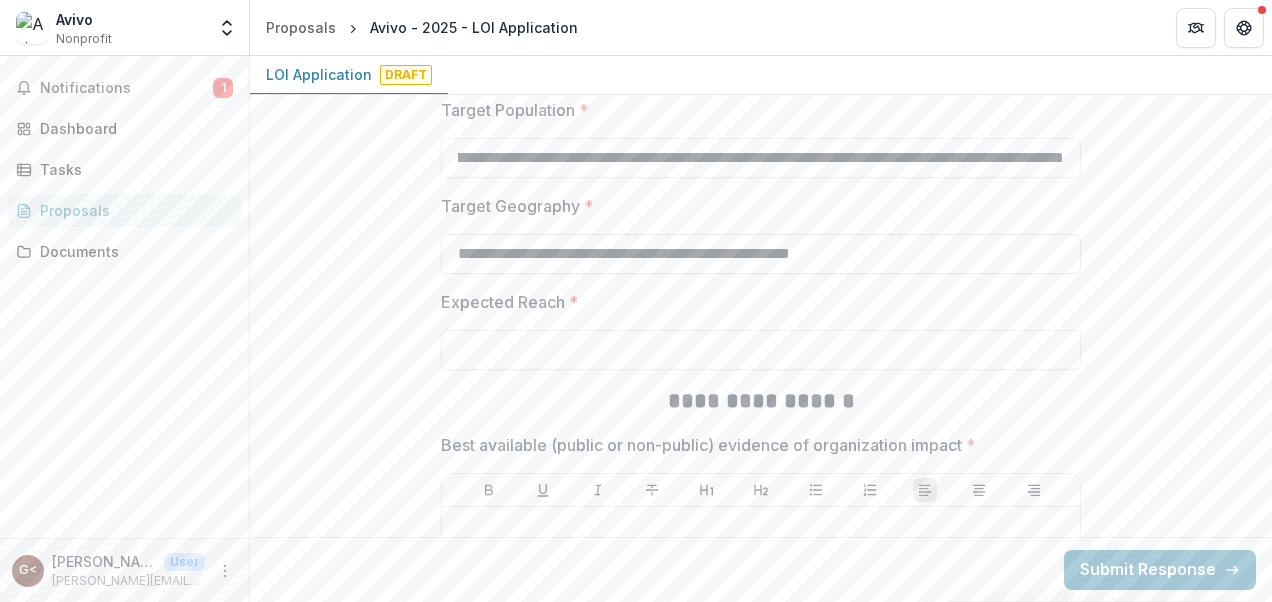 scroll, scrollTop: 0, scrollLeft: 0, axis: both 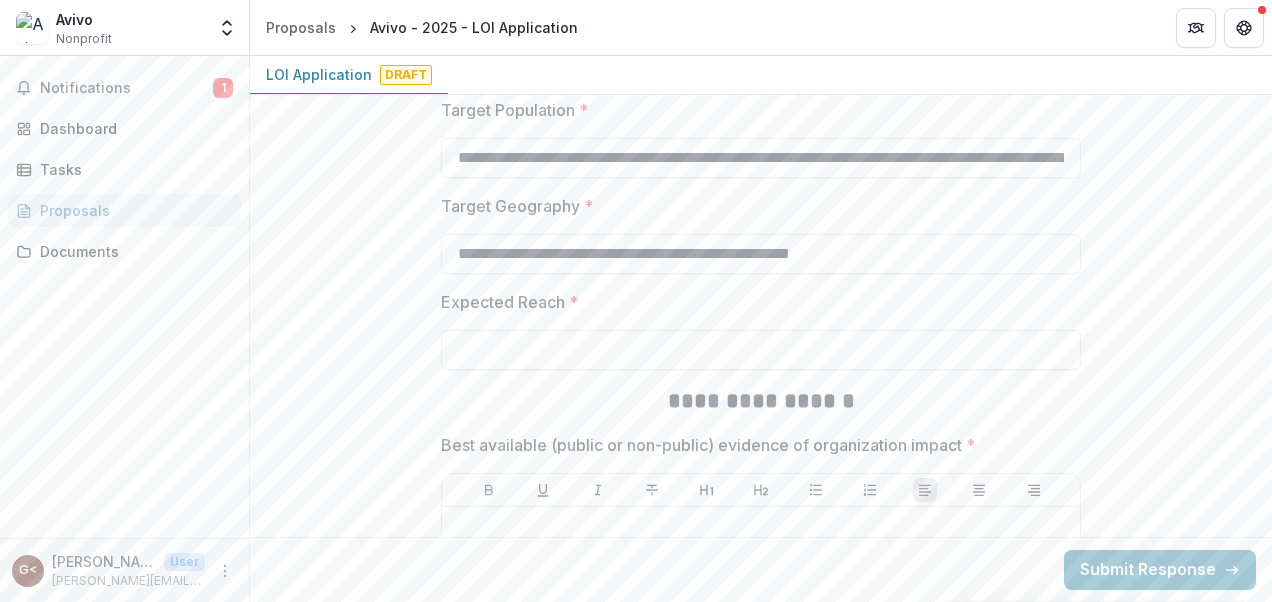 drag, startPoint x: 908, startPoint y: 247, endPoint x: 330, endPoint y: 220, distance: 578.63025 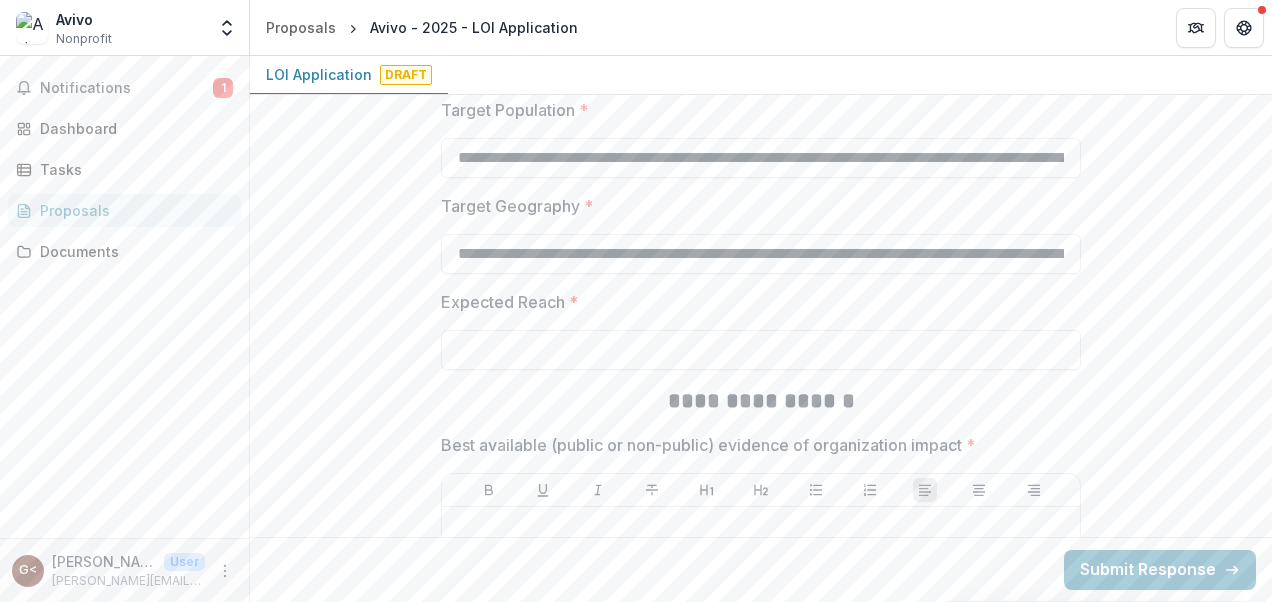 scroll, scrollTop: 0, scrollLeft: 6948, axis: horizontal 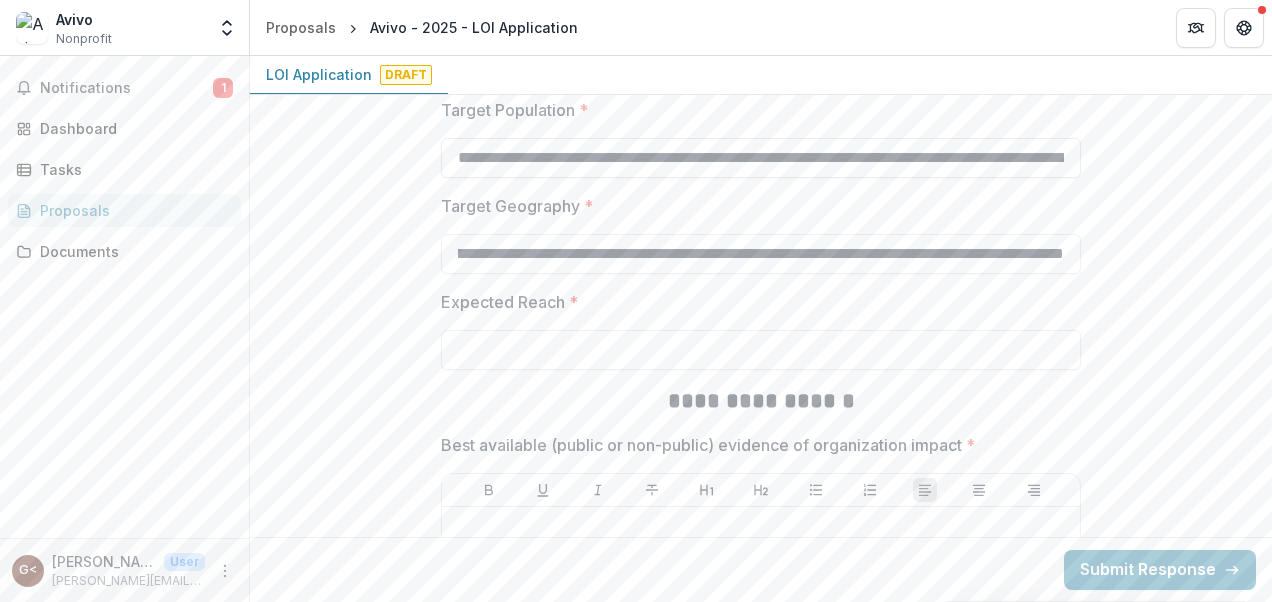 type on "**********" 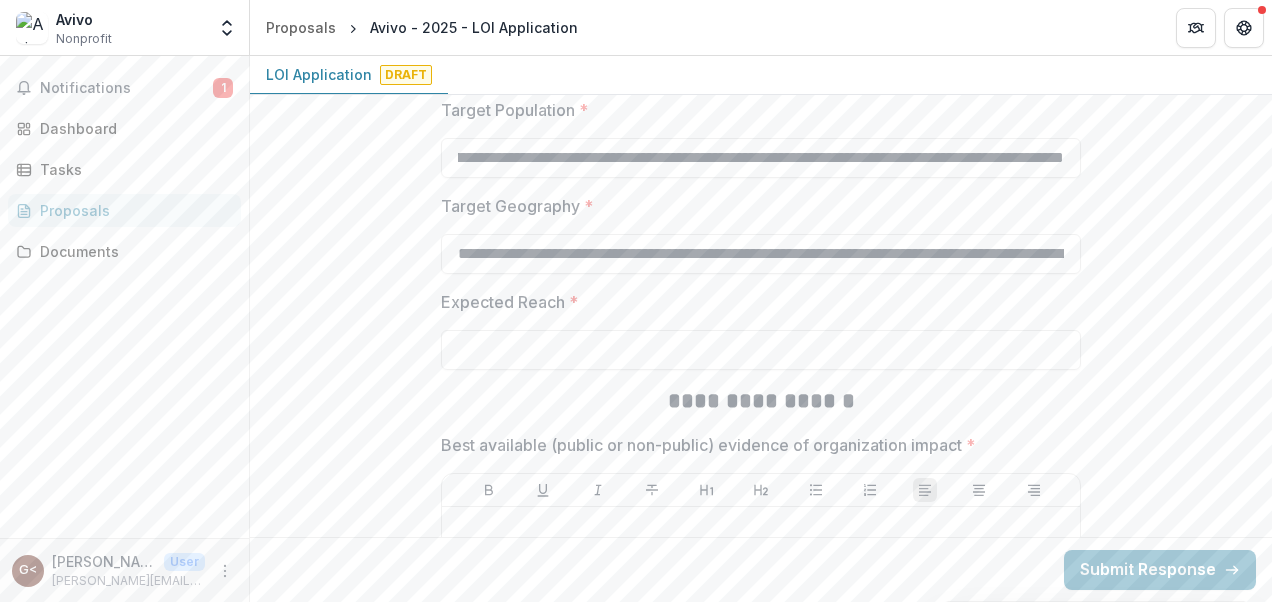 scroll, scrollTop: 0, scrollLeft: 6948, axis: horizontal 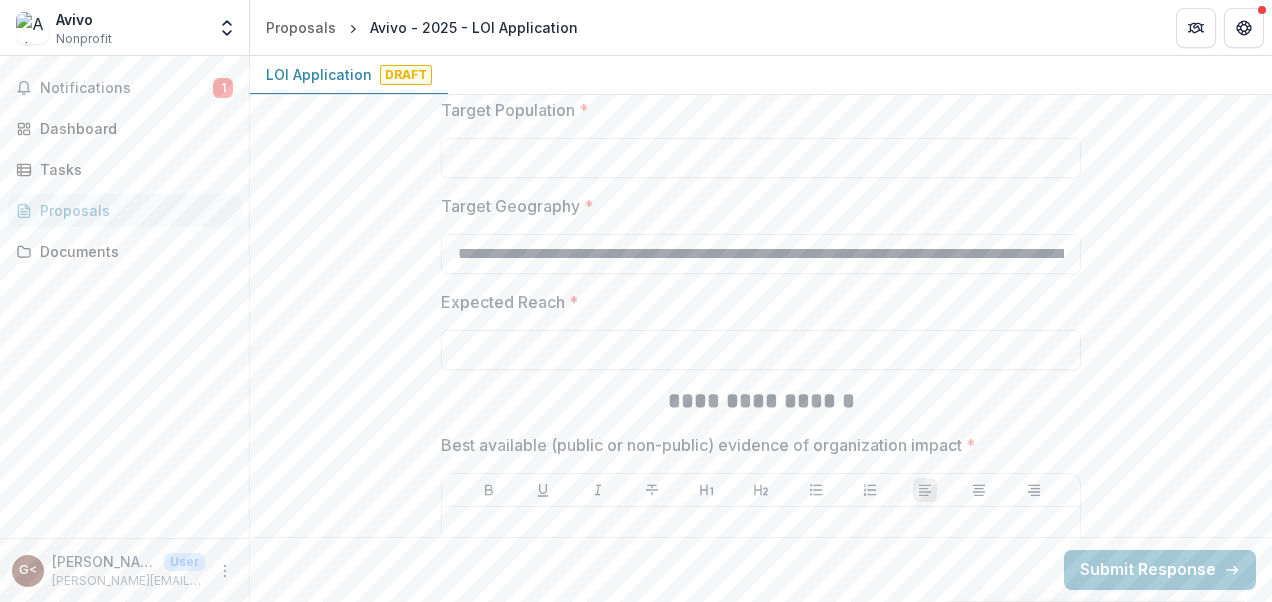 type 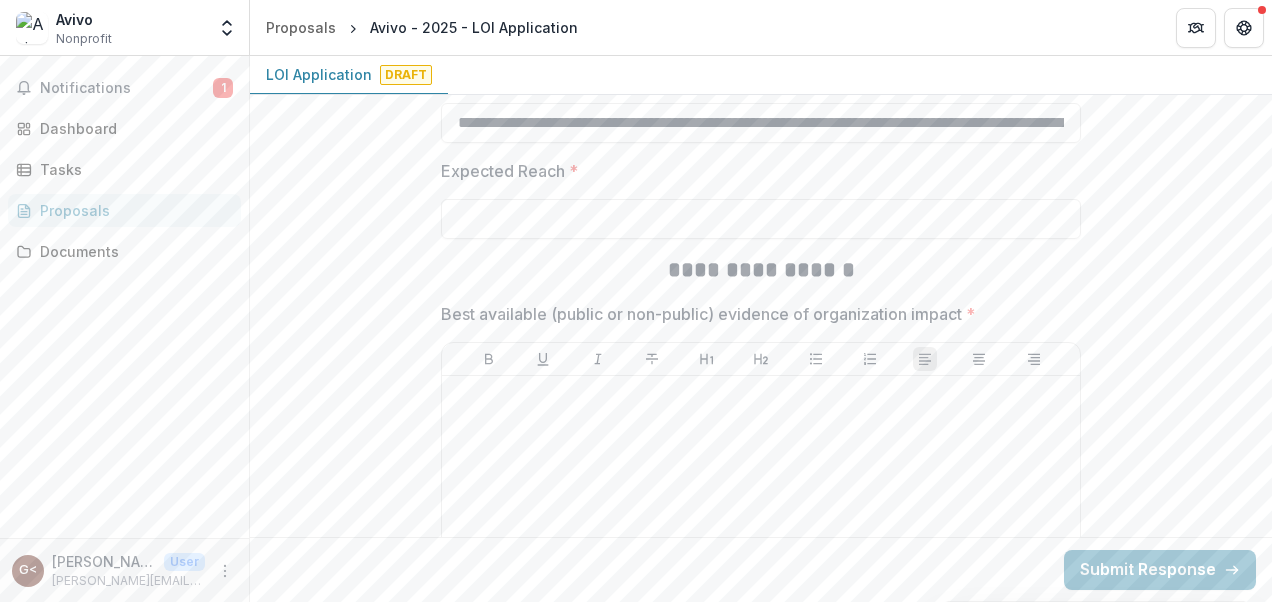 scroll, scrollTop: 3387, scrollLeft: 0, axis: vertical 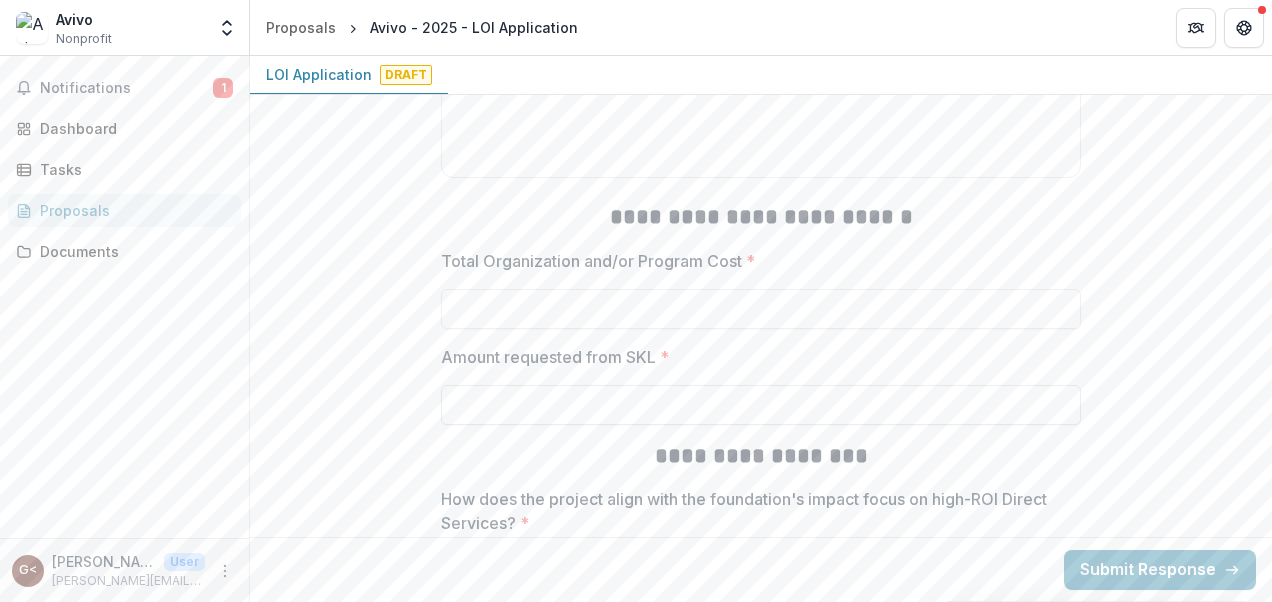click on "Amount requested from SKL *" at bounding box center (761, 405) 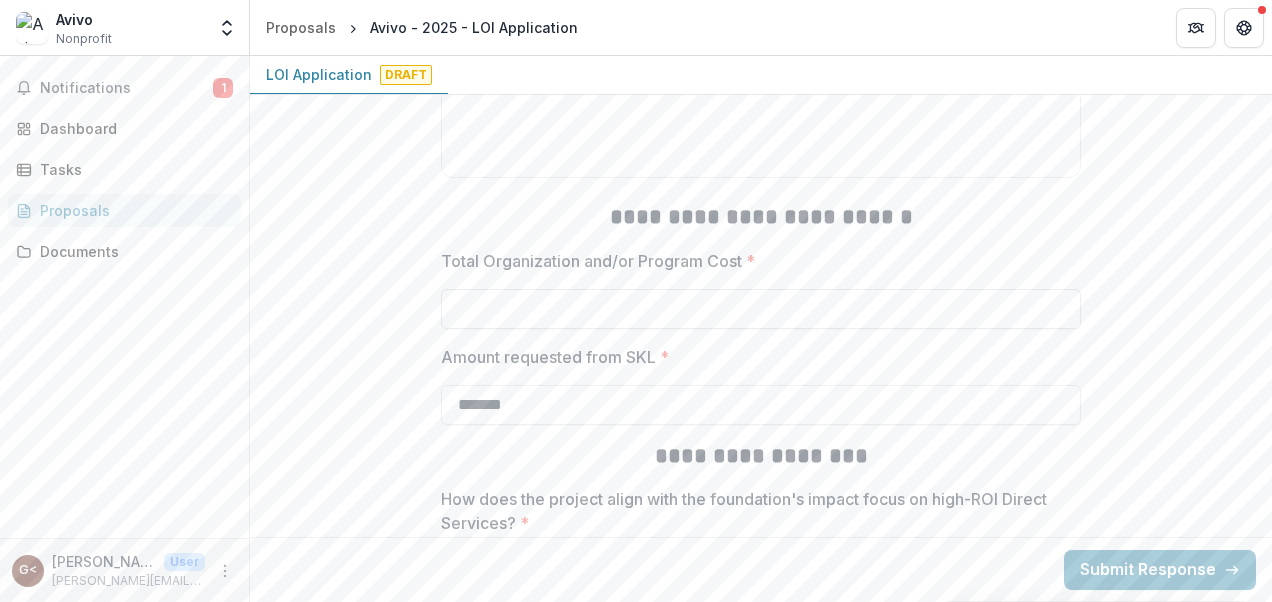 type on "*******" 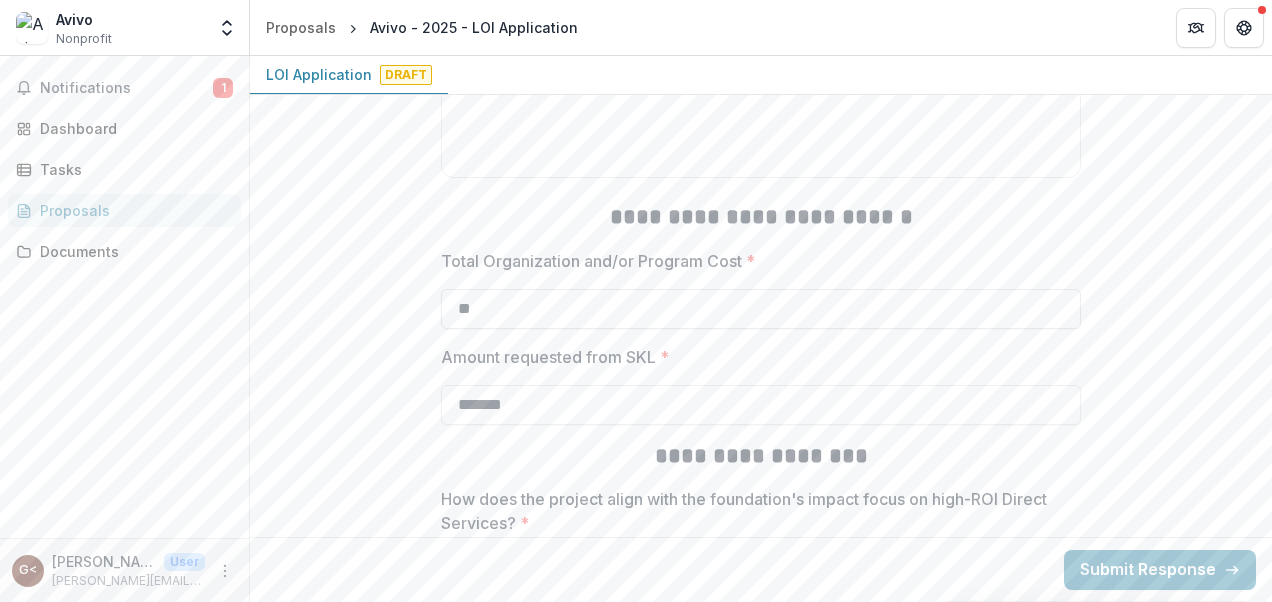 click on "**" at bounding box center (761, 309) 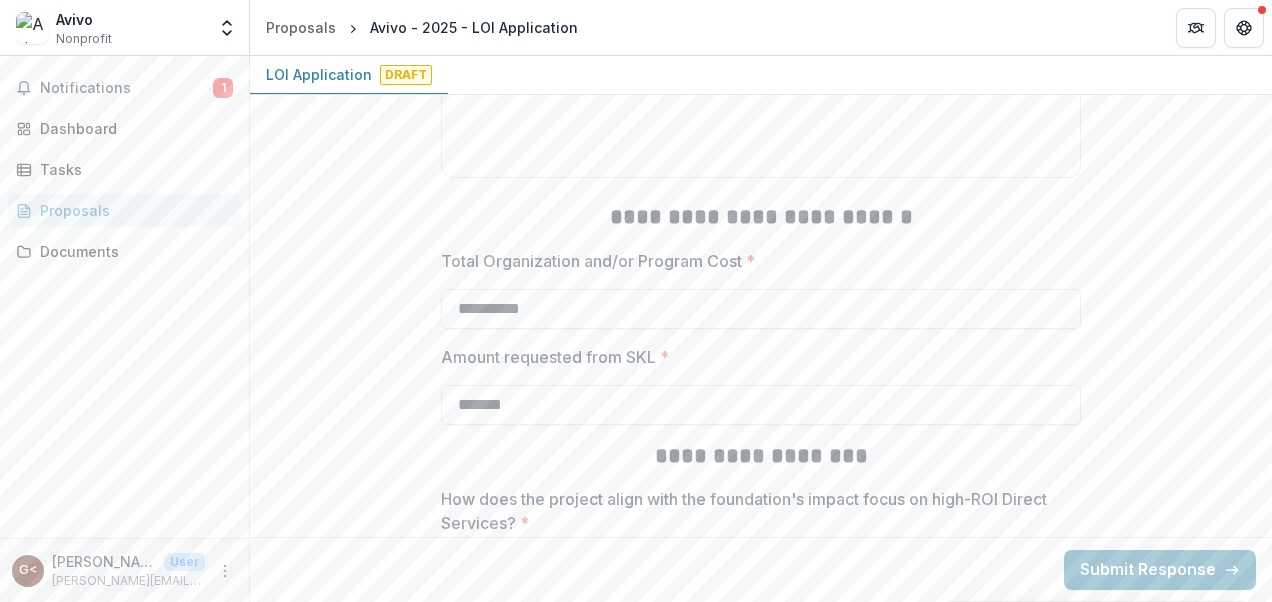 type on "**********" 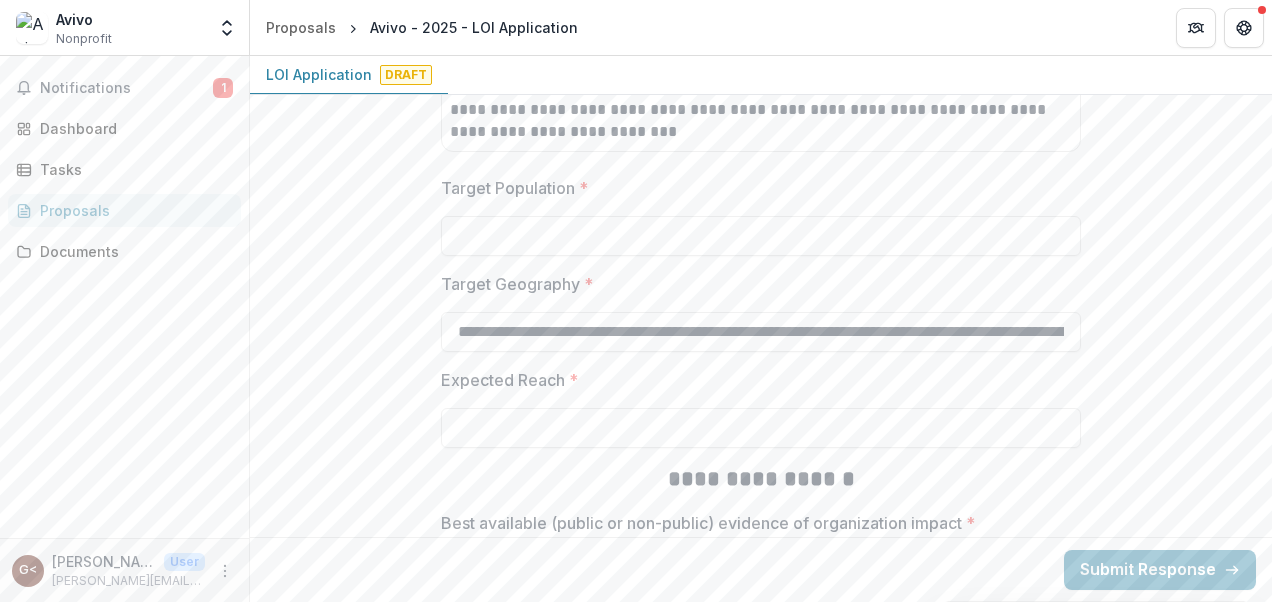 scroll, scrollTop: 3181, scrollLeft: 0, axis: vertical 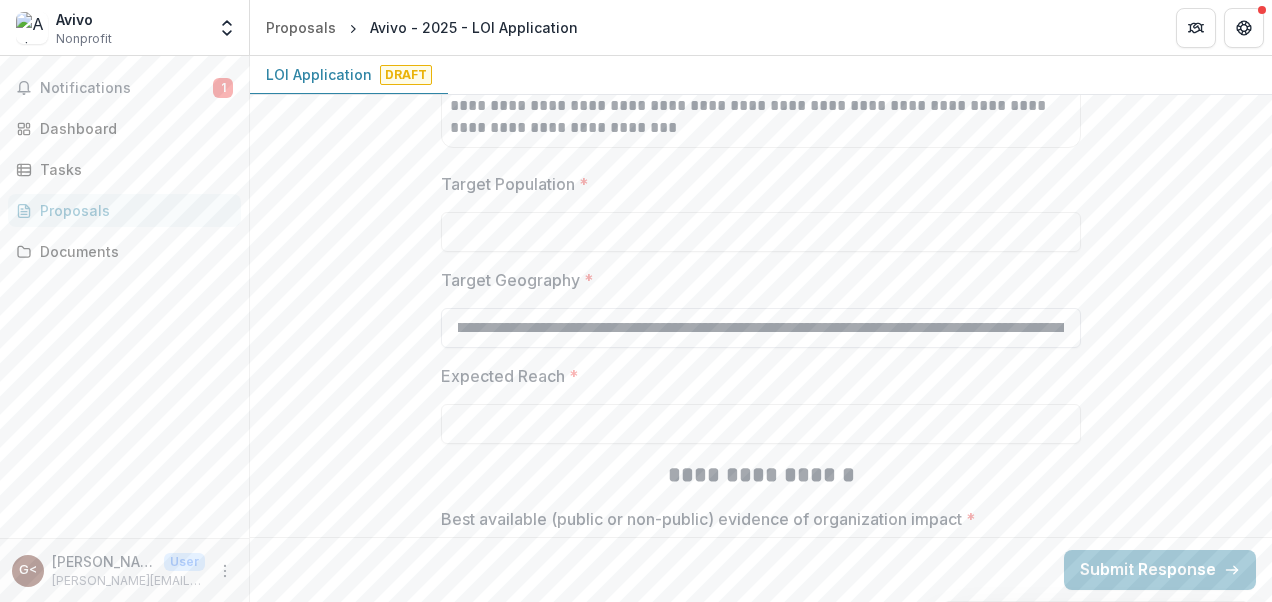 click on "**********" at bounding box center [761, 328] 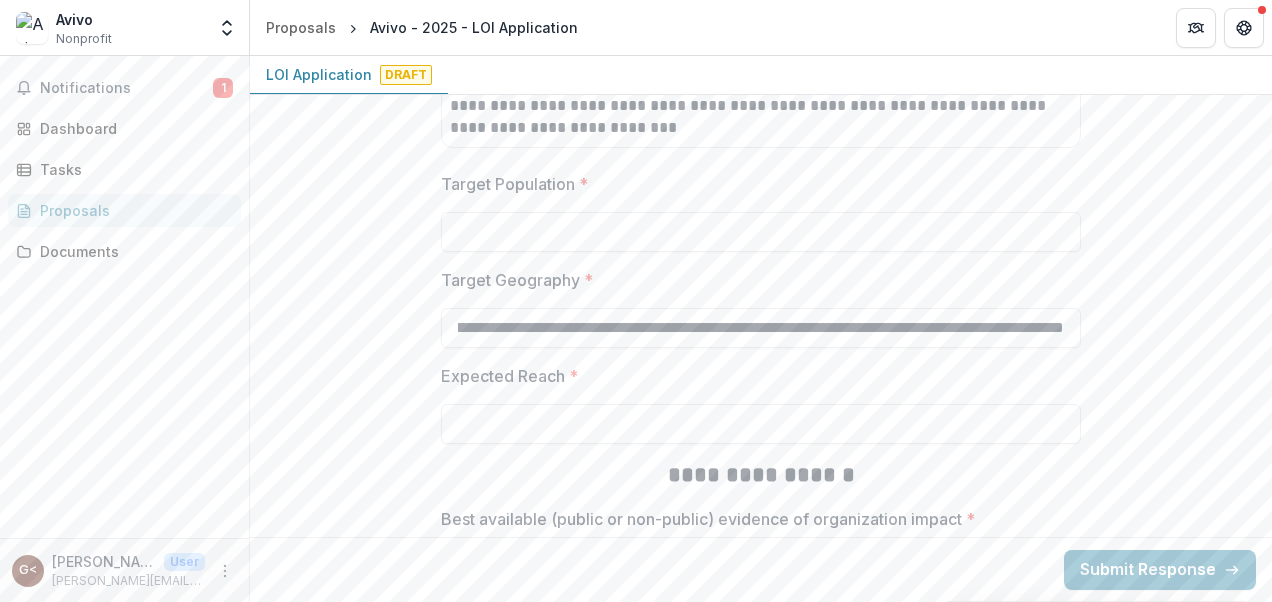 scroll, scrollTop: 0, scrollLeft: 6948, axis: horizontal 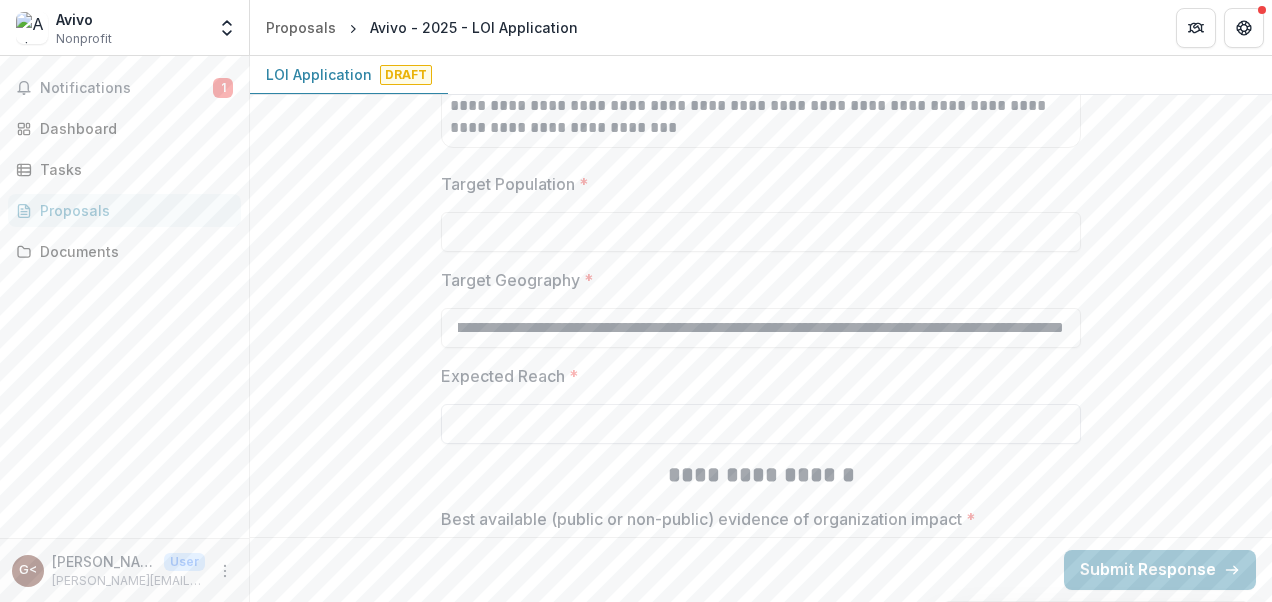 click on "Expected Reach *" at bounding box center [761, 424] 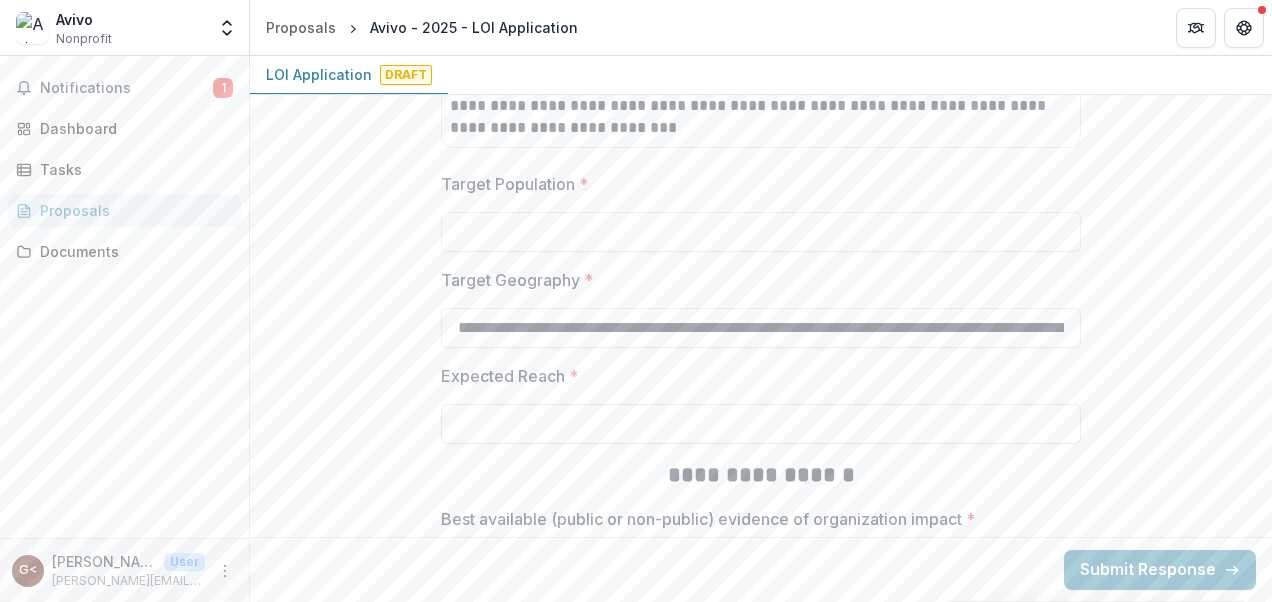 paste on "**********" 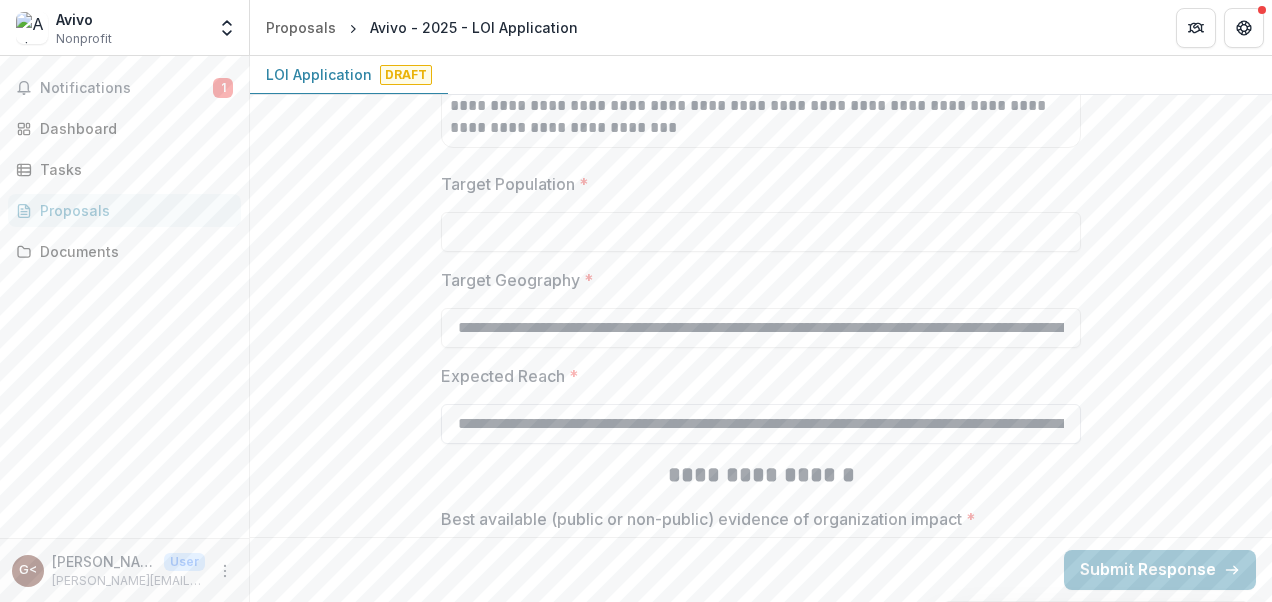 scroll, scrollTop: 0, scrollLeft: 5976, axis: horizontal 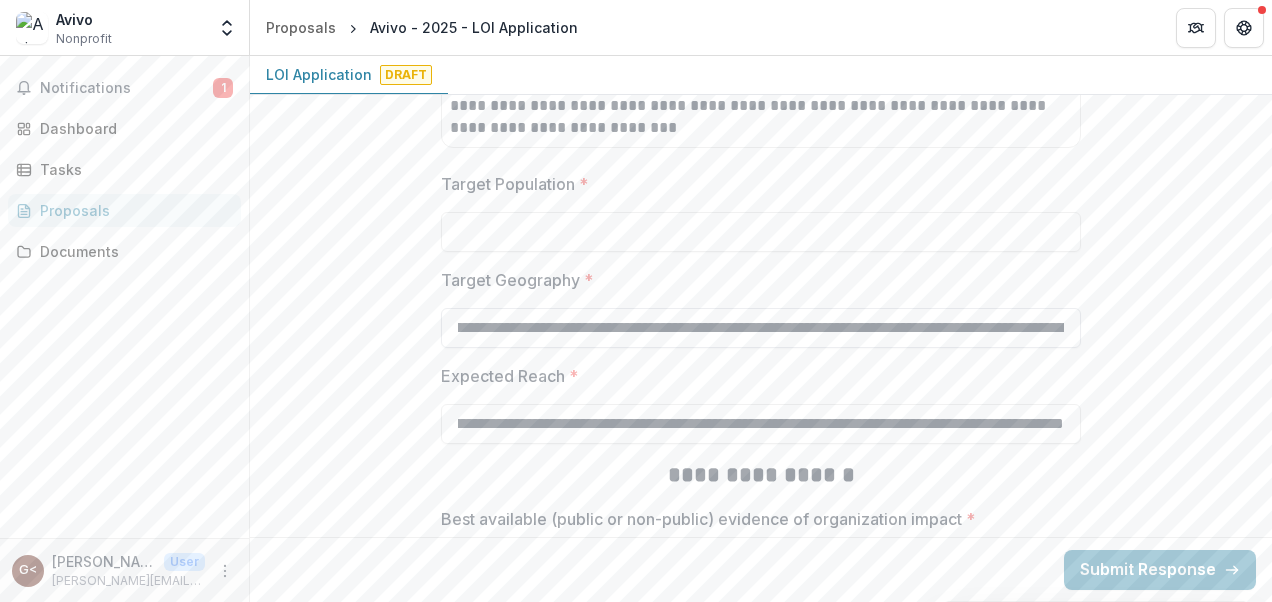 type on "**********" 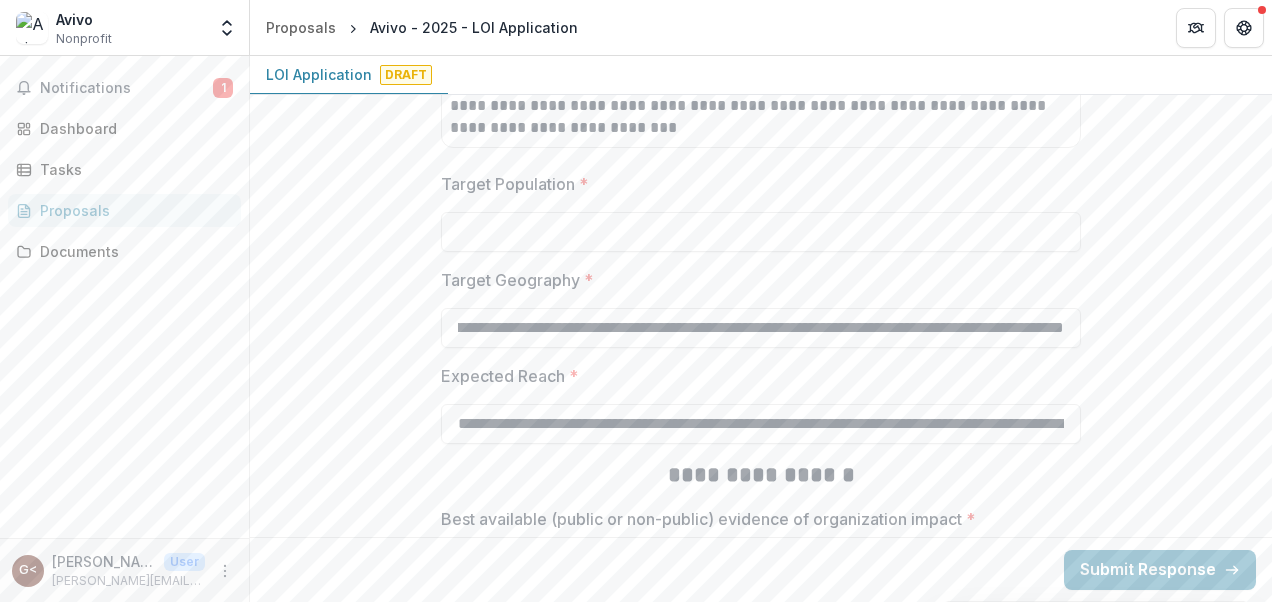 scroll, scrollTop: 0, scrollLeft: 6948, axis: horizontal 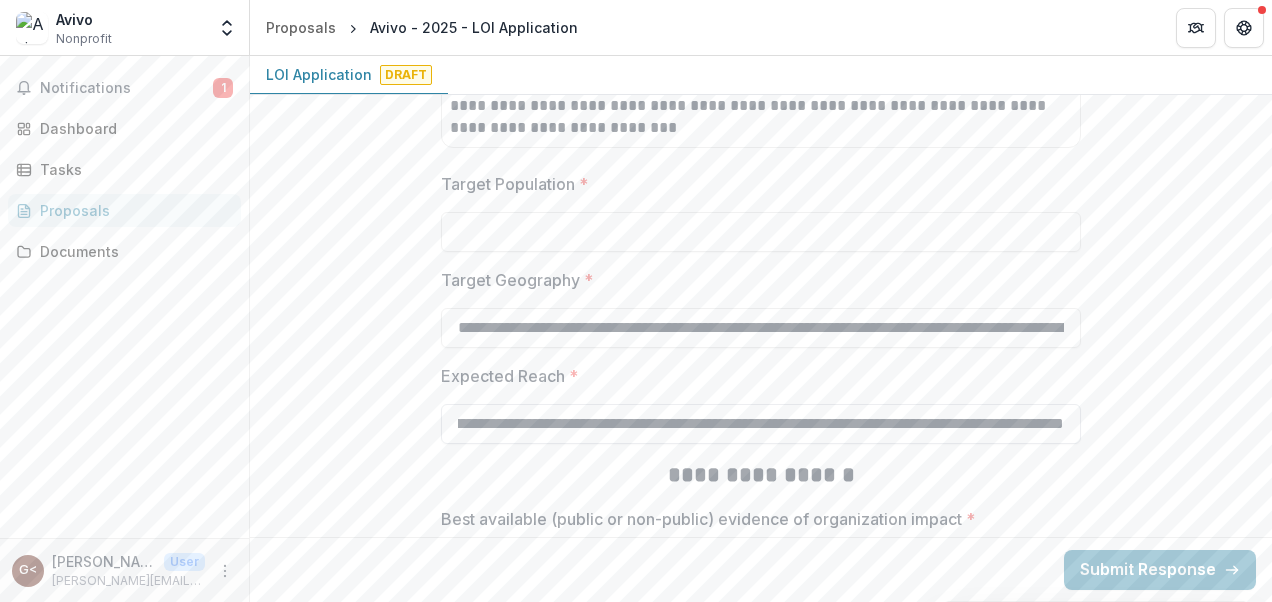 click on "**********" at bounding box center (761, 424) 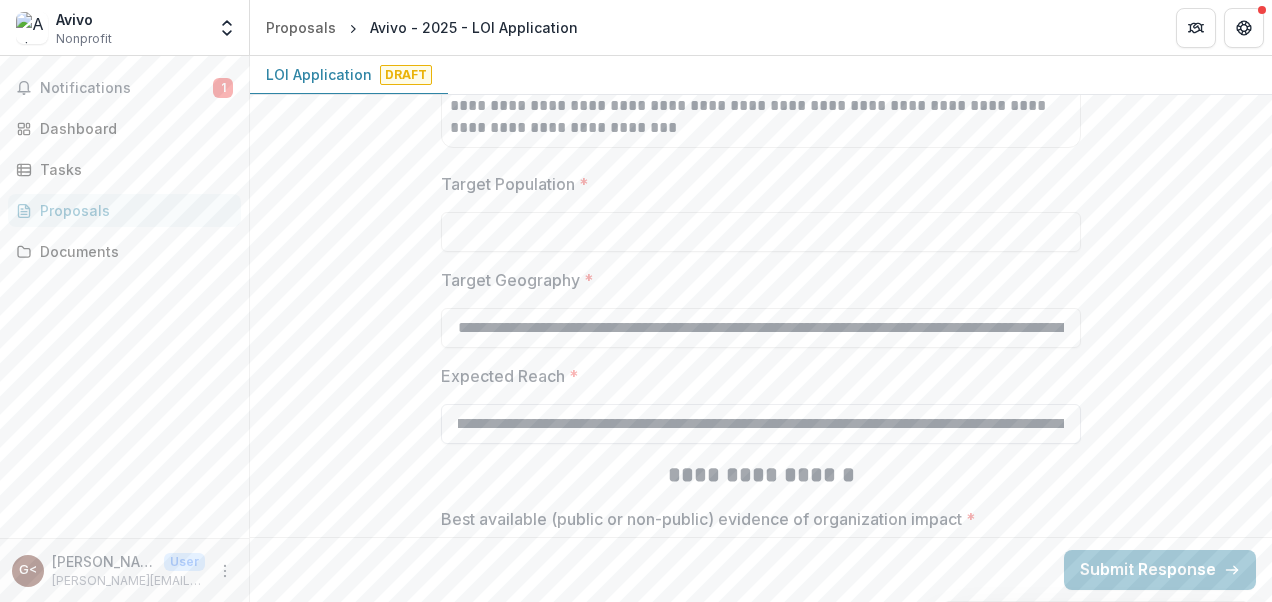 scroll, scrollTop: 0, scrollLeft: 0, axis: both 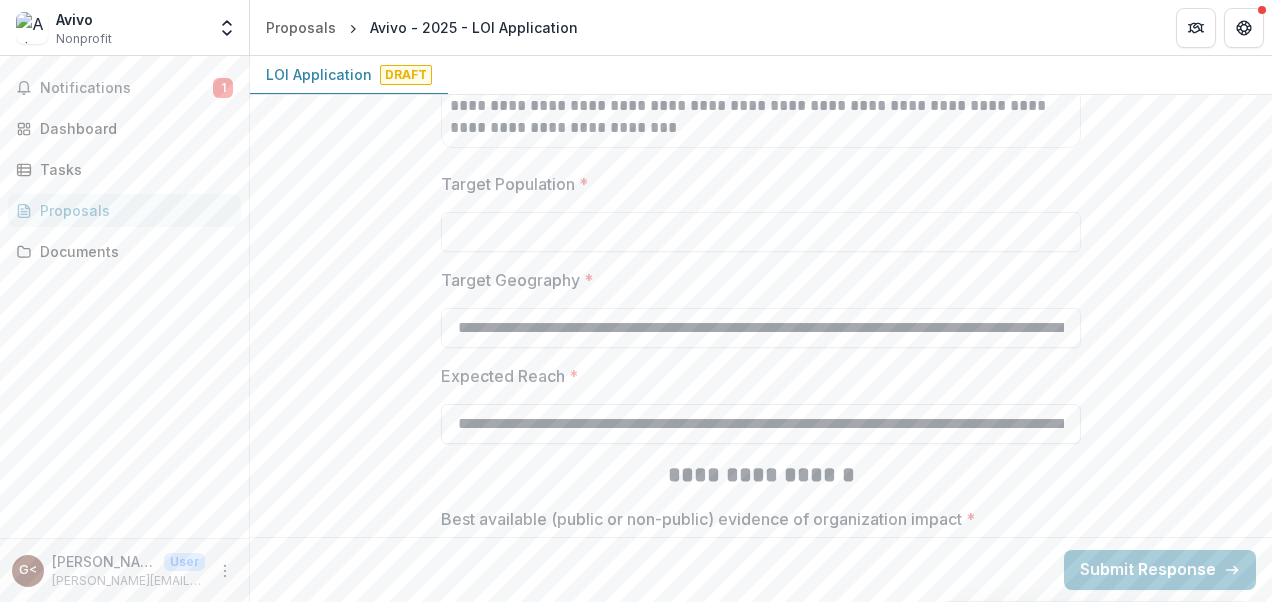 click on "**********" at bounding box center (761, 424) 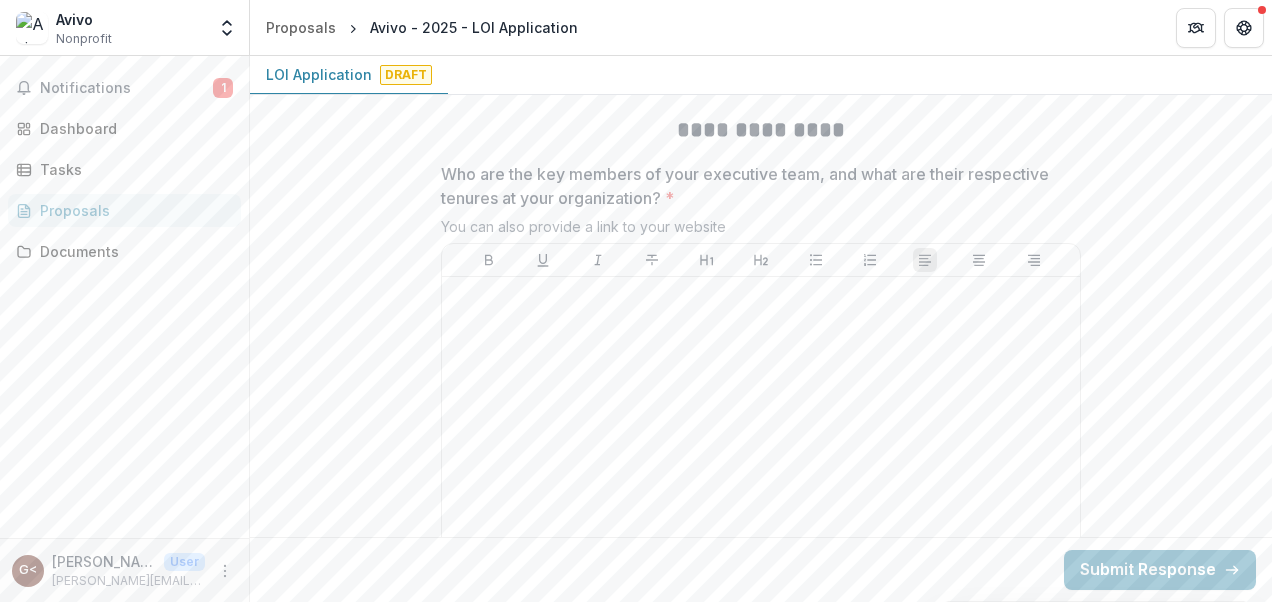scroll, scrollTop: 5543, scrollLeft: 0, axis: vertical 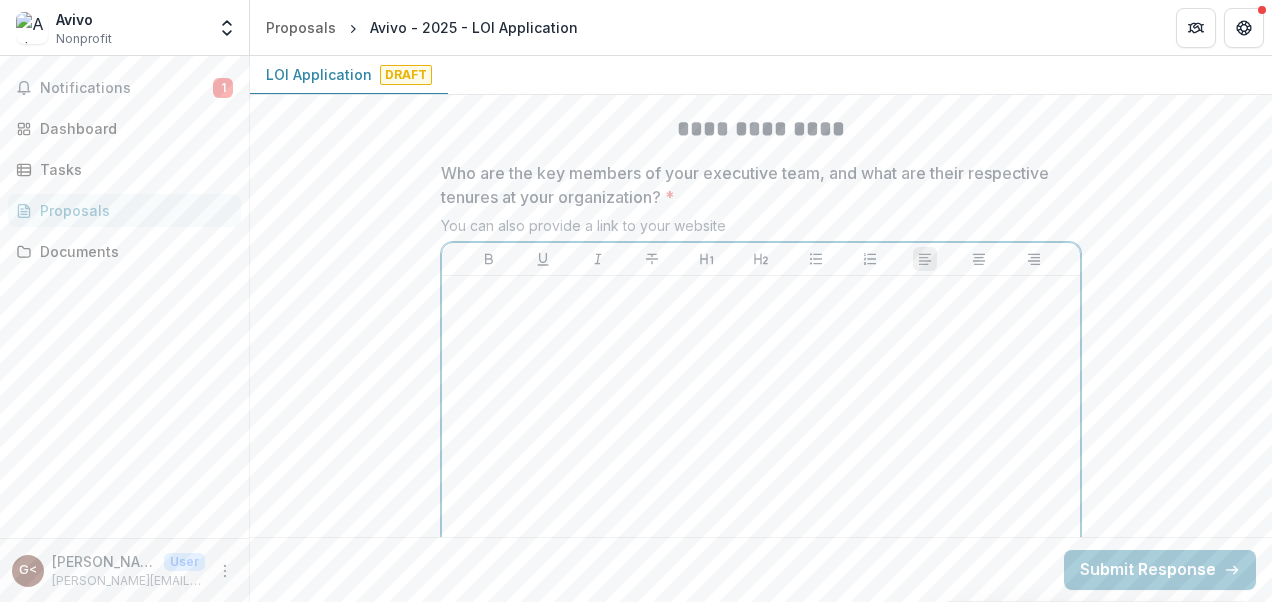 click at bounding box center (761, 295) 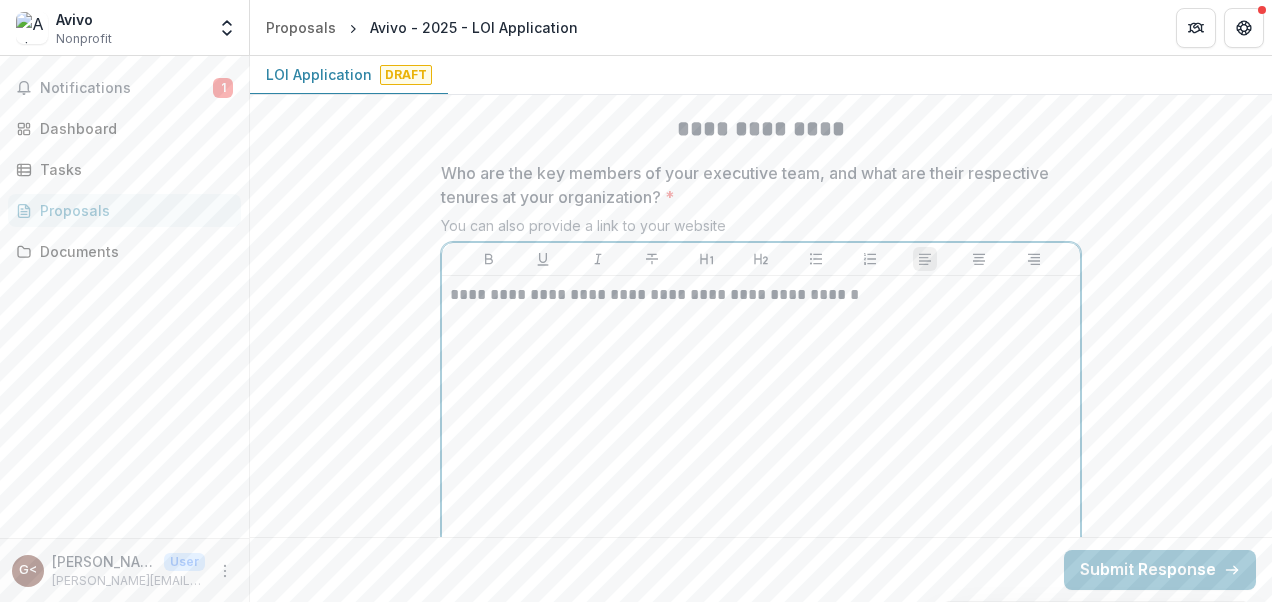 click at bounding box center (761, 317) 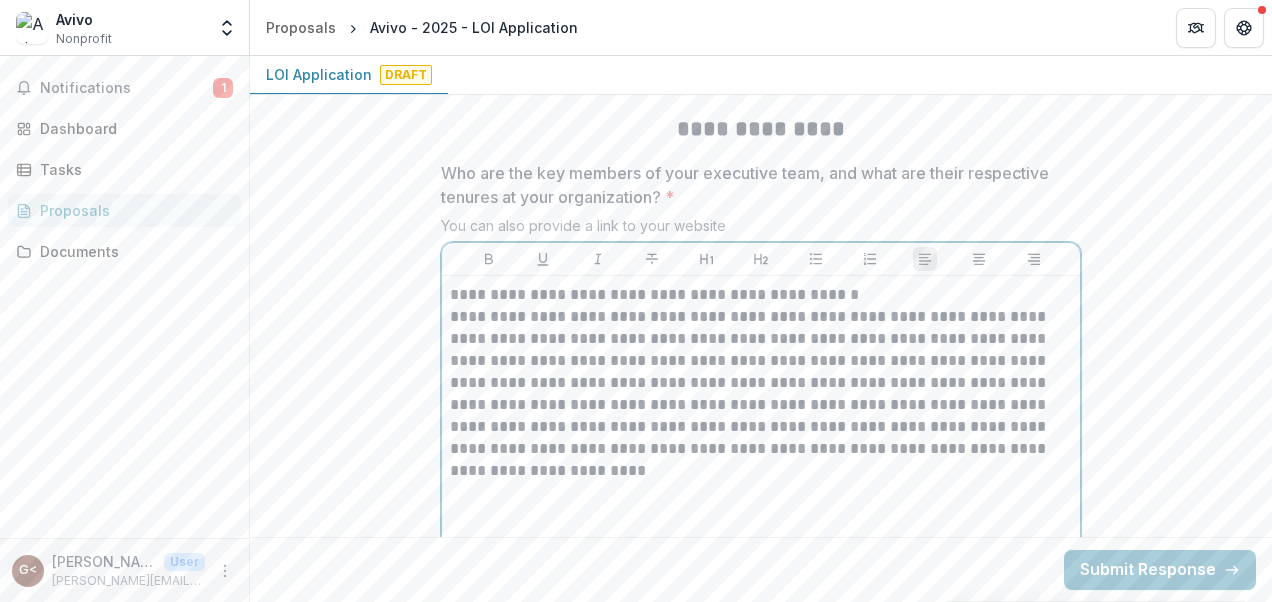 click on "**********" at bounding box center (761, 295) 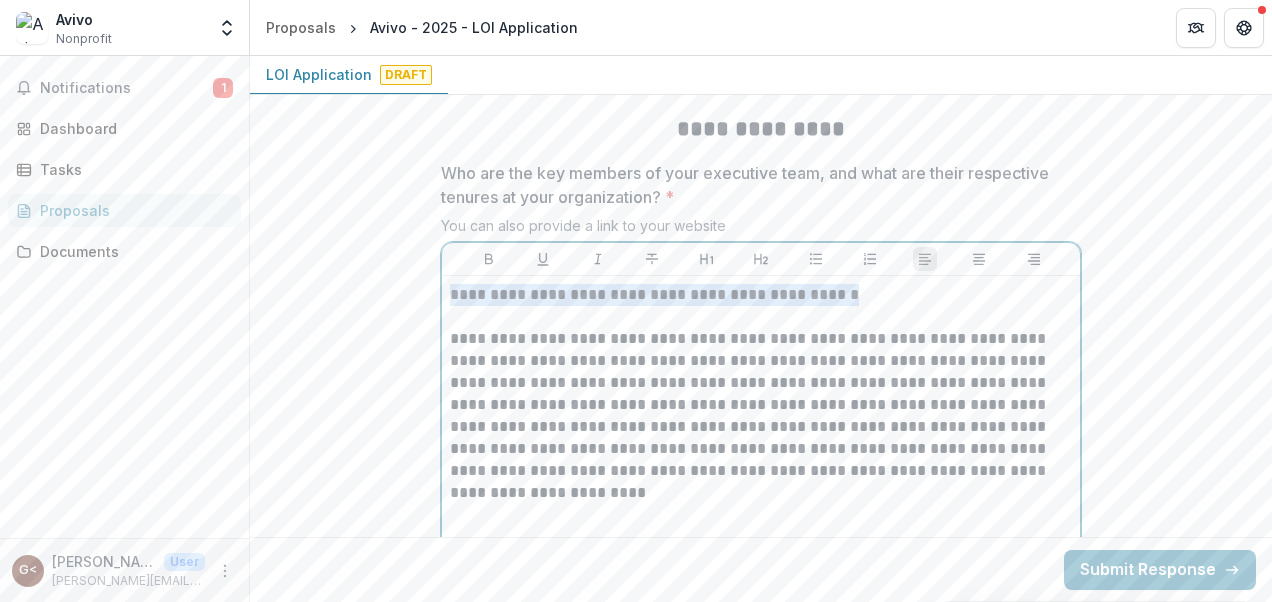 drag, startPoint x: 833, startPoint y: 282, endPoint x: 423, endPoint y: 272, distance: 410.12195 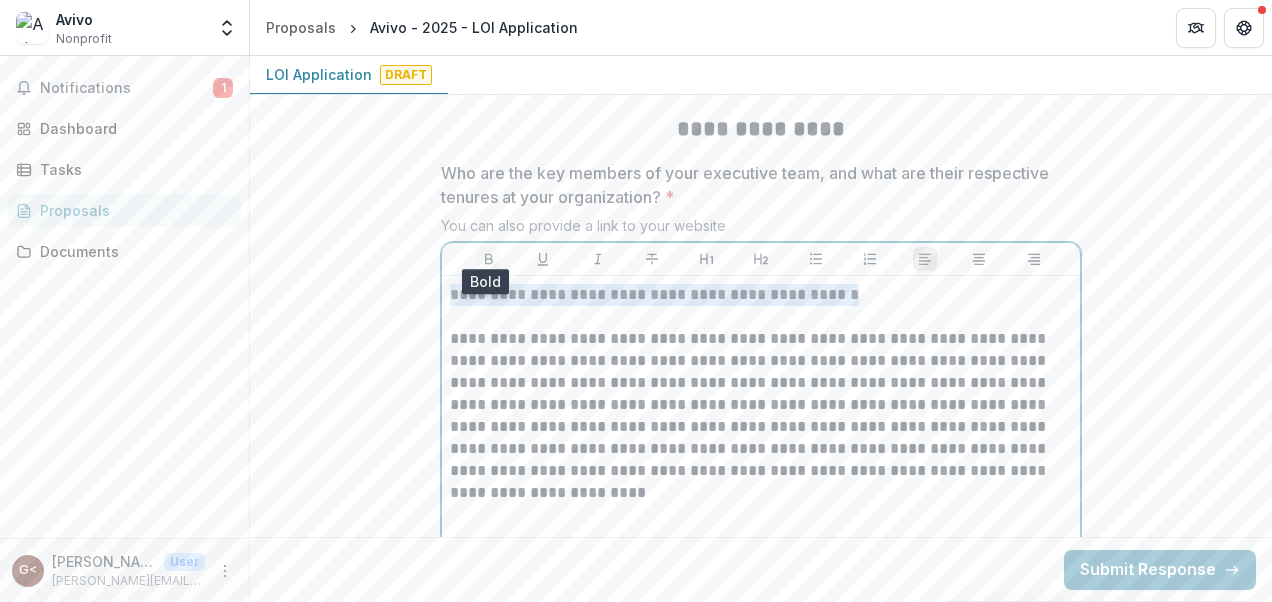 click 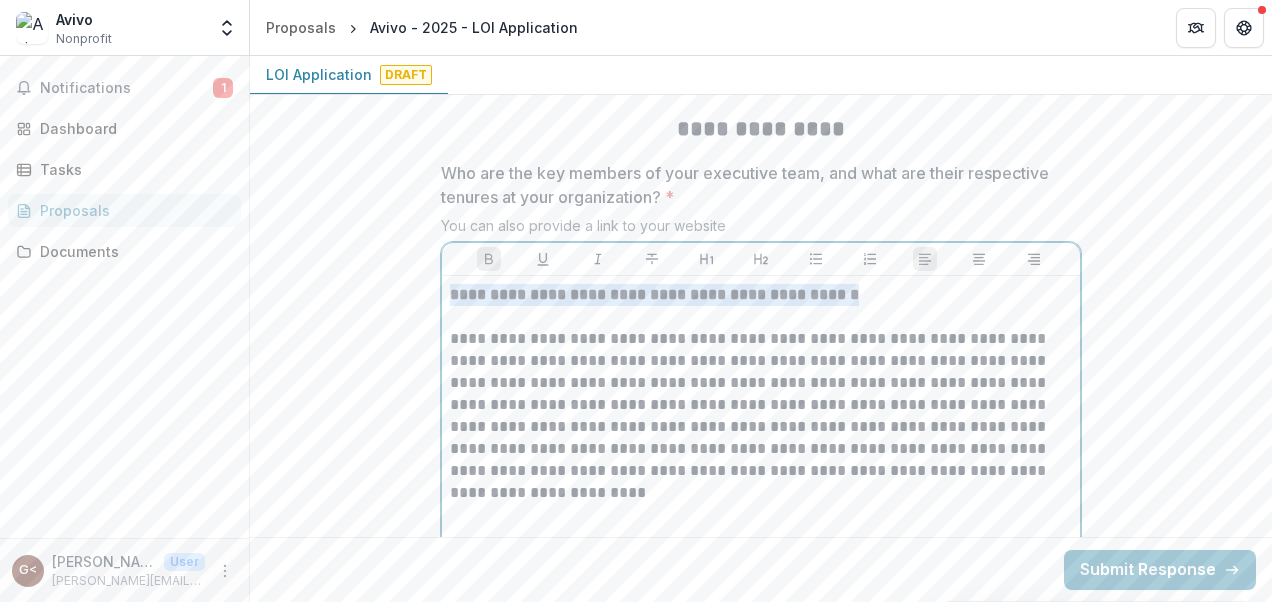 click on "**********" at bounding box center (761, 295) 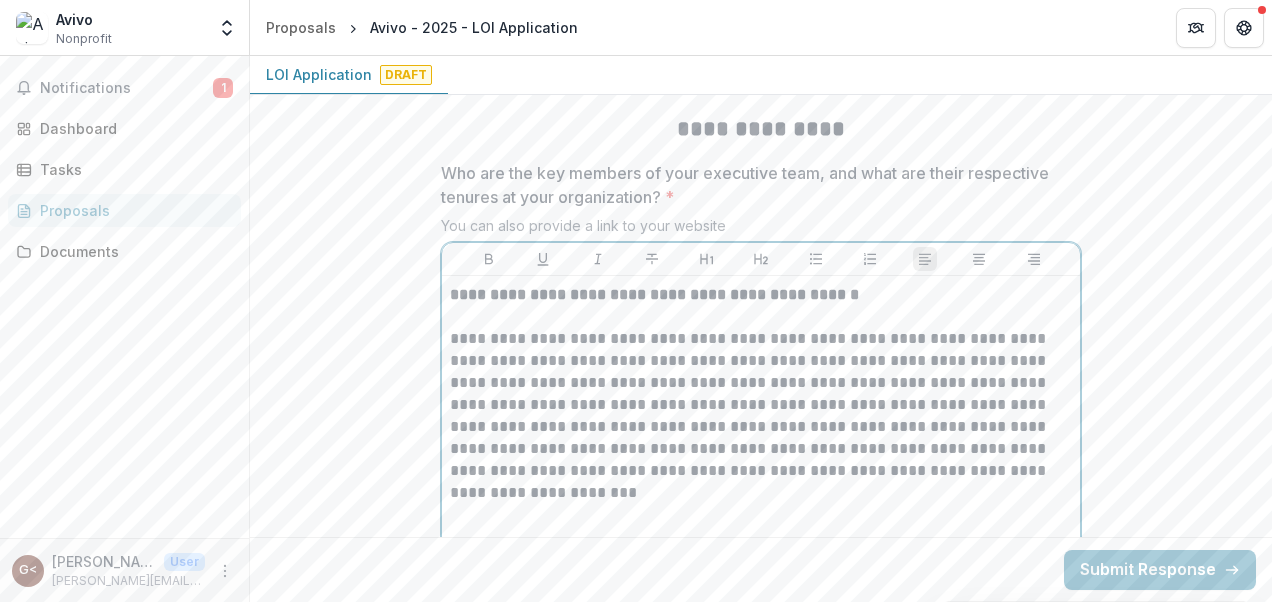 click on "**********" at bounding box center (761, 416) 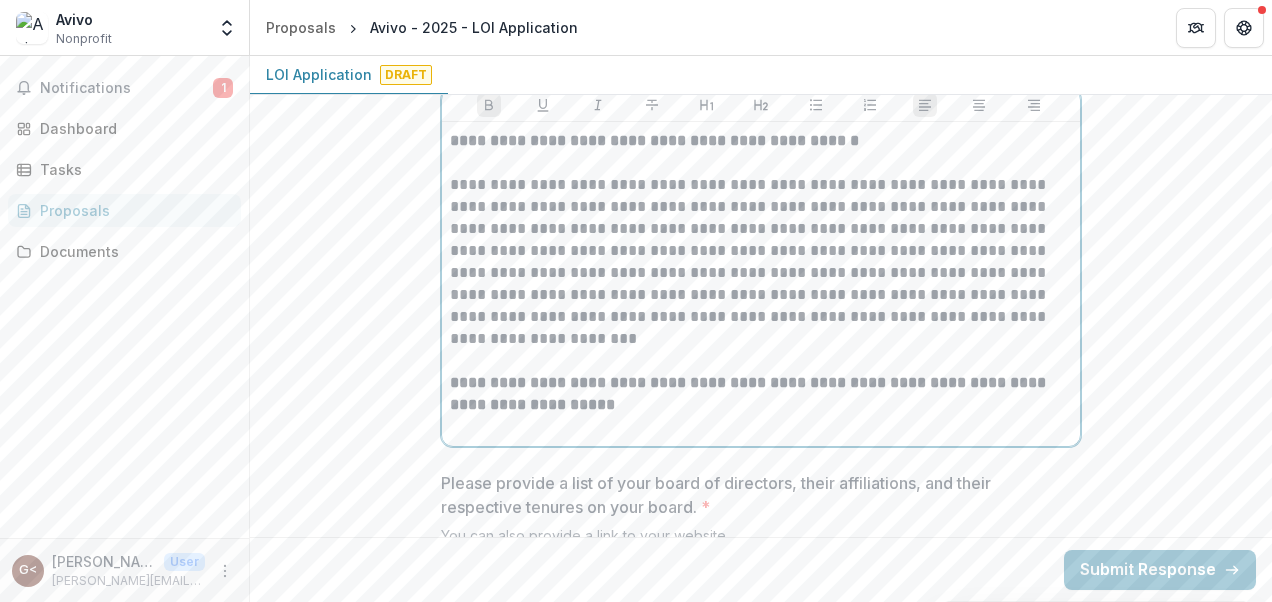 scroll, scrollTop: 5705, scrollLeft: 0, axis: vertical 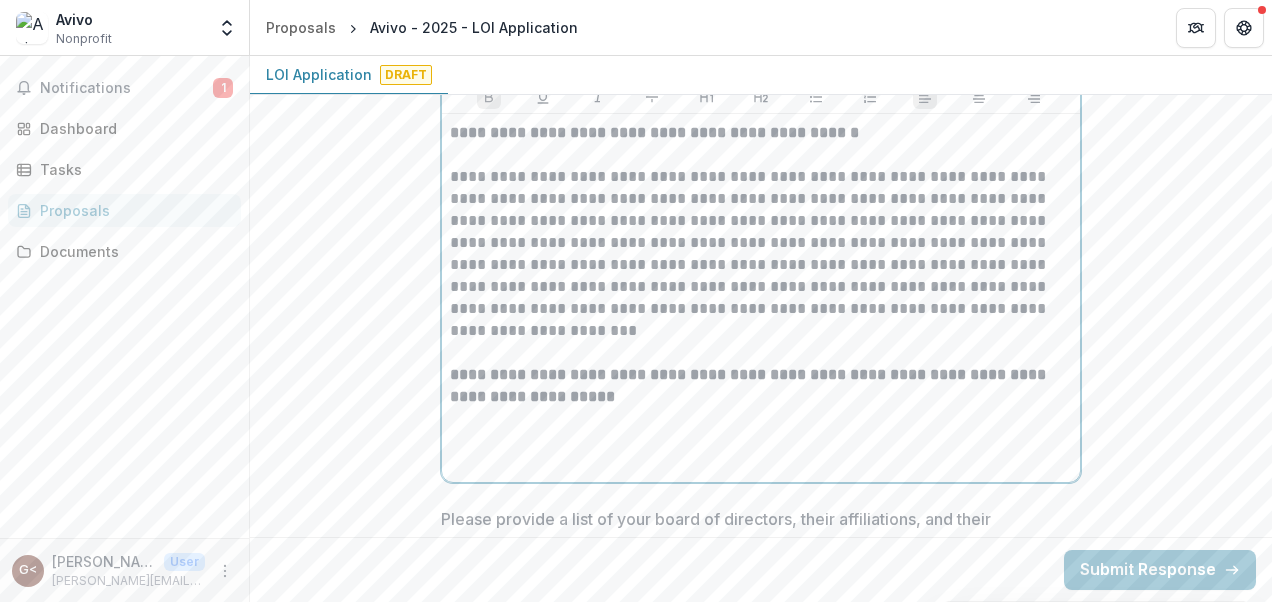 click at bounding box center [761, 441] 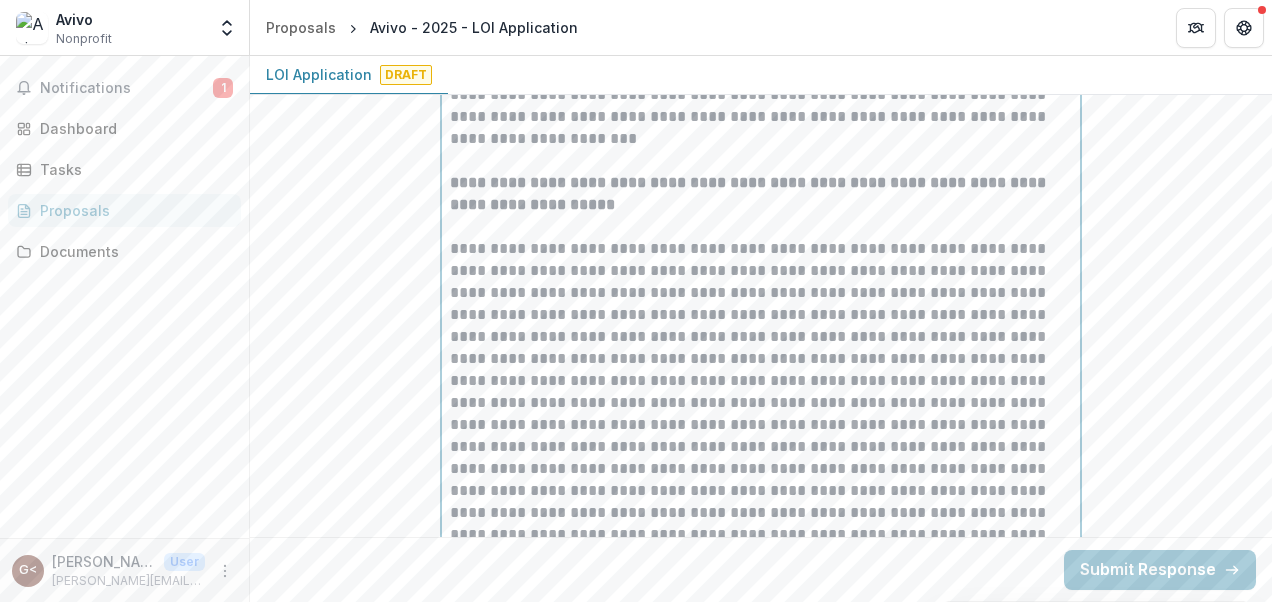 scroll, scrollTop: 5899, scrollLeft: 0, axis: vertical 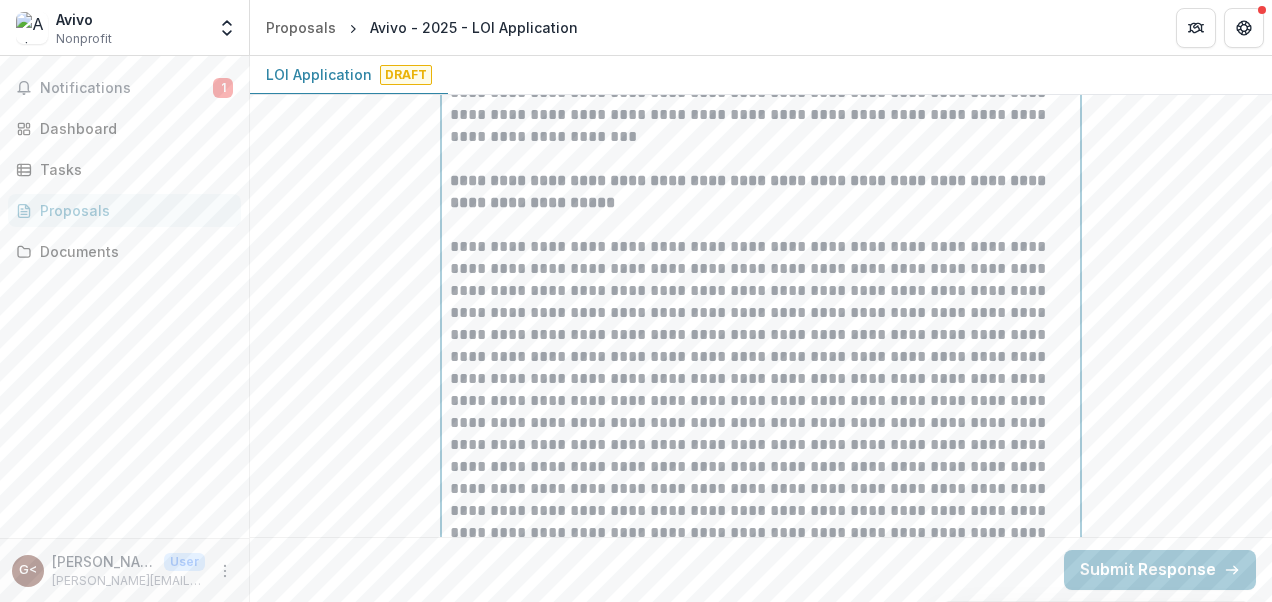 click at bounding box center [761, 401] 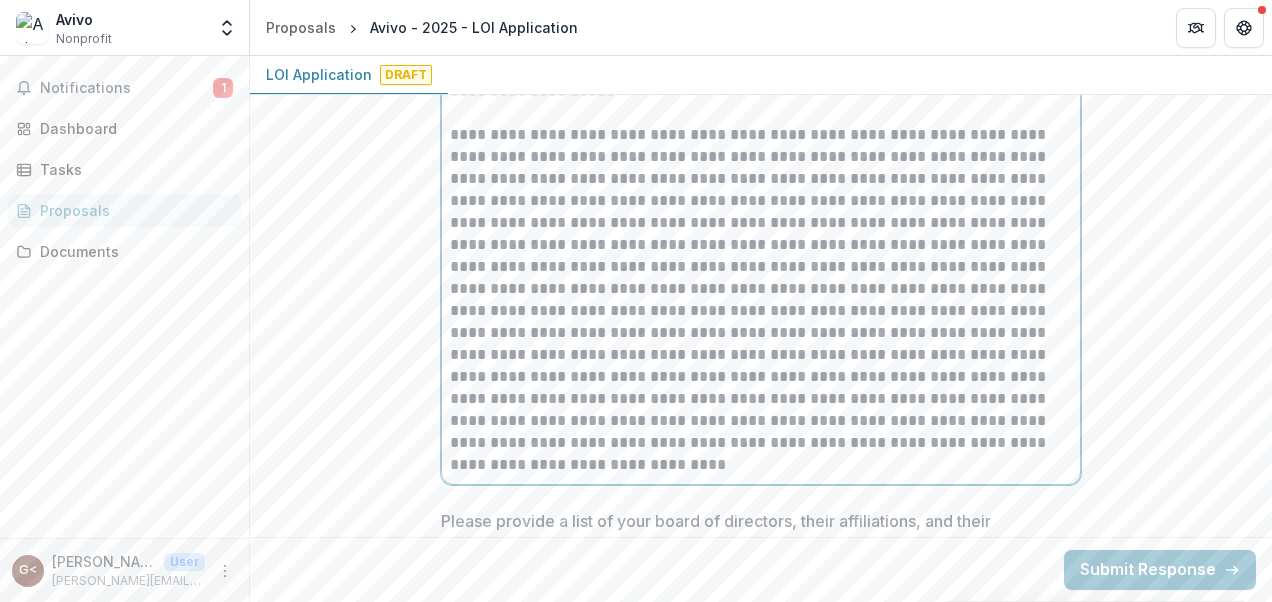 scroll, scrollTop: 6012, scrollLeft: 0, axis: vertical 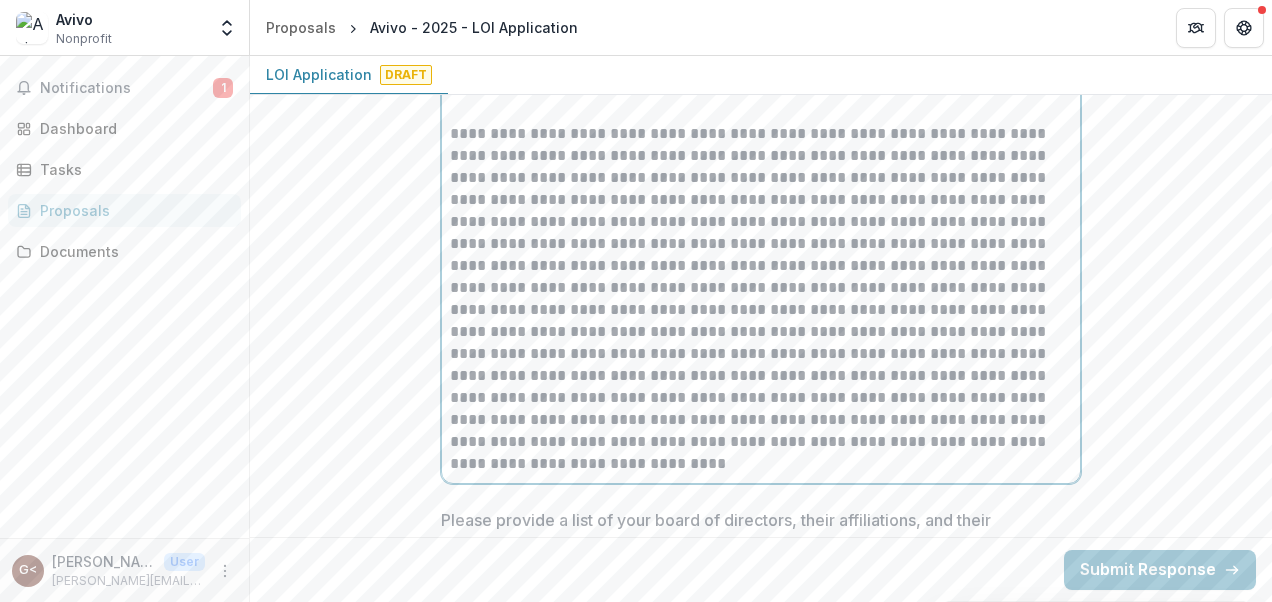 click at bounding box center [761, 288] 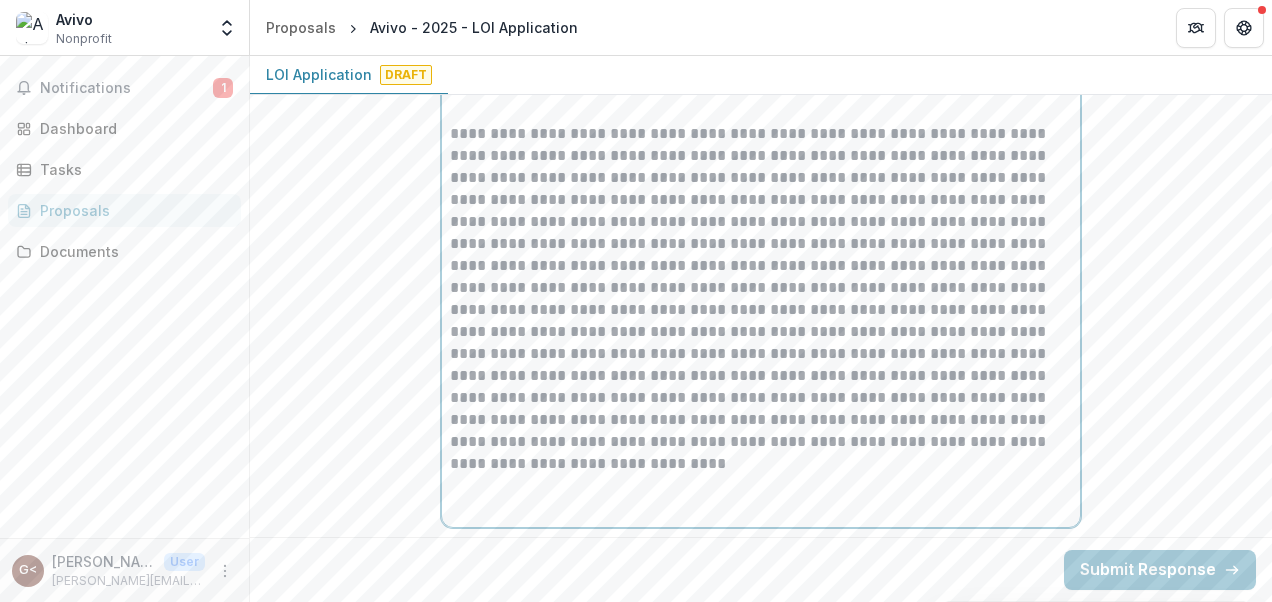 click at bounding box center (761, 486) 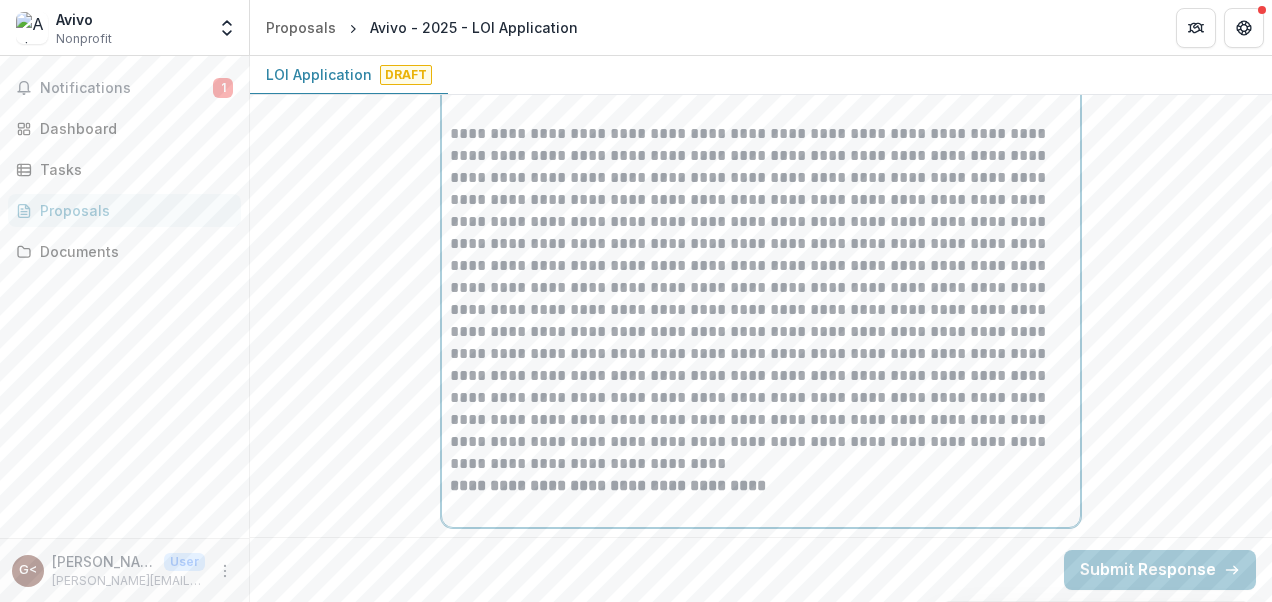 click at bounding box center [761, 508] 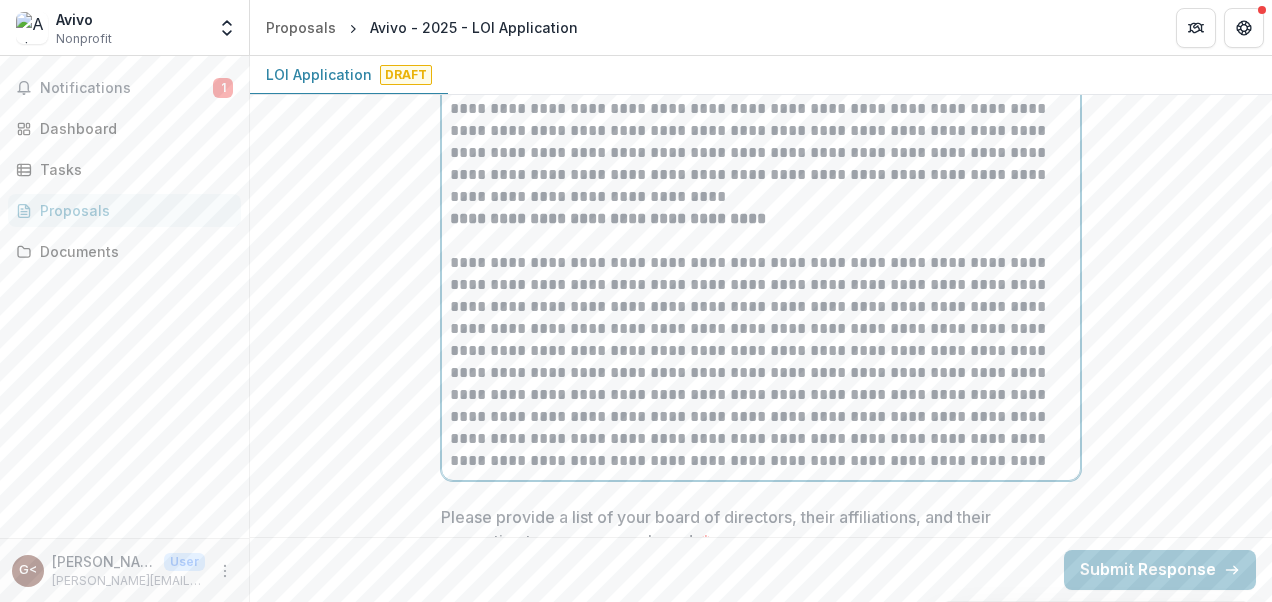 scroll, scrollTop: 6281, scrollLeft: 0, axis: vertical 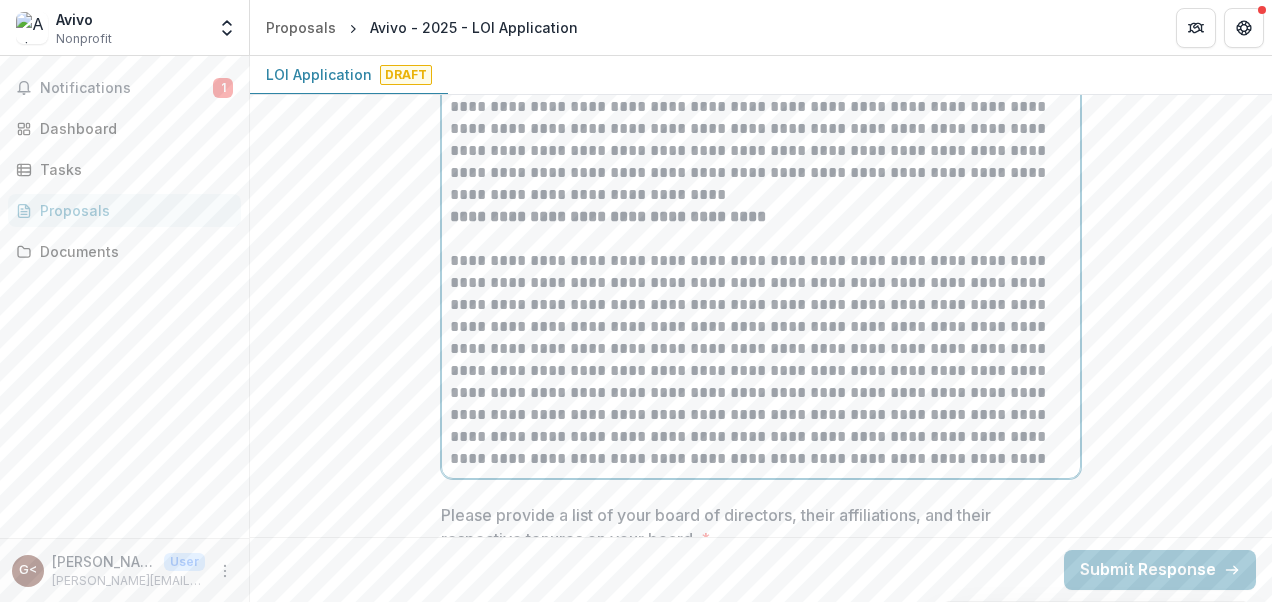 click on "**********" at bounding box center [761, 360] 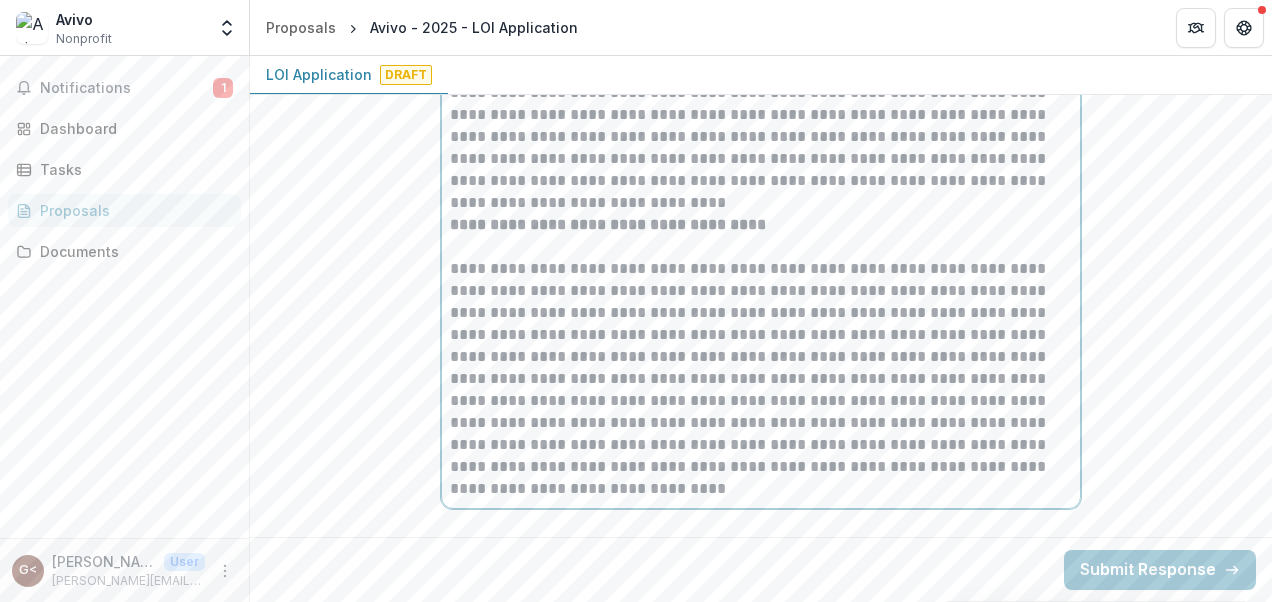 scroll, scrollTop: 6273, scrollLeft: 0, axis: vertical 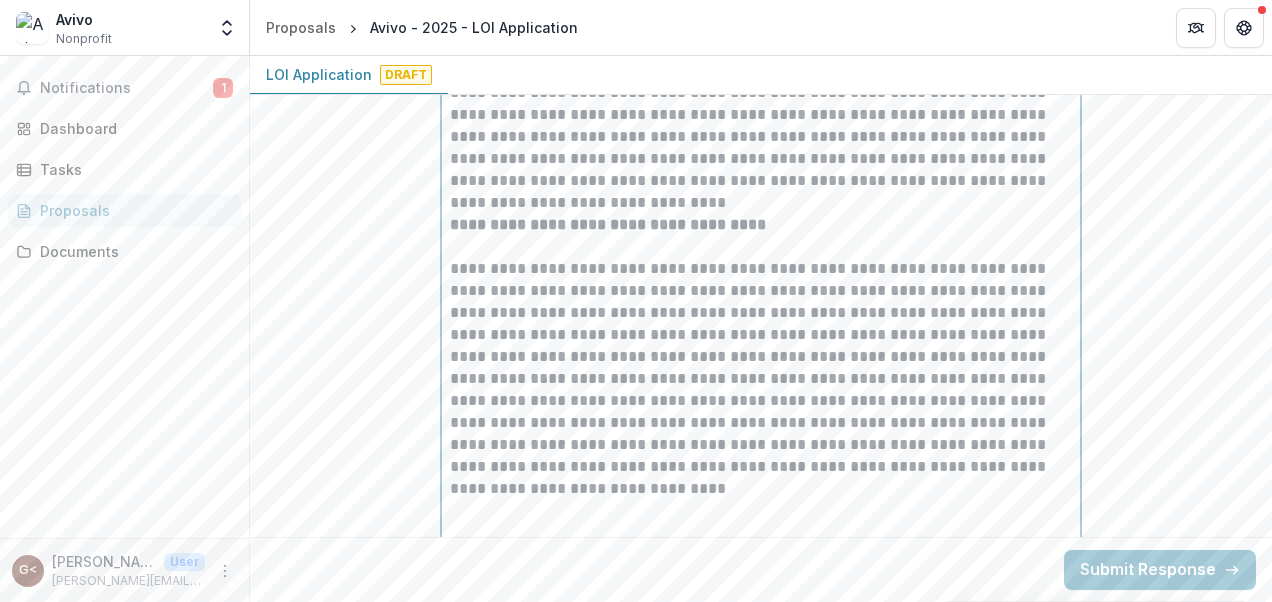 click at bounding box center [761, 533] 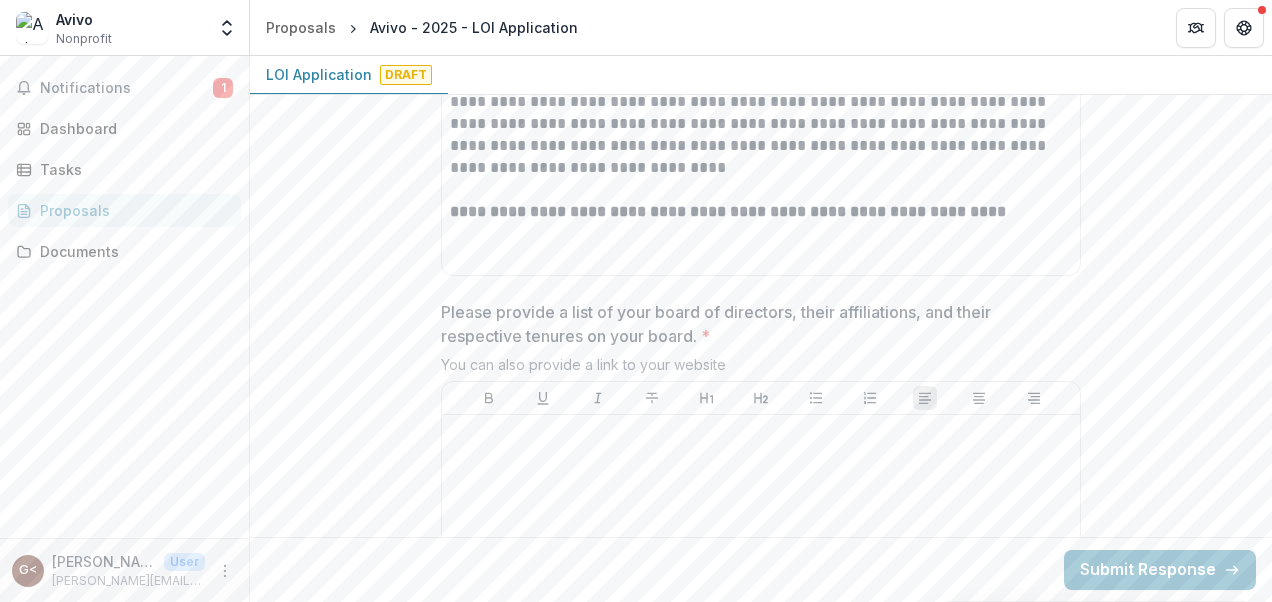 scroll, scrollTop: 6593, scrollLeft: 0, axis: vertical 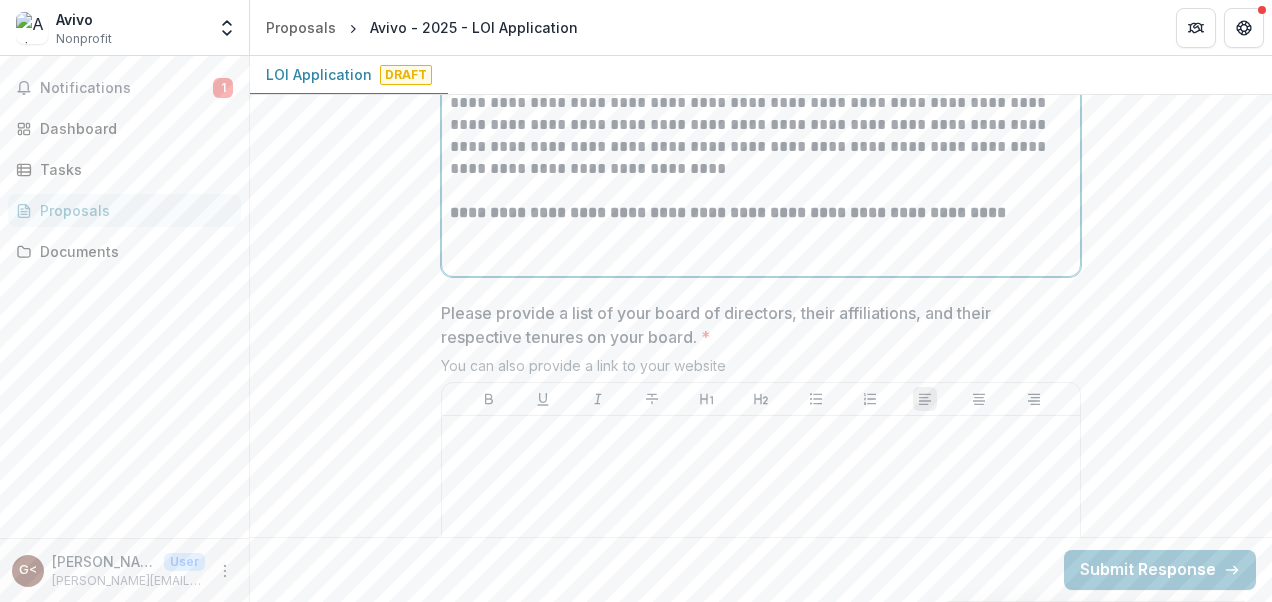 click at bounding box center [761, 257] 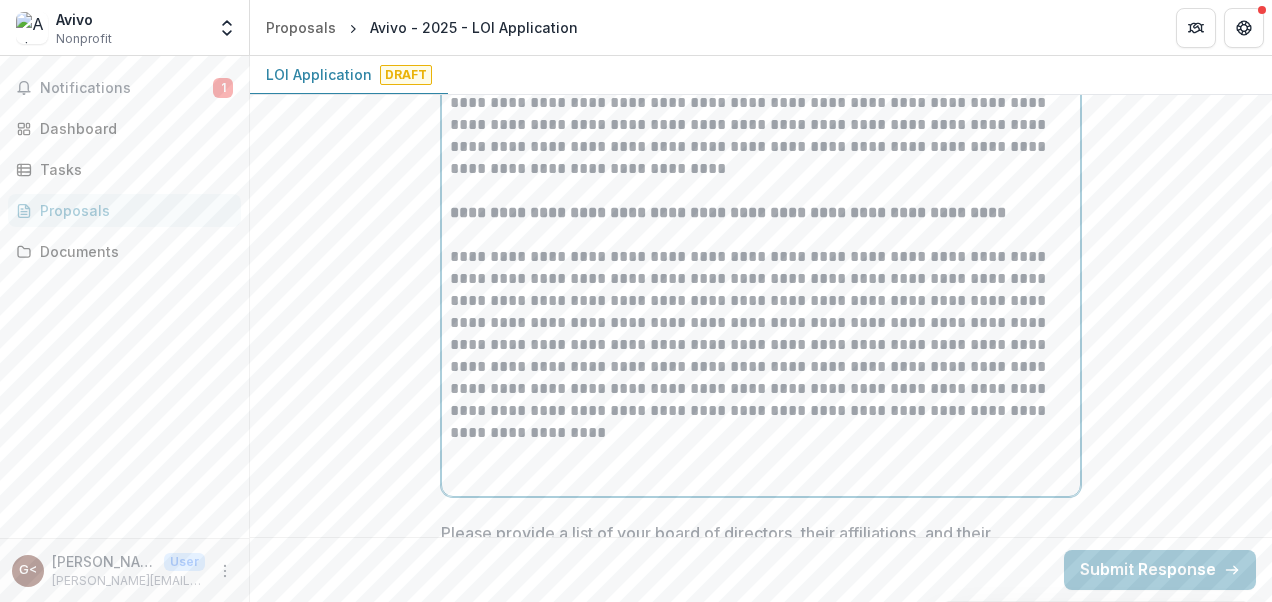 click at bounding box center [761, 477] 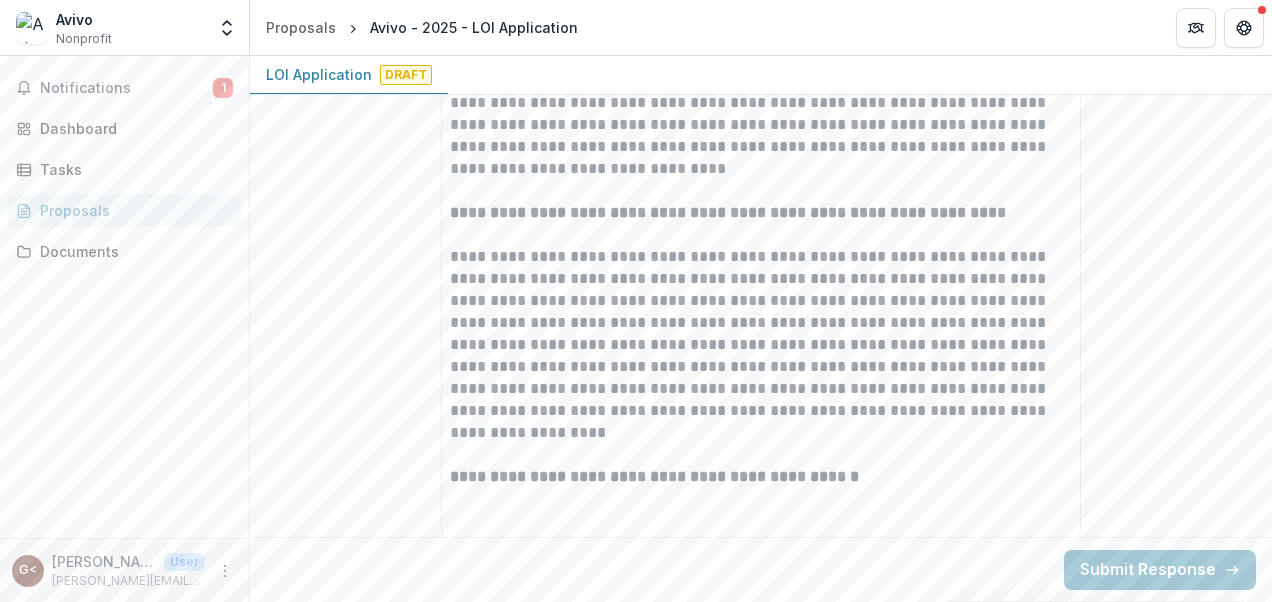 click on "**********" at bounding box center (761, -117) 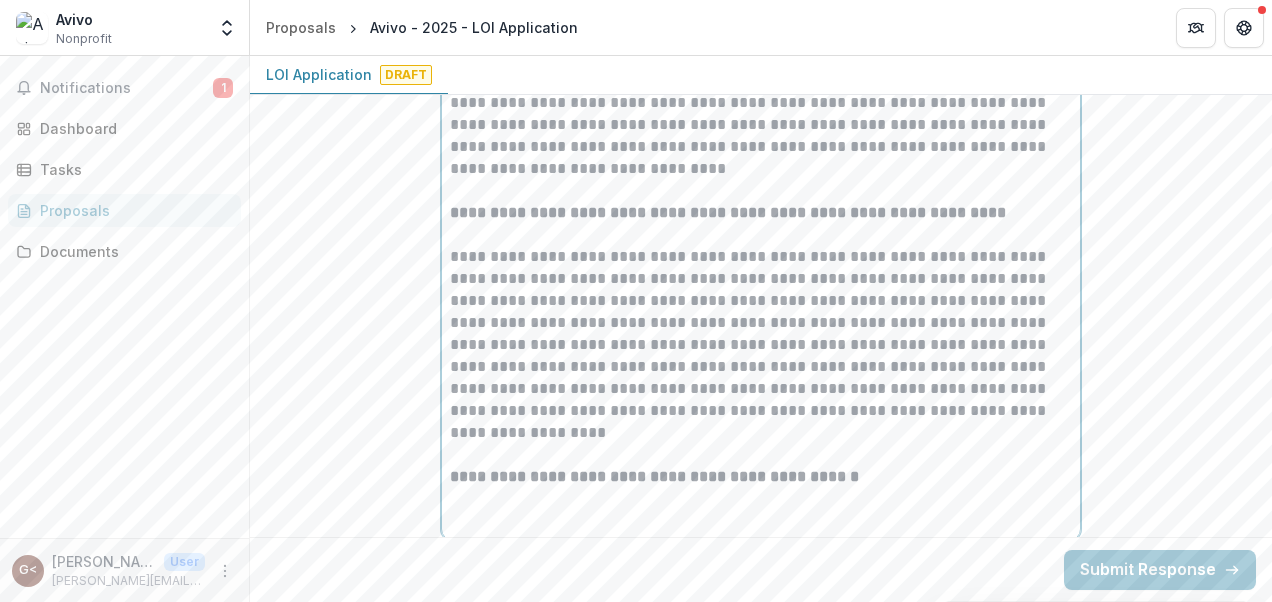 click at bounding box center [761, 521] 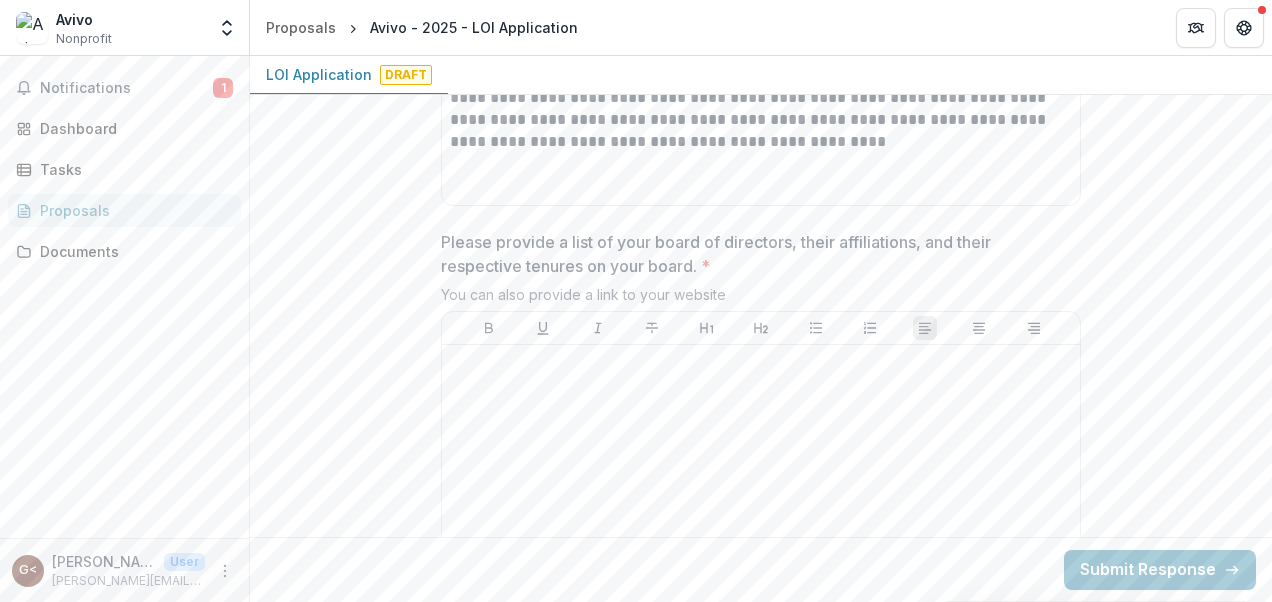 scroll, scrollTop: 7237, scrollLeft: 0, axis: vertical 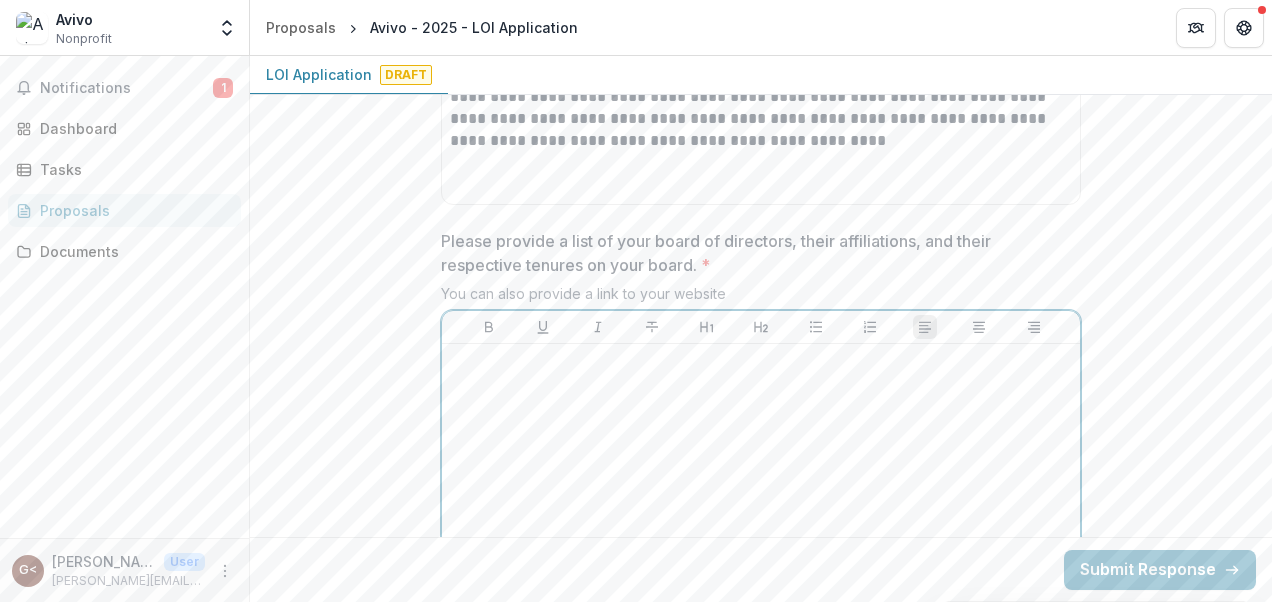 click at bounding box center (761, 363) 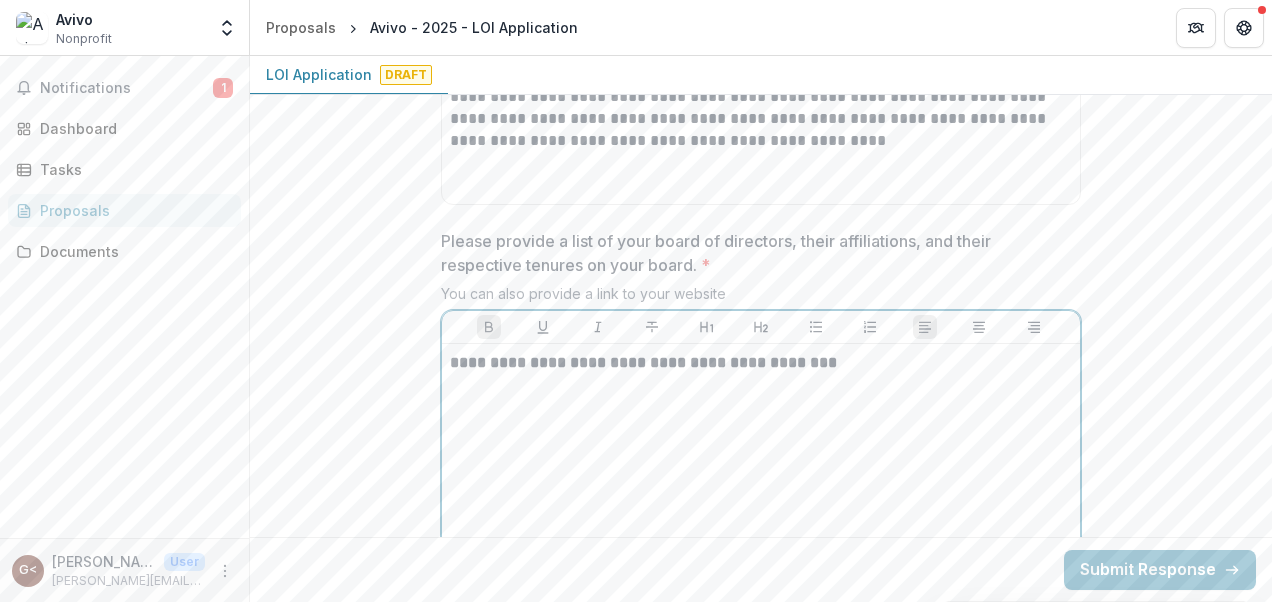 type 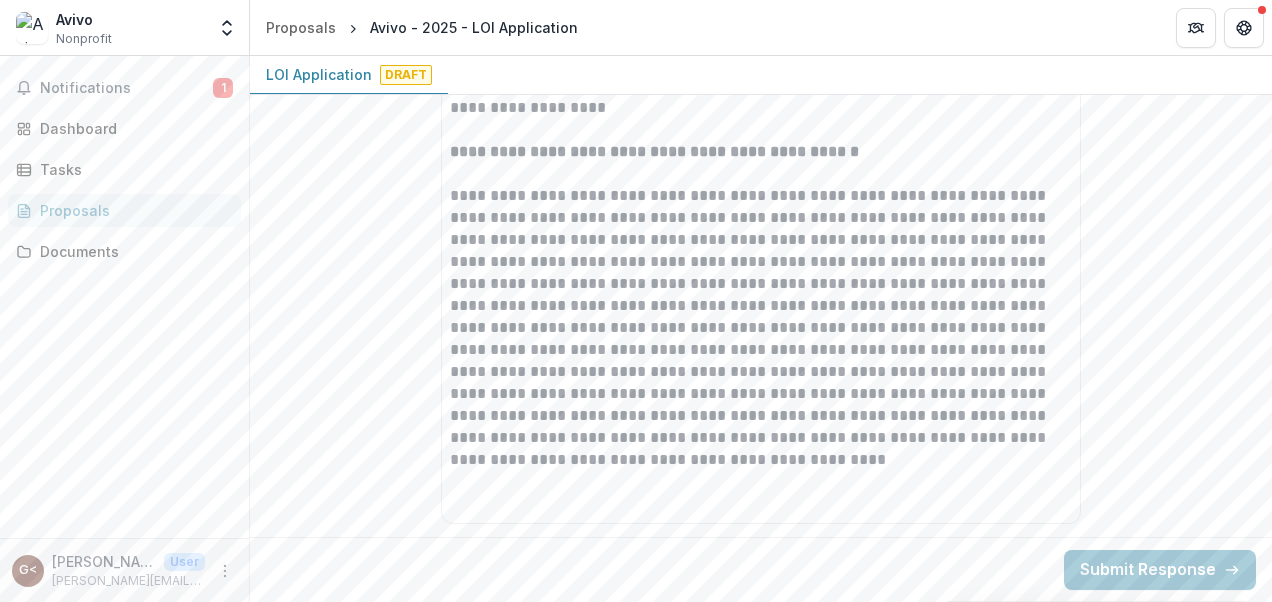 scroll, scrollTop: 6917, scrollLeft: 0, axis: vertical 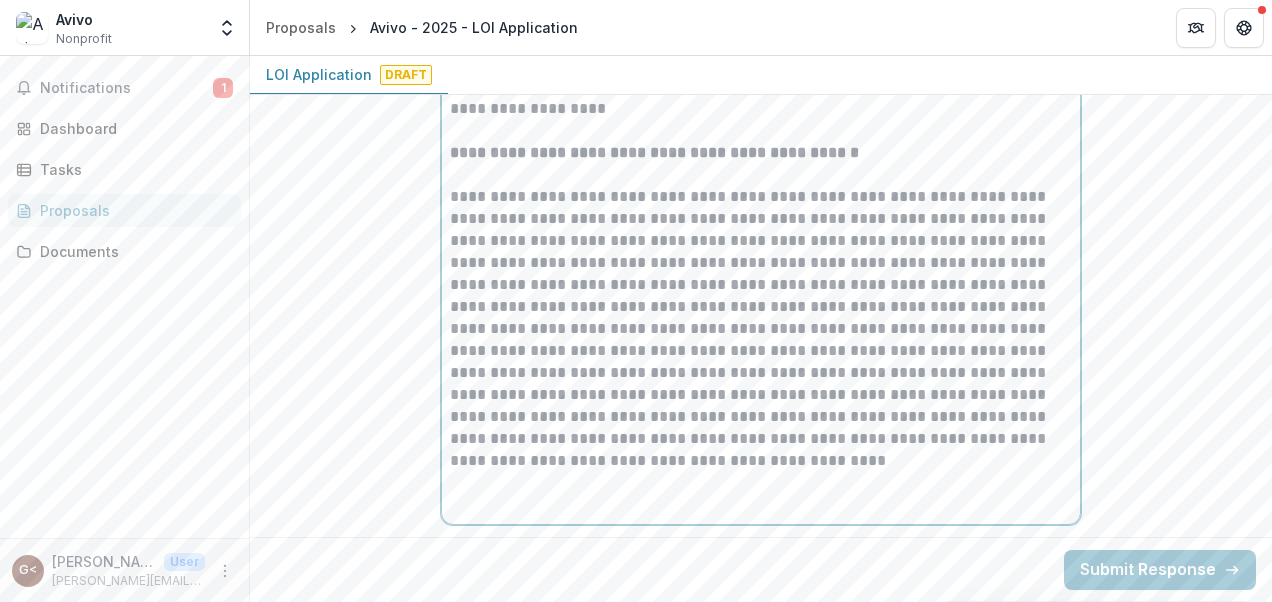 click at bounding box center (761, 505) 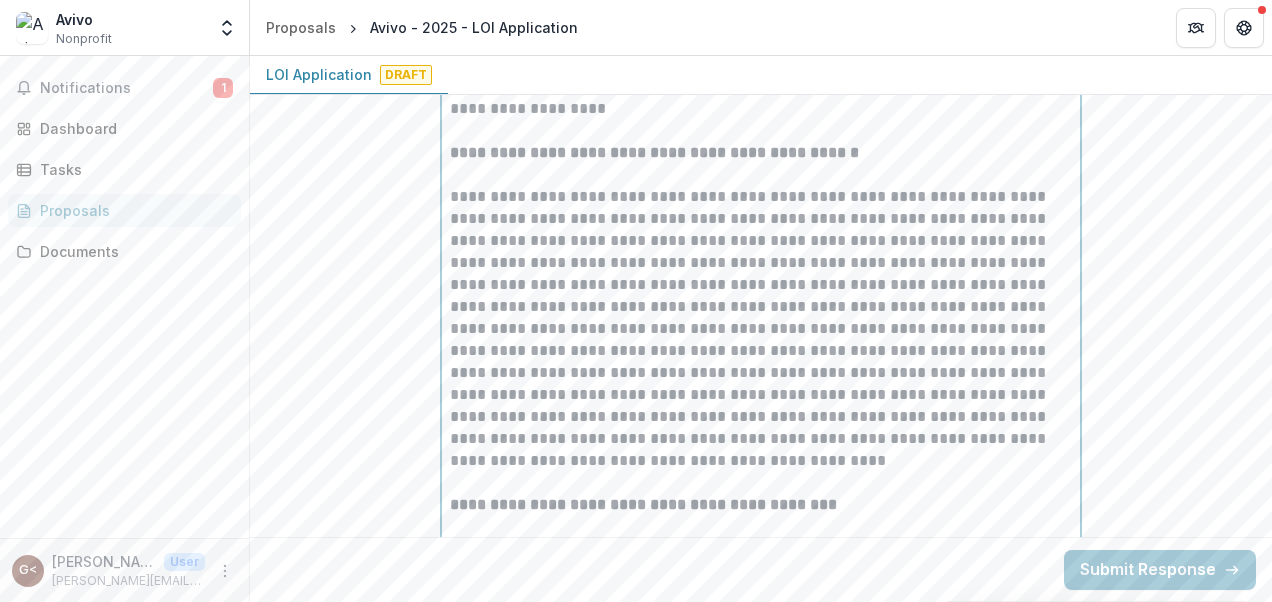 click at bounding box center (761, 527) 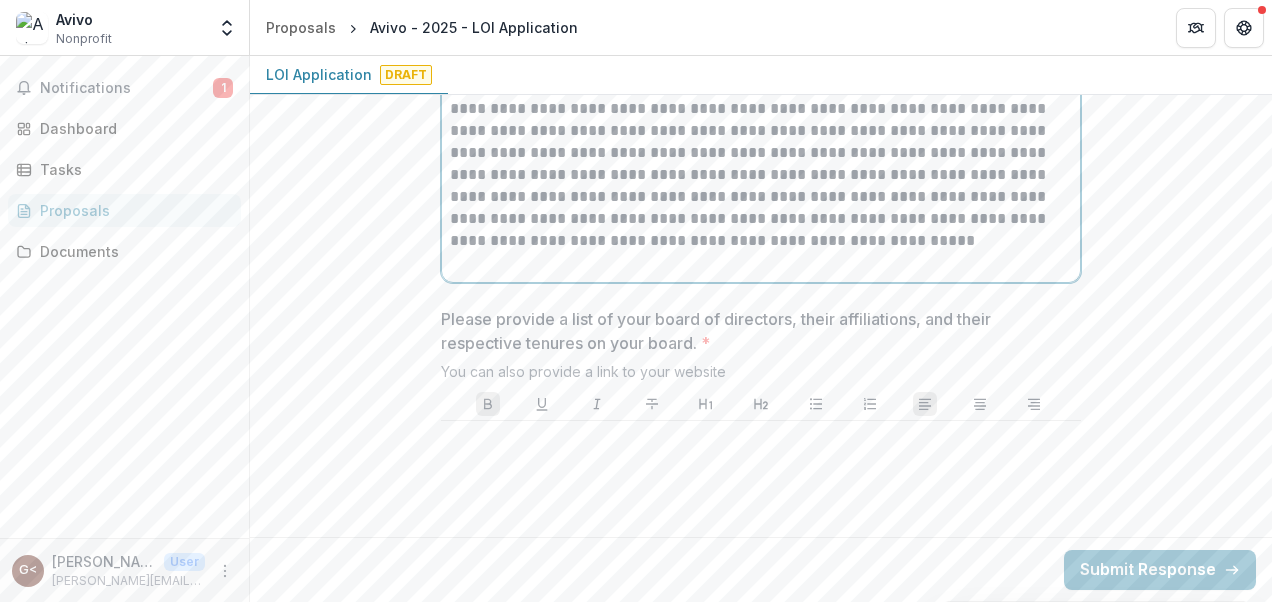 scroll, scrollTop: 7402, scrollLeft: 0, axis: vertical 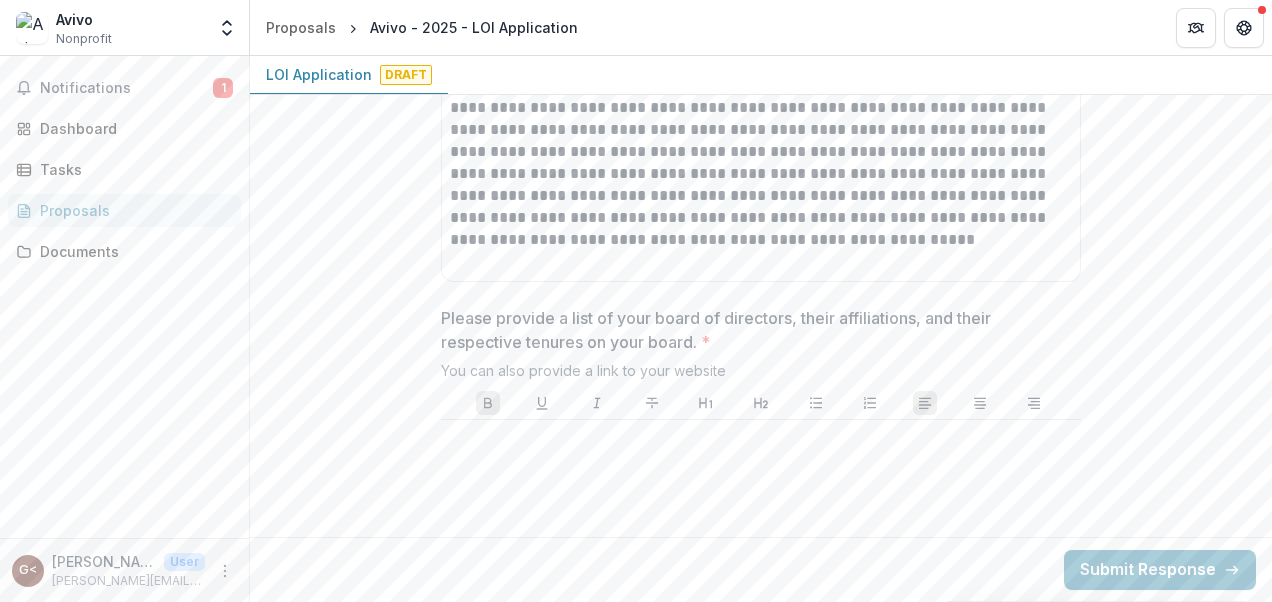 click at bounding box center (761, 439) 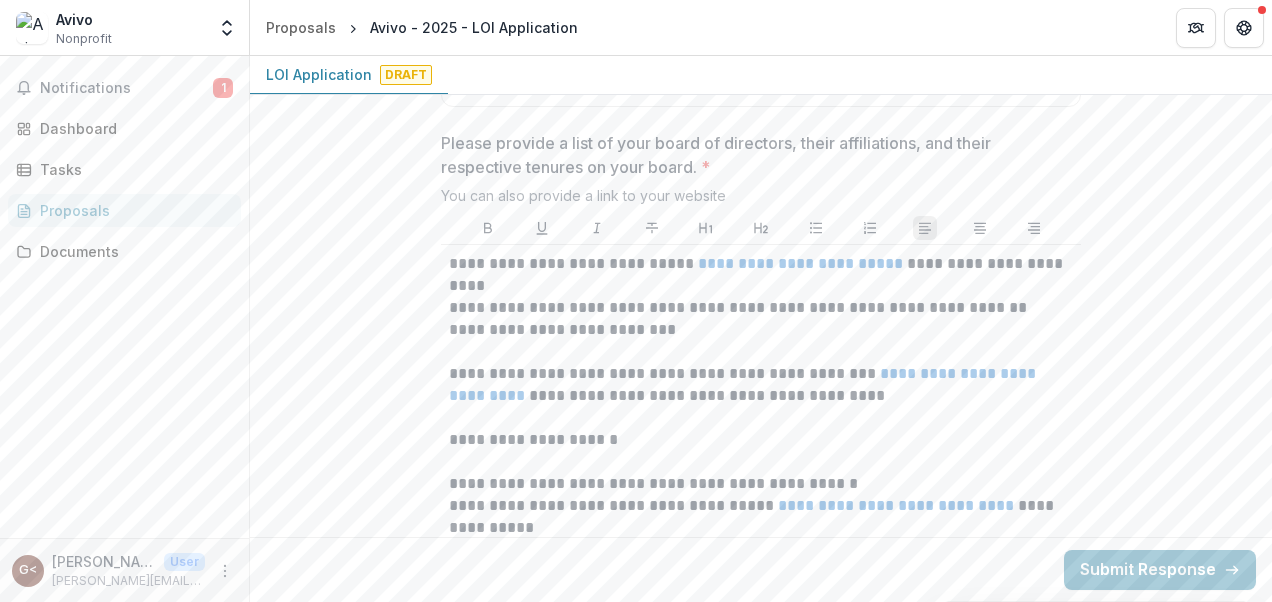 scroll, scrollTop: 7581, scrollLeft: 0, axis: vertical 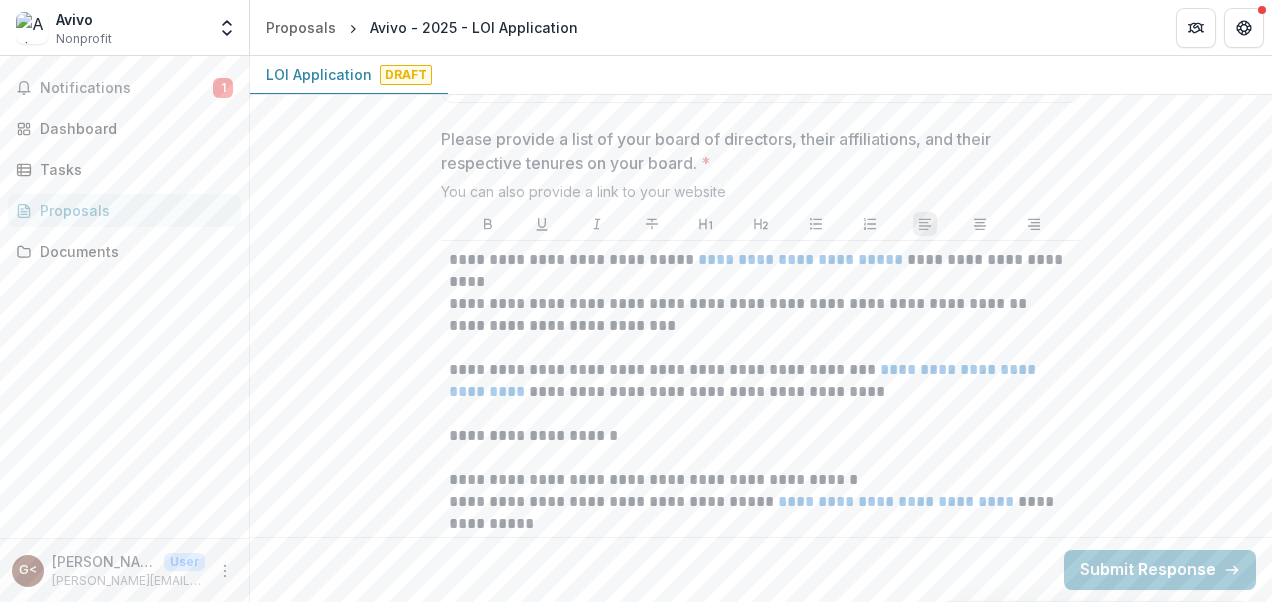click on "**********" at bounding box center (760, 271) 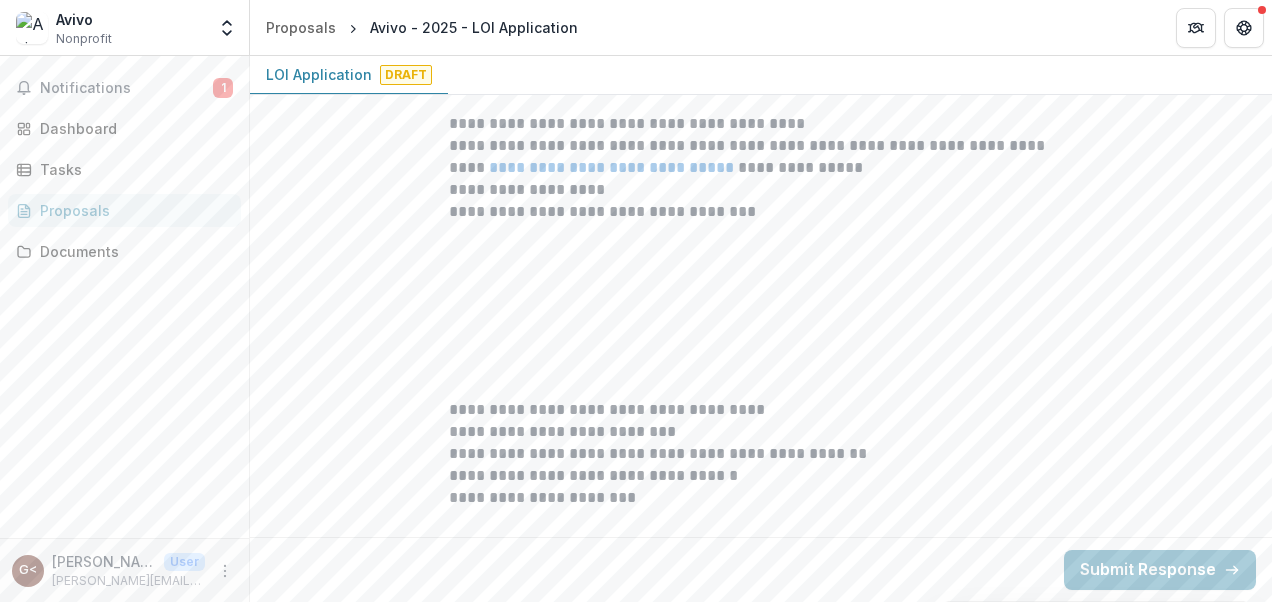 scroll, scrollTop: 9042, scrollLeft: 0, axis: vertical 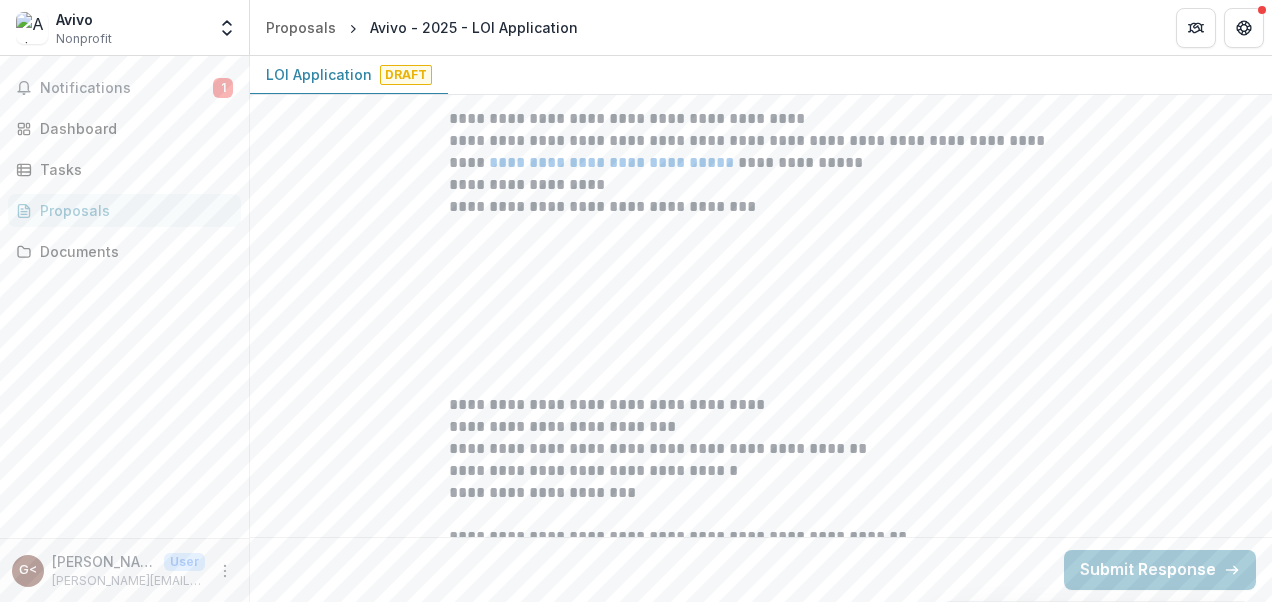 click on "**********" at bounding box center (760, 405) 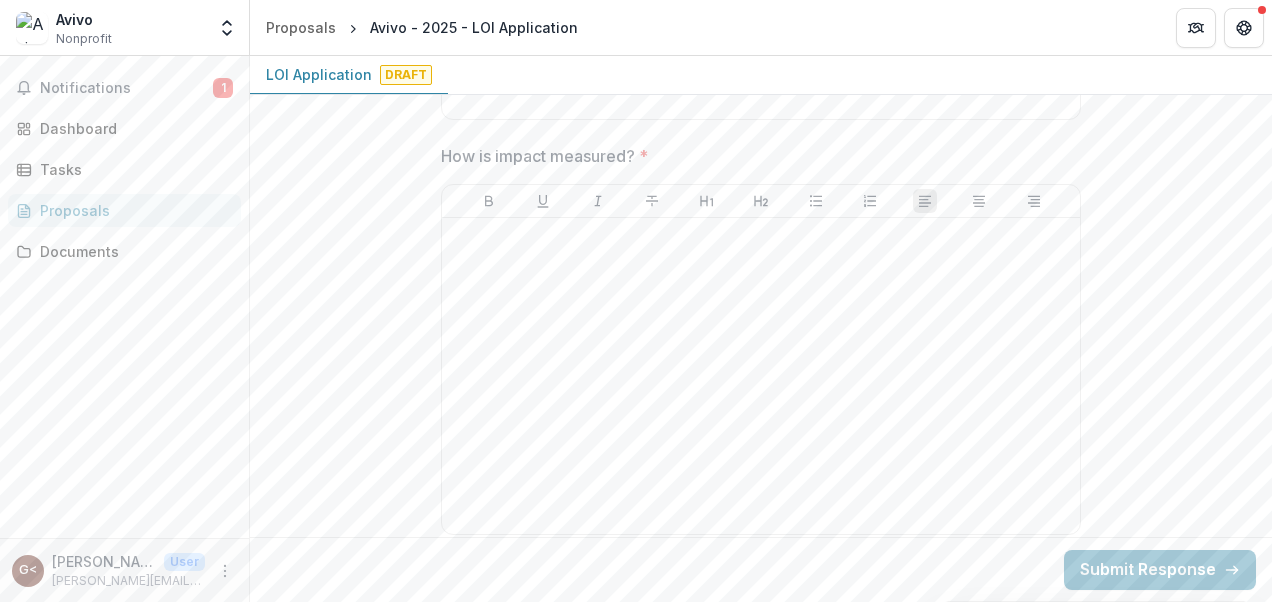 scroll, scrollTop: 3960, scrollLeft: 0, axis: vertical 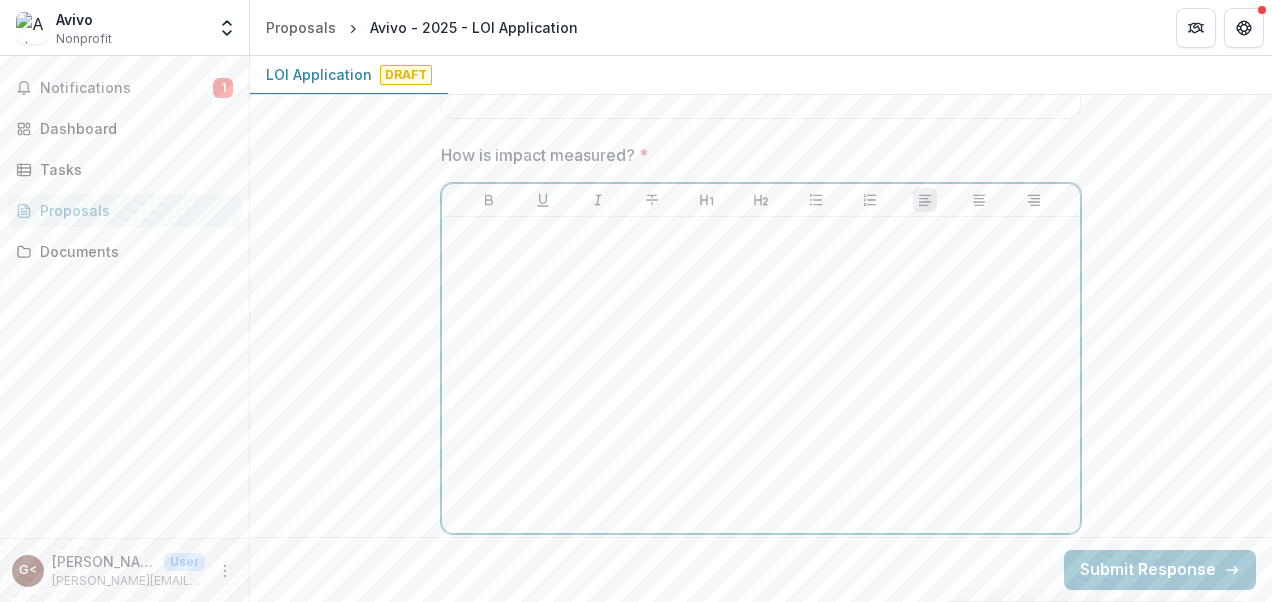 click at bounding box center [761, 236] 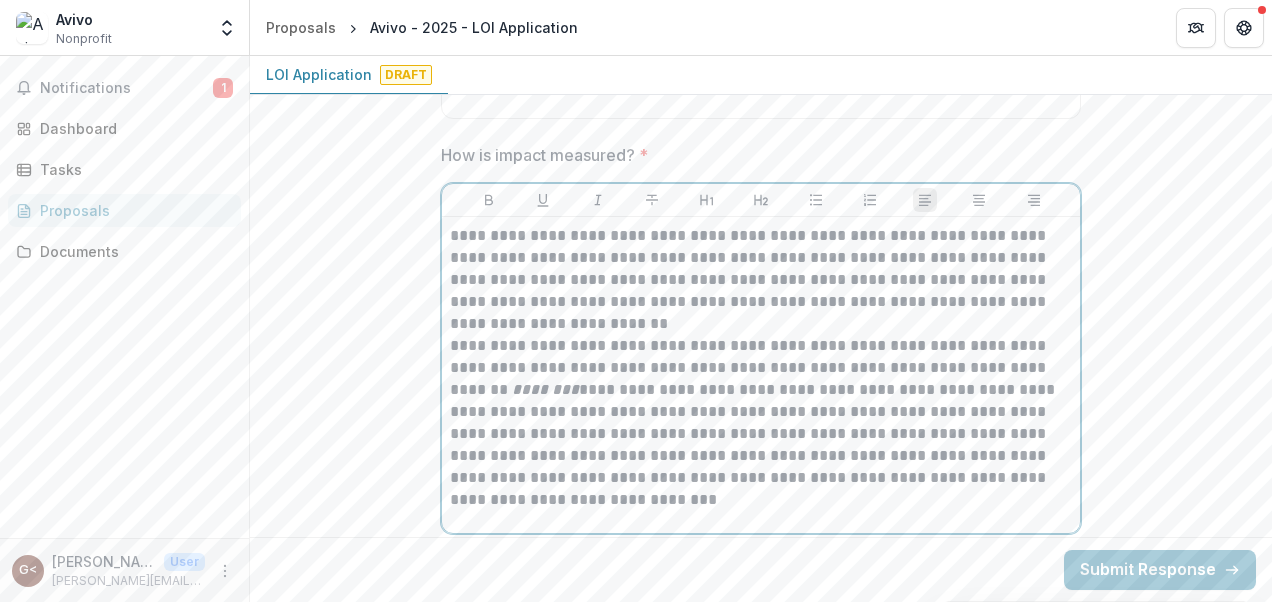 click on "**********" at bounding box center [761, 280] 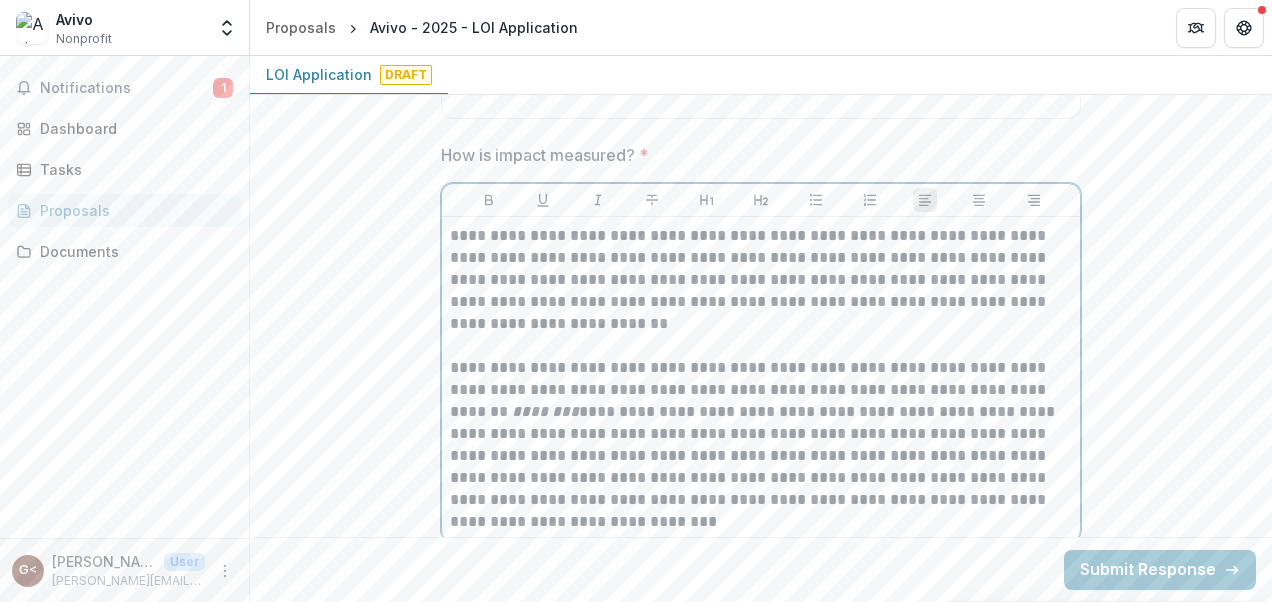 click on "**********" at bounding box center (761, 445) 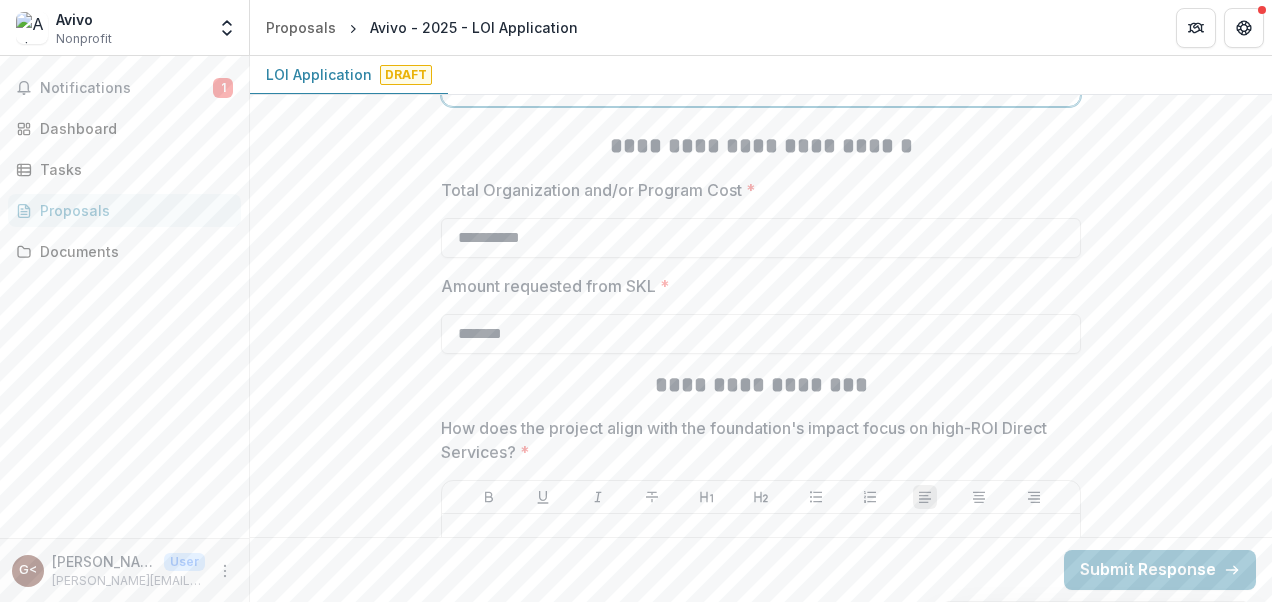 scroll, scrollTop: 4396, scrollLeft: 0, axis: vertical 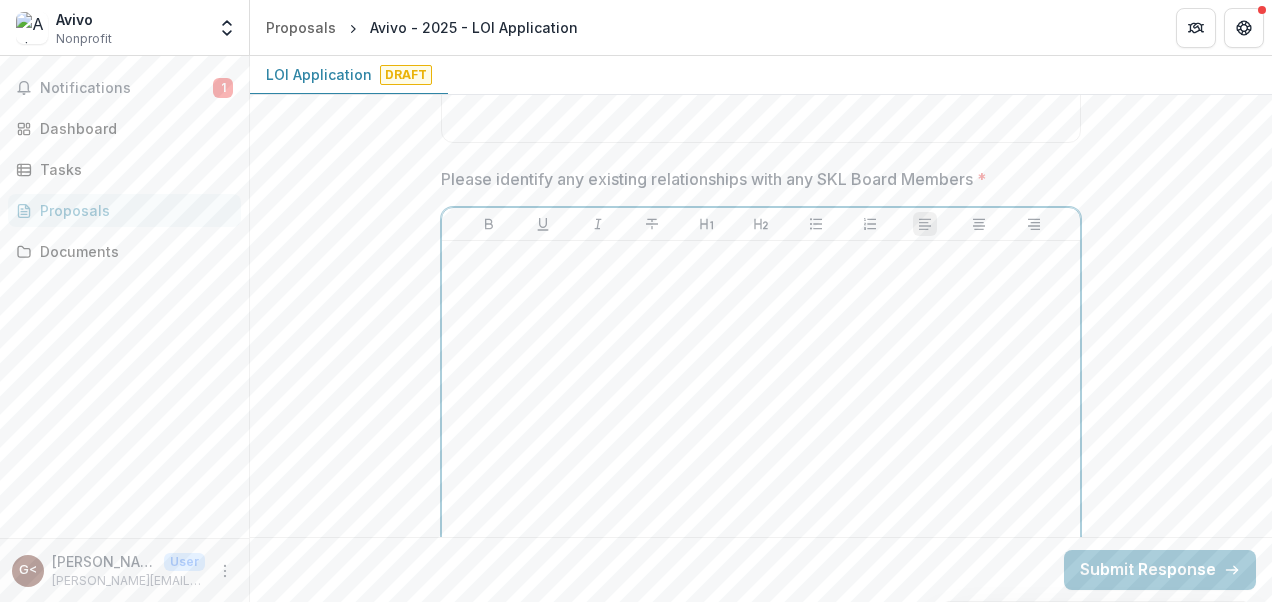 click at bounding box center [761, 260] 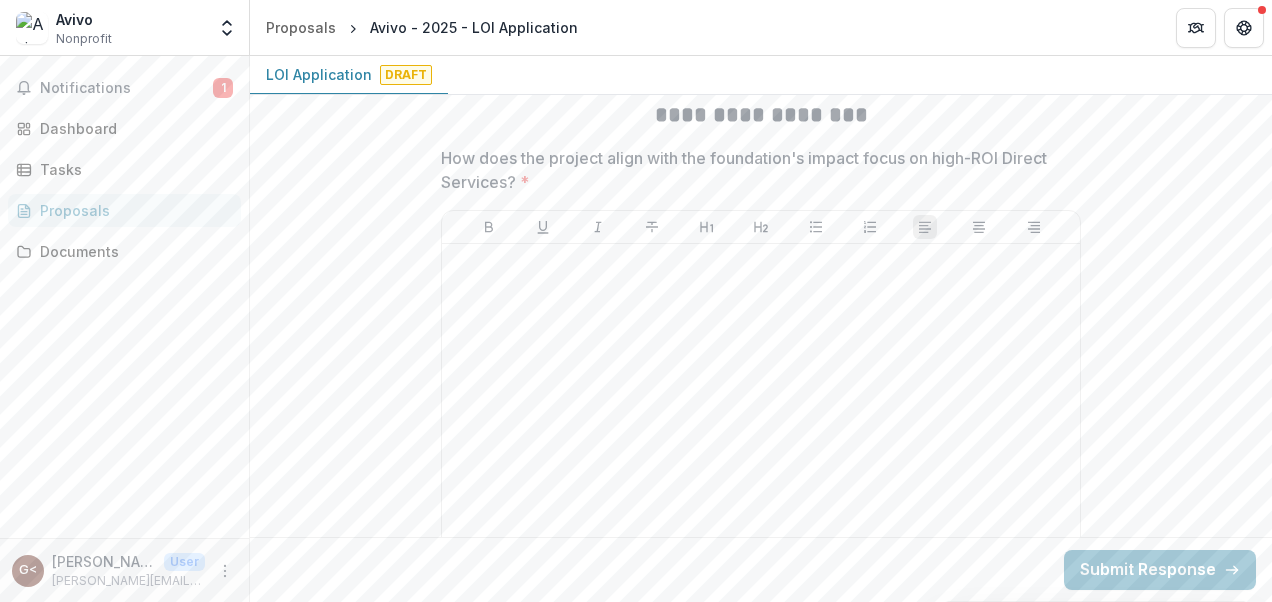 scroll, scrollTop: 4603, scrollLeft: 0, axis: vertical 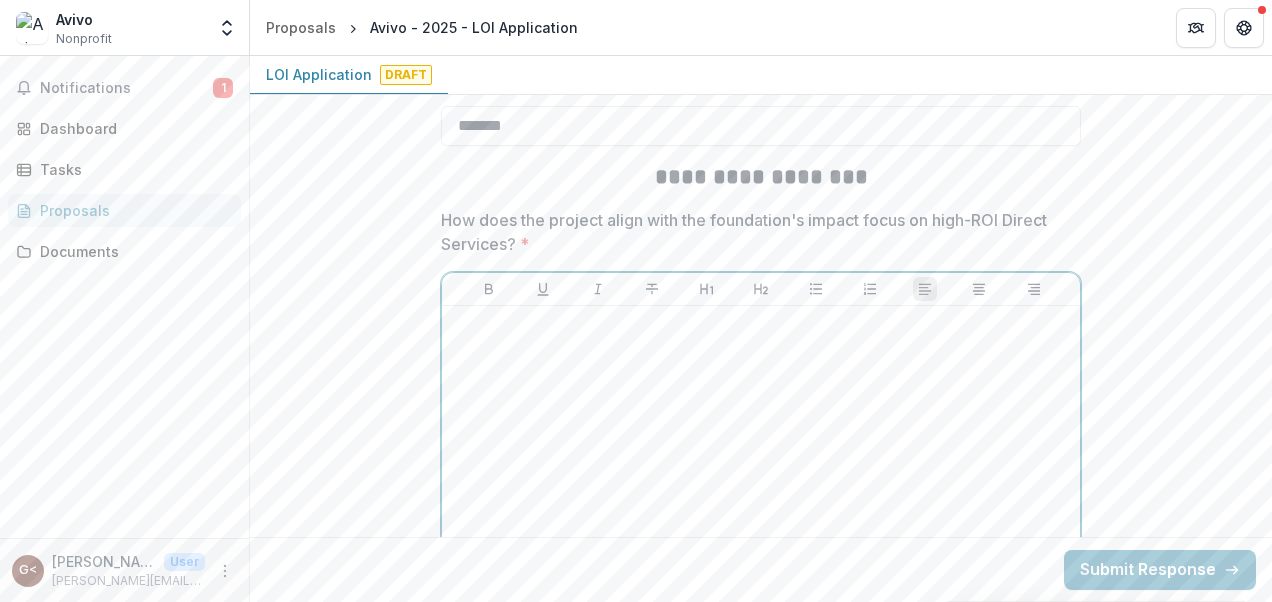 click at bounding box center (761, 325) 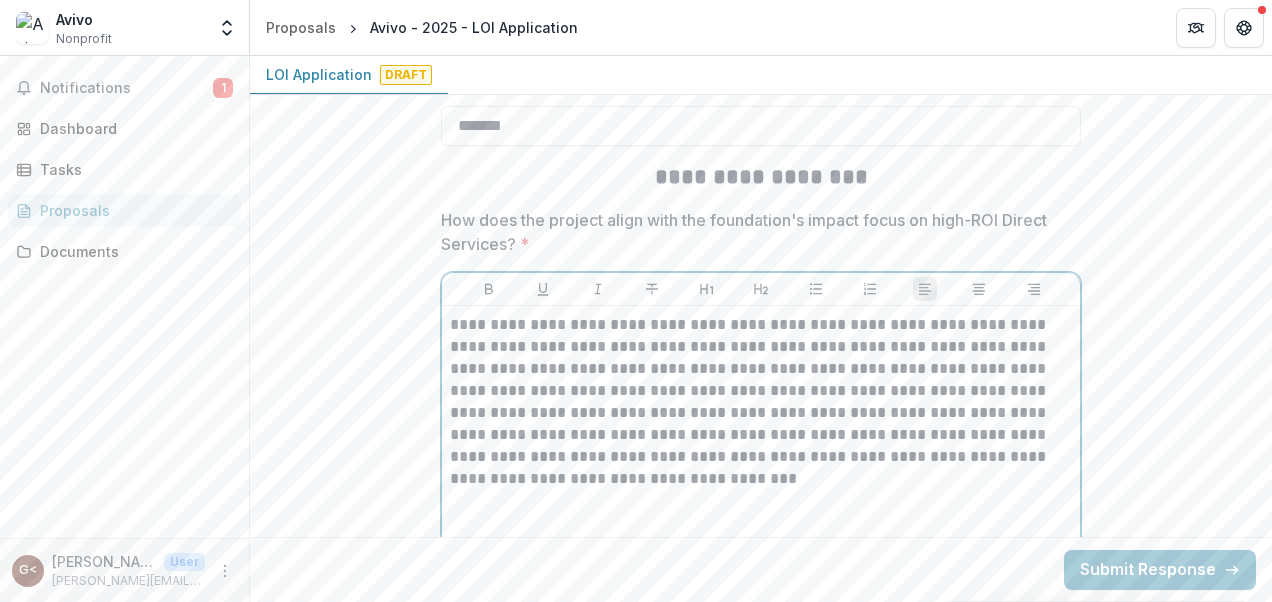 click at bounding box center [761, 523] 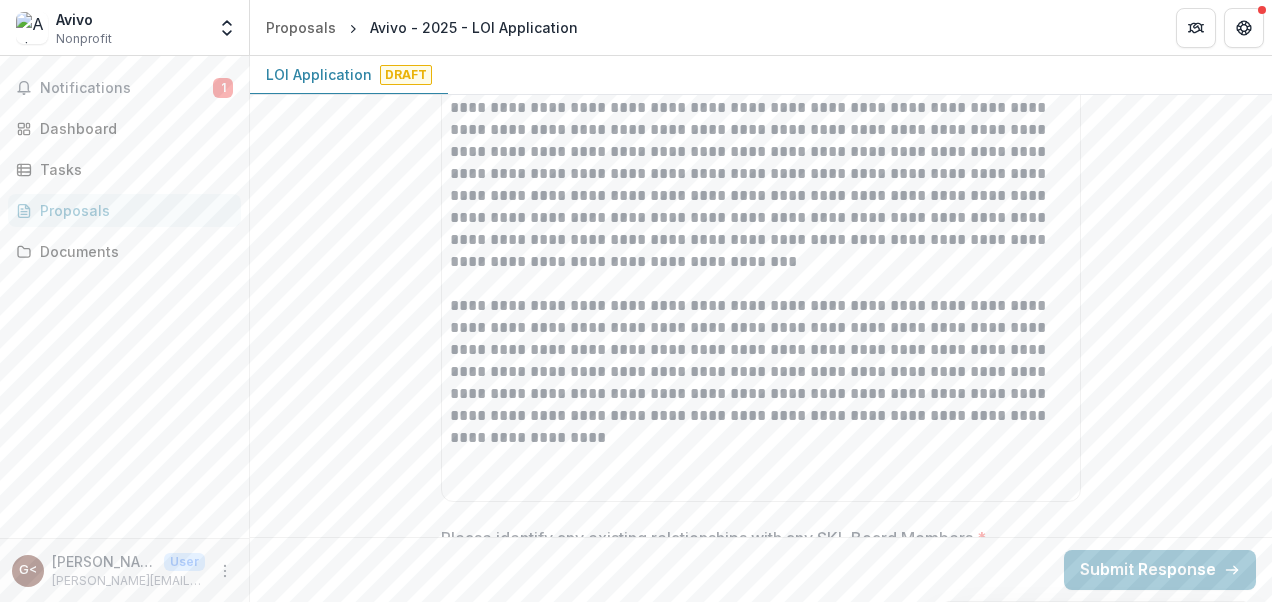 scroll, scrollTop: 4821, scrollLeft: 0, axis: vertical 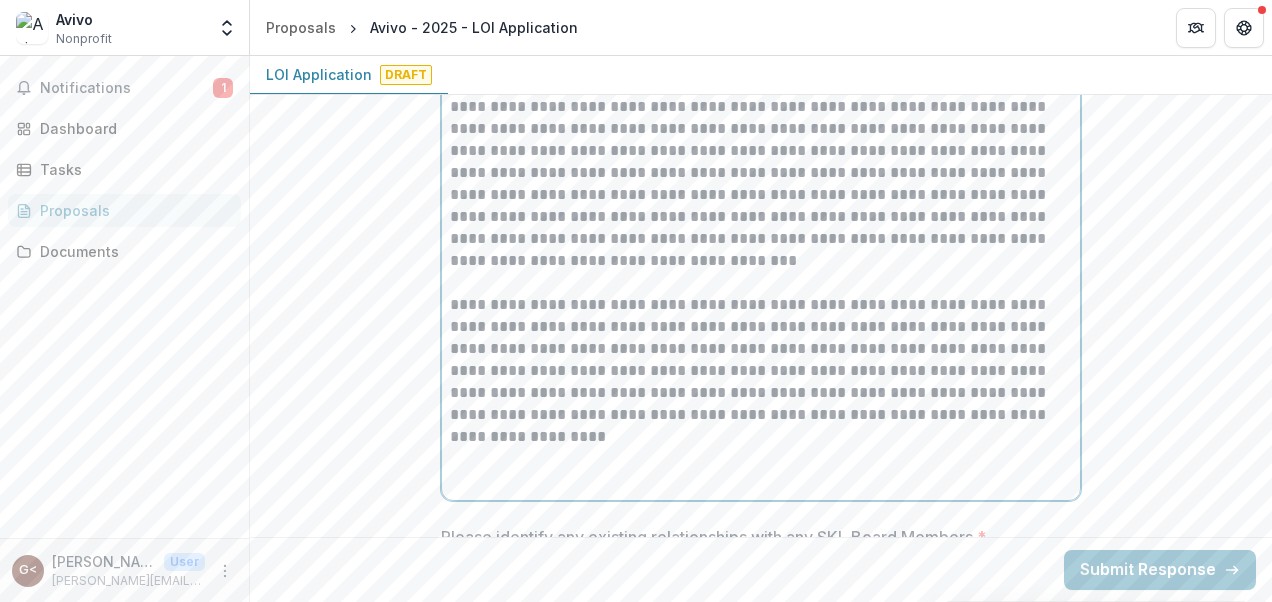 click on "**********" at bounding box center [761, 371] 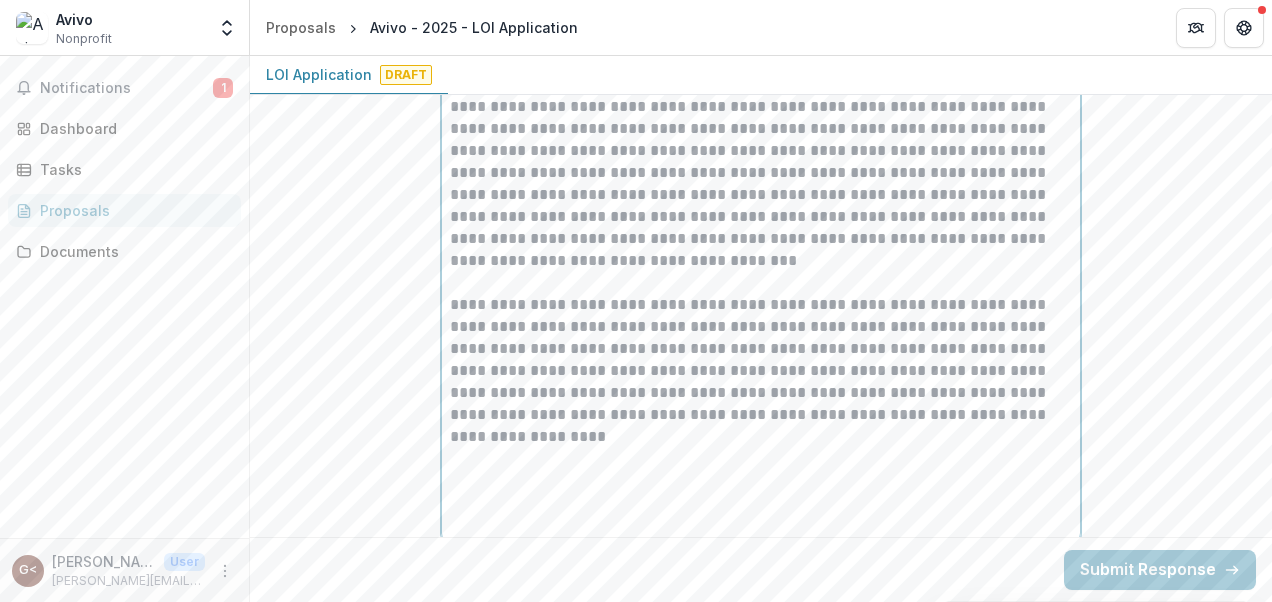 type 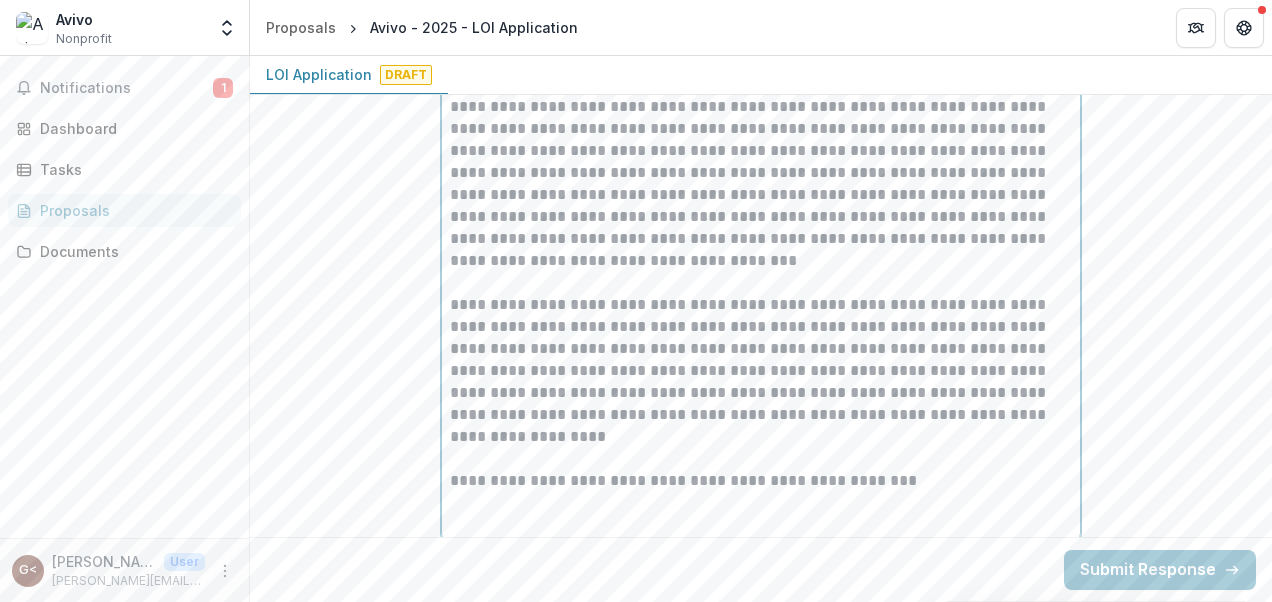 click on "**********" at bounding box center (761, 481) 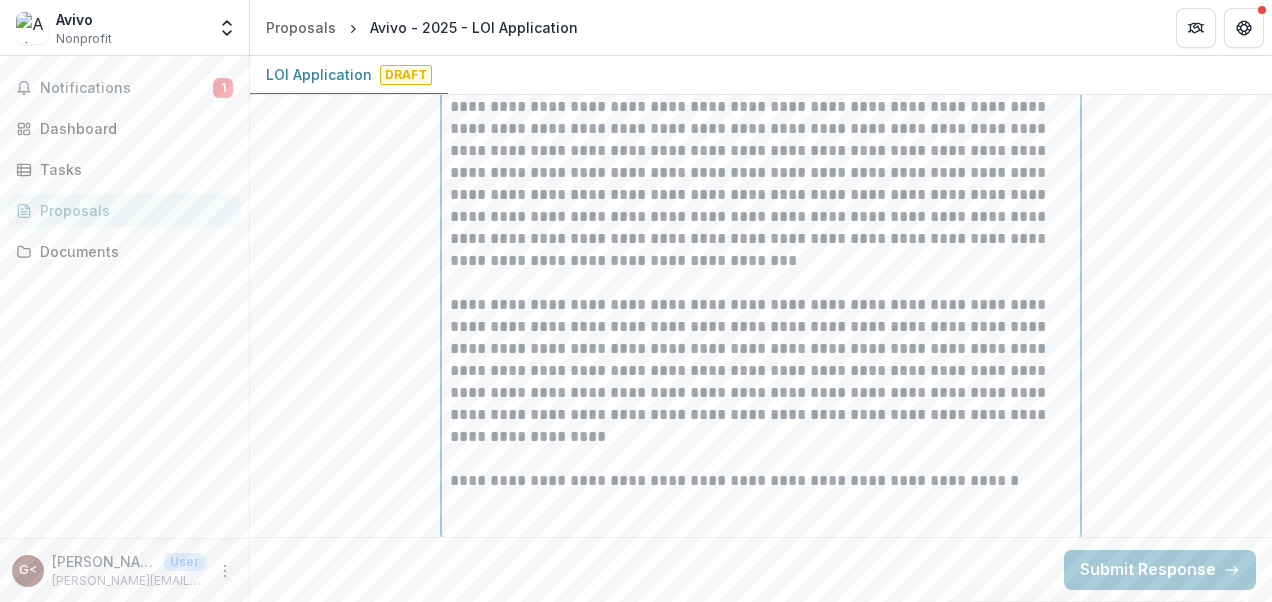 click on "**********" at bounding box center (761, 481) 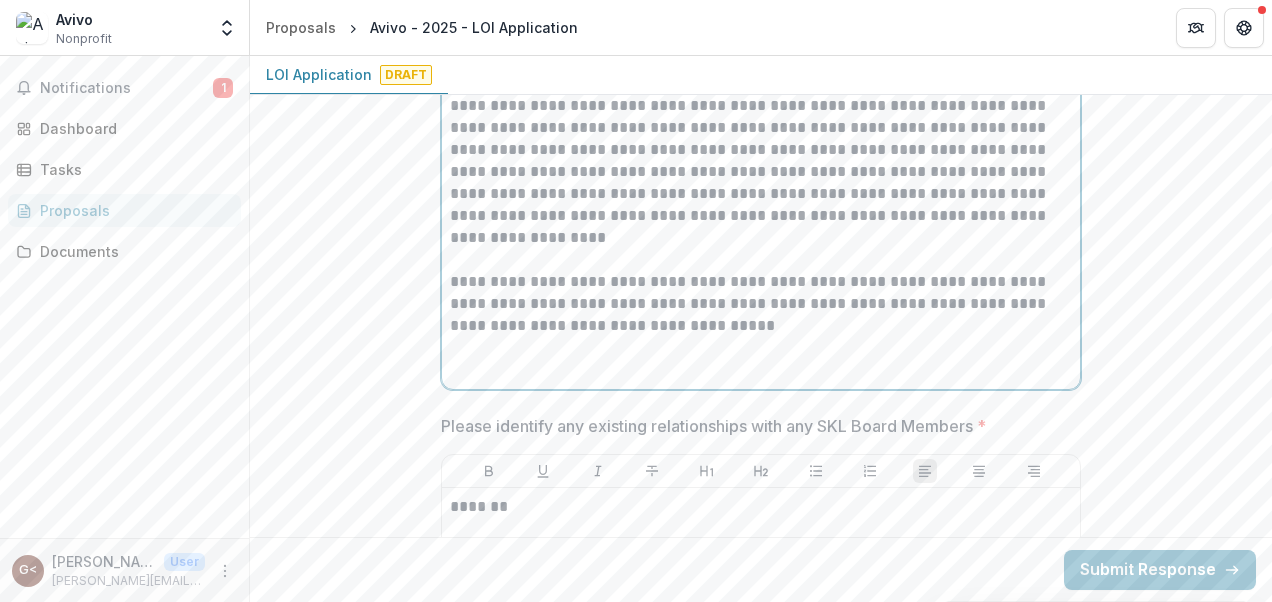 scroll, scrollTop: 5021, scrollLeft: 0, axis: vertical 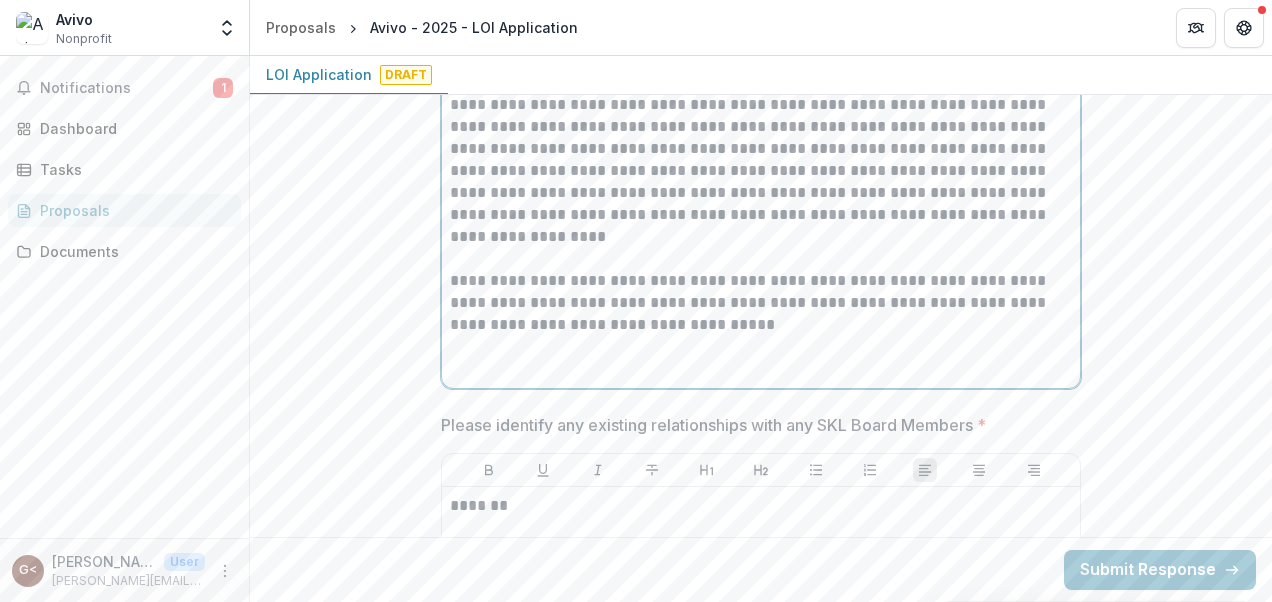 click on "**********" at bounding box center (761, 303) 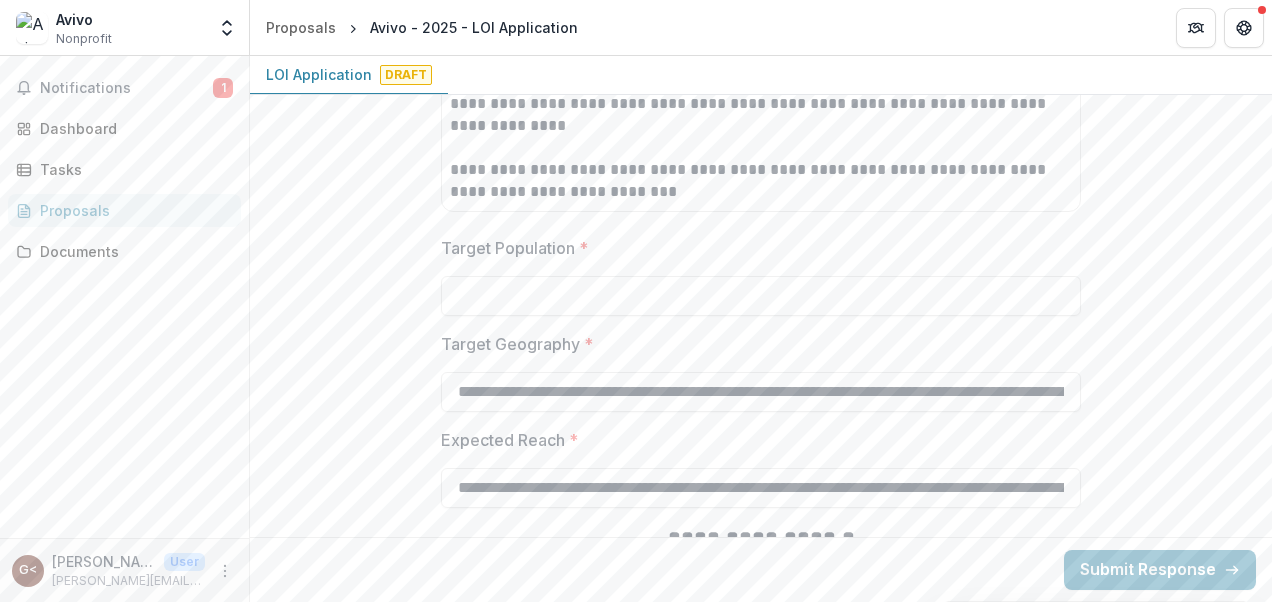 scroll, scrollTop: 3116, scrollLeft: 0, axis: vertical 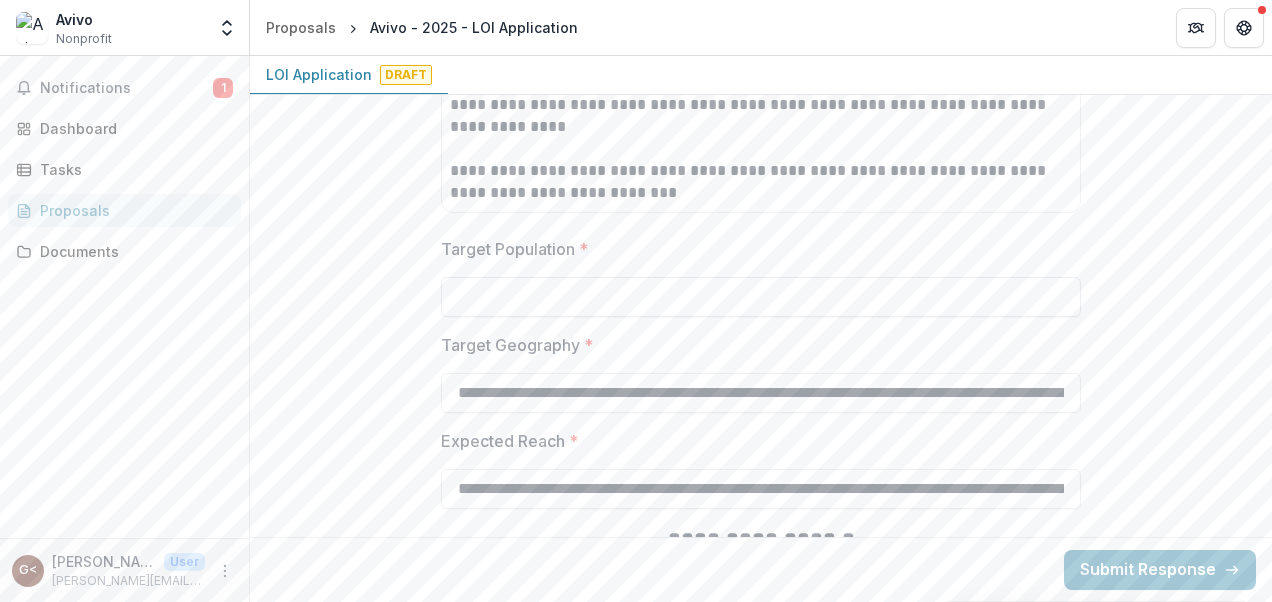 click on "Target Population *" at bounding box center (761, 297) 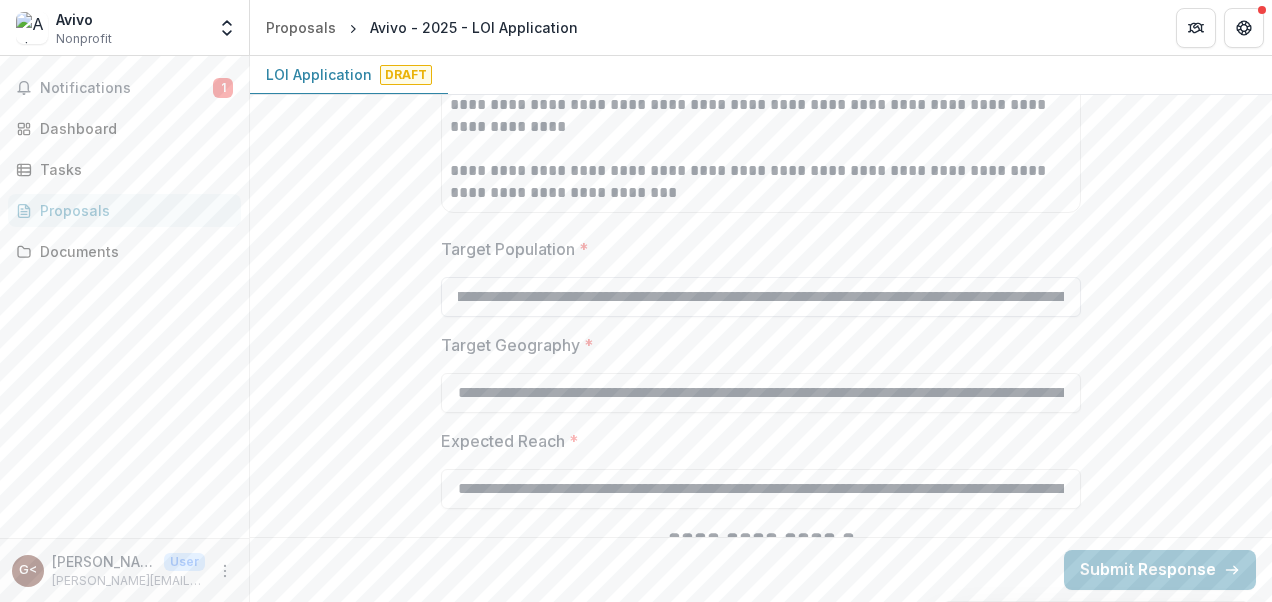 scroll, scrollTop: 0, scrollLeft: 0, axis: both 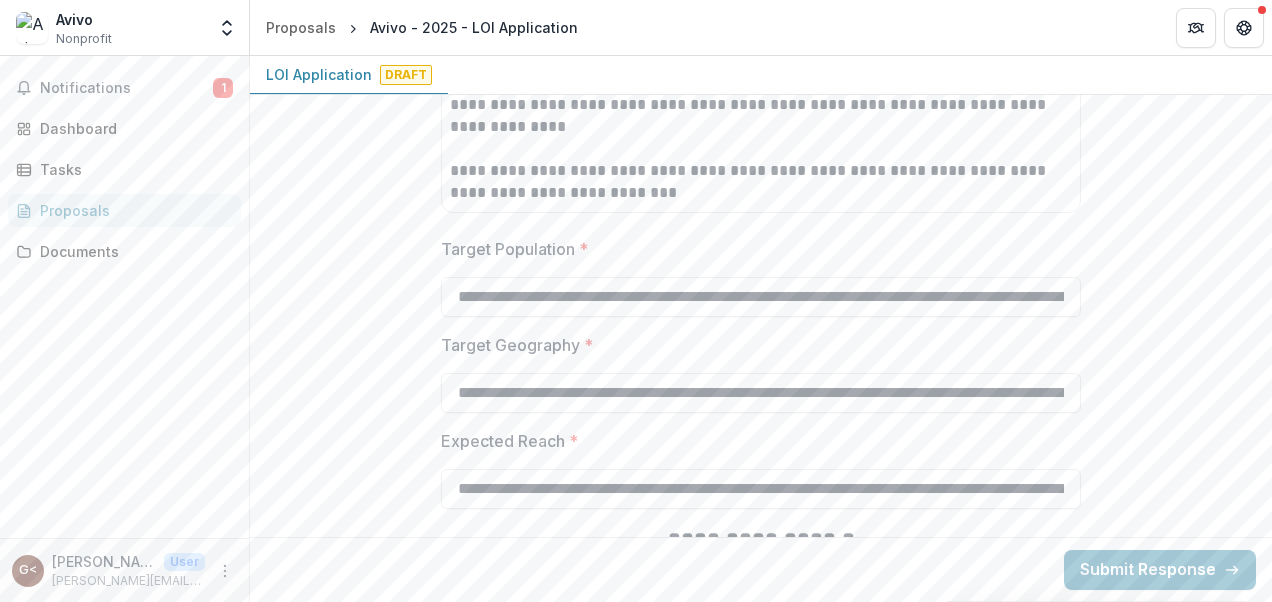type on "**********" 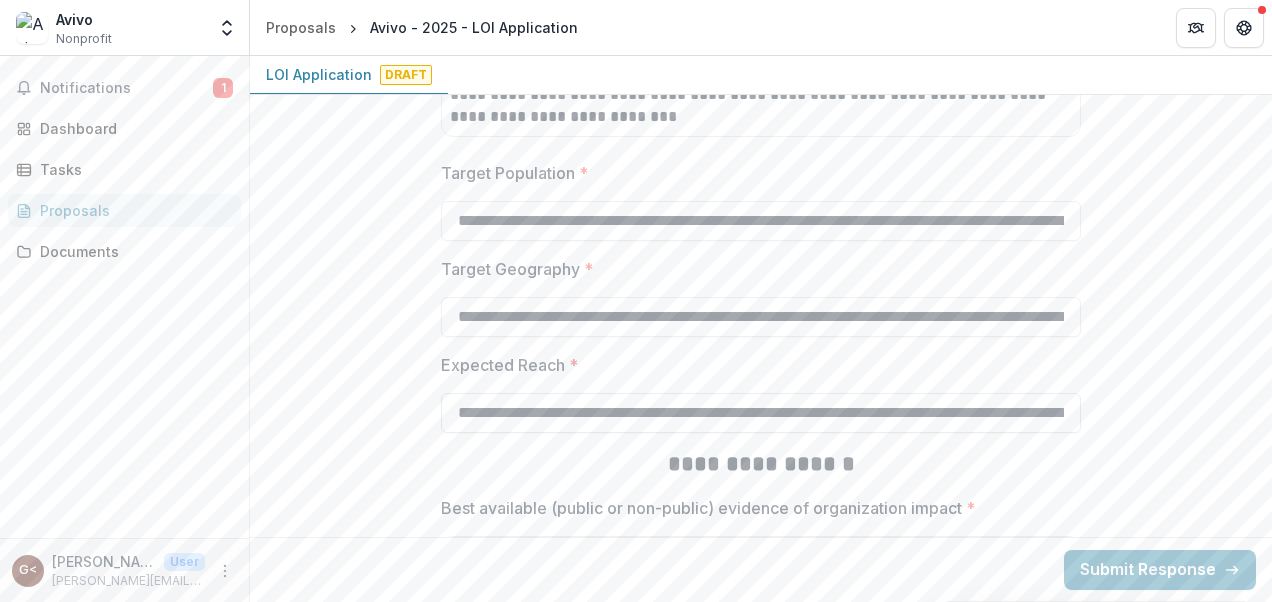 scroll, scrollTop: 3192, scrollLeft: 0, axis: vertical 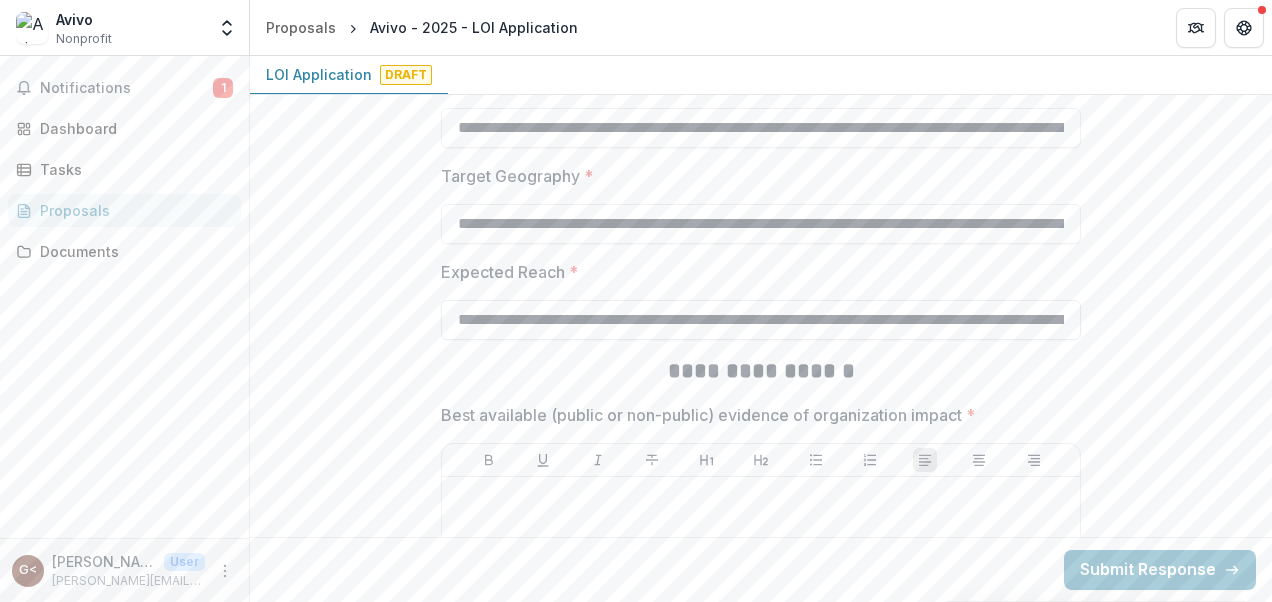 click on "**********" at bounding box center (761, 320) 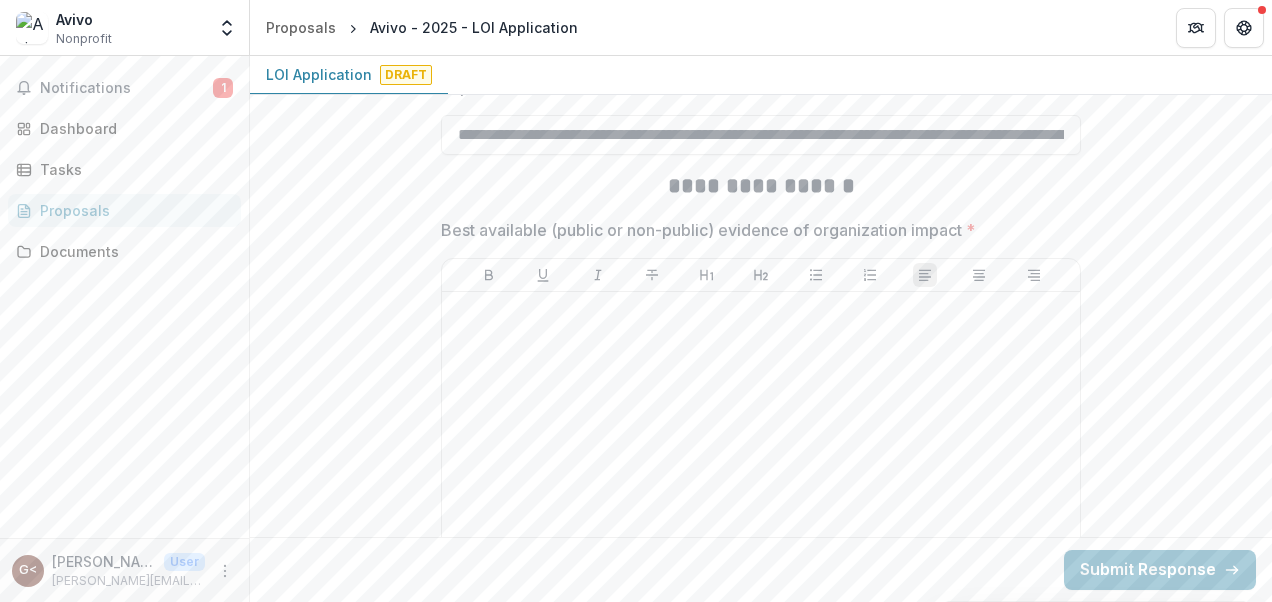 scroll, scrollTop: 3471, scrollLeft: 0, axis: vertical 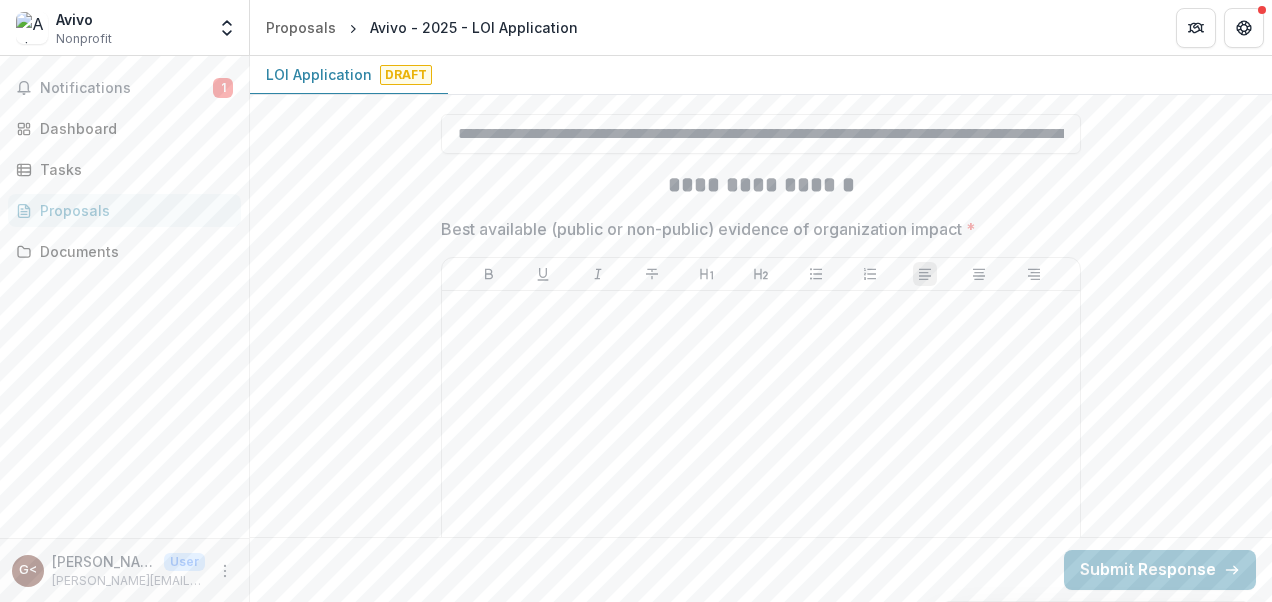 type on "**********" 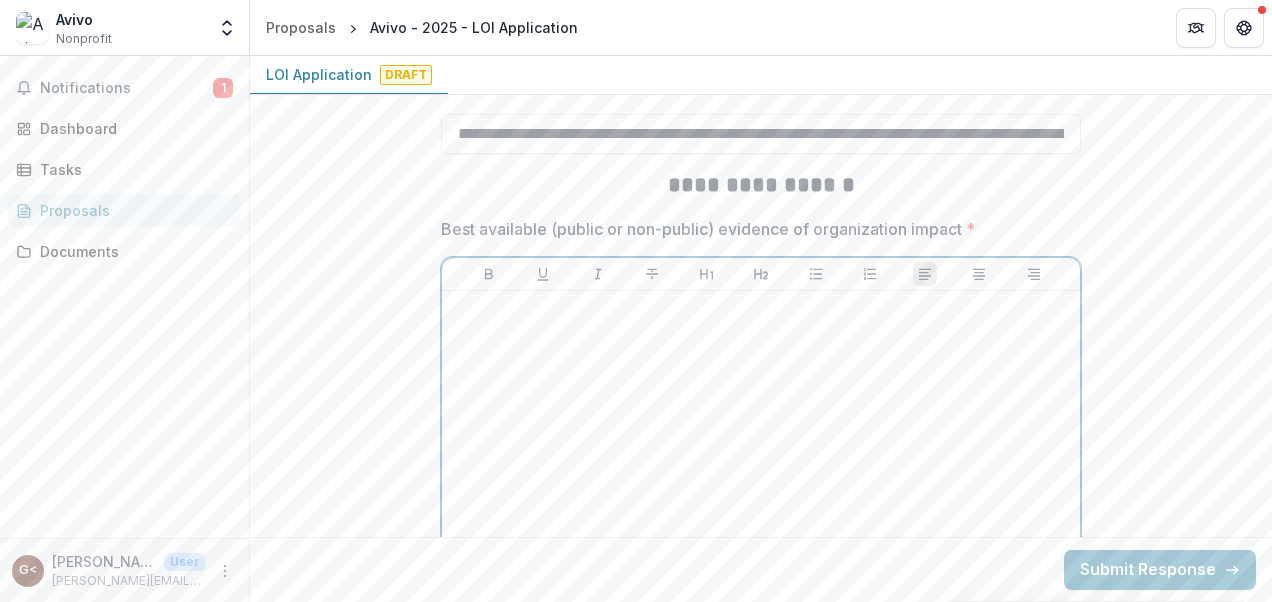 click at bounding box center [761, 310] 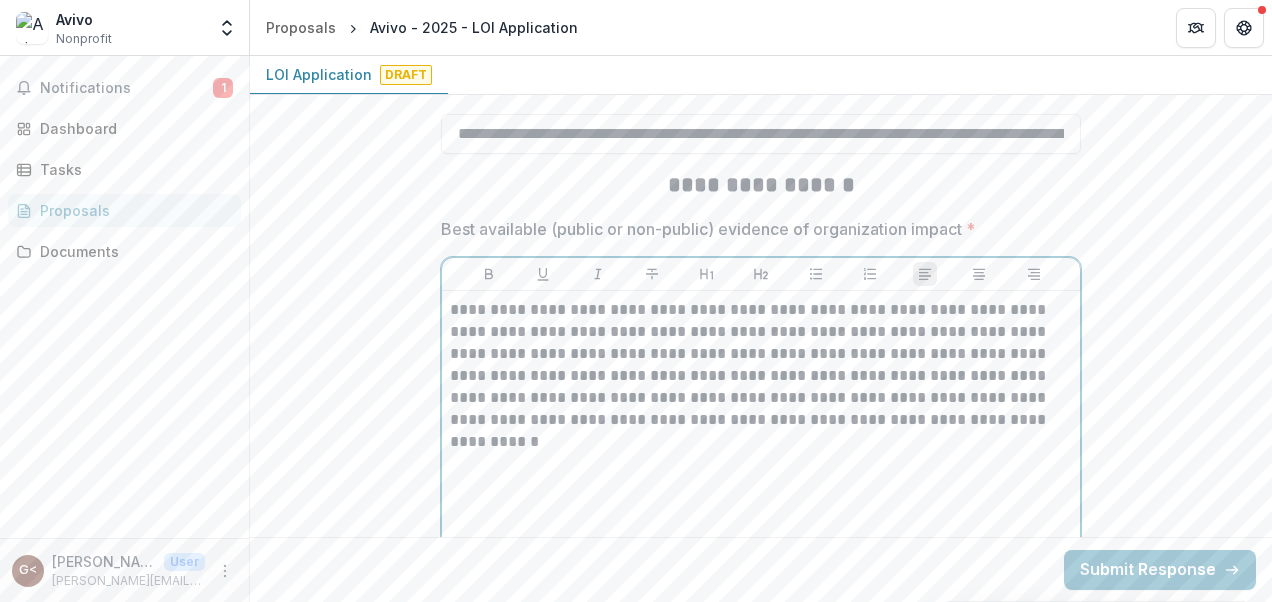 click on "**********" at bounding box center [761, 365] 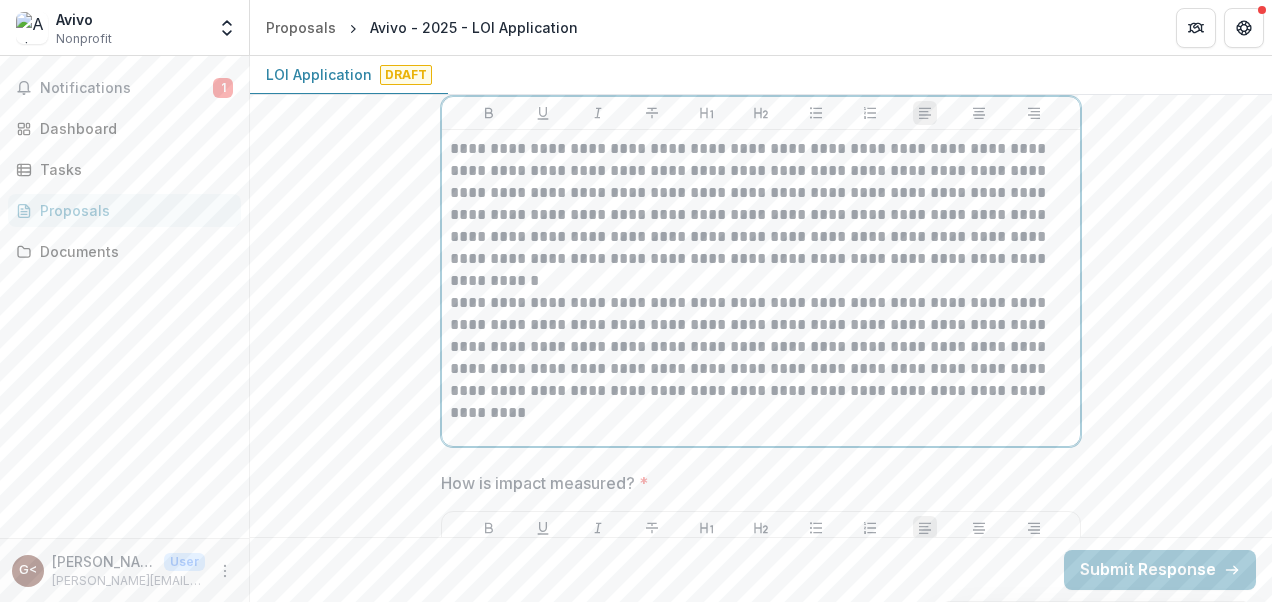 scroll, scrollTop: 3633, scrollLeft: 0, axis: vertical 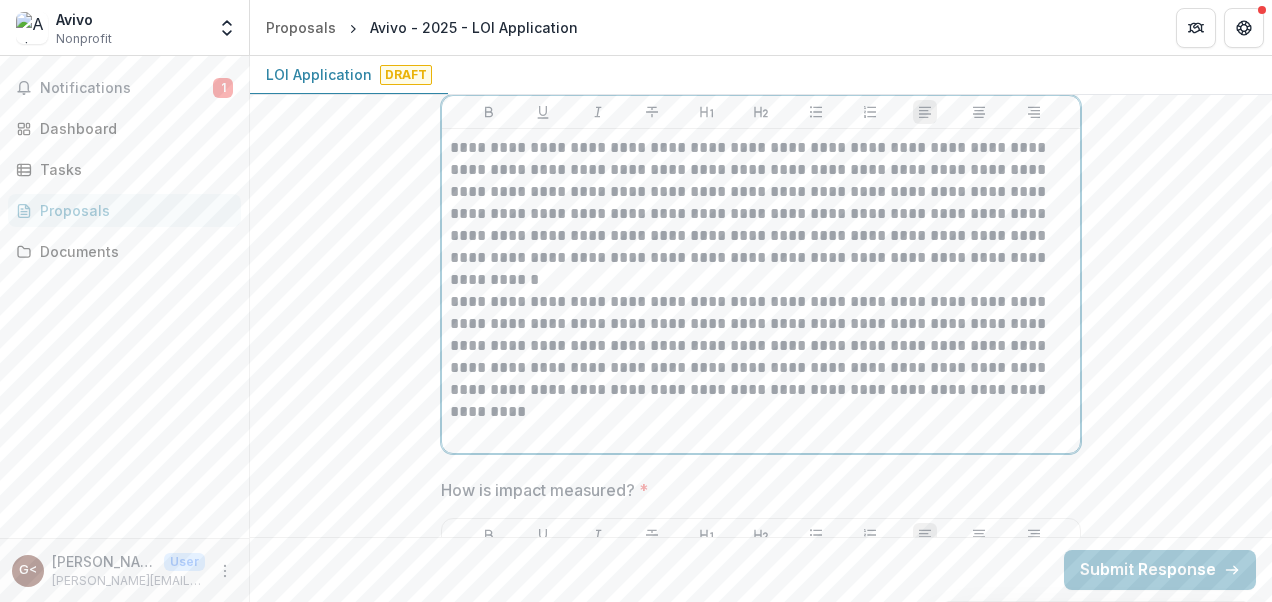 click at bounding box center [761, 434] 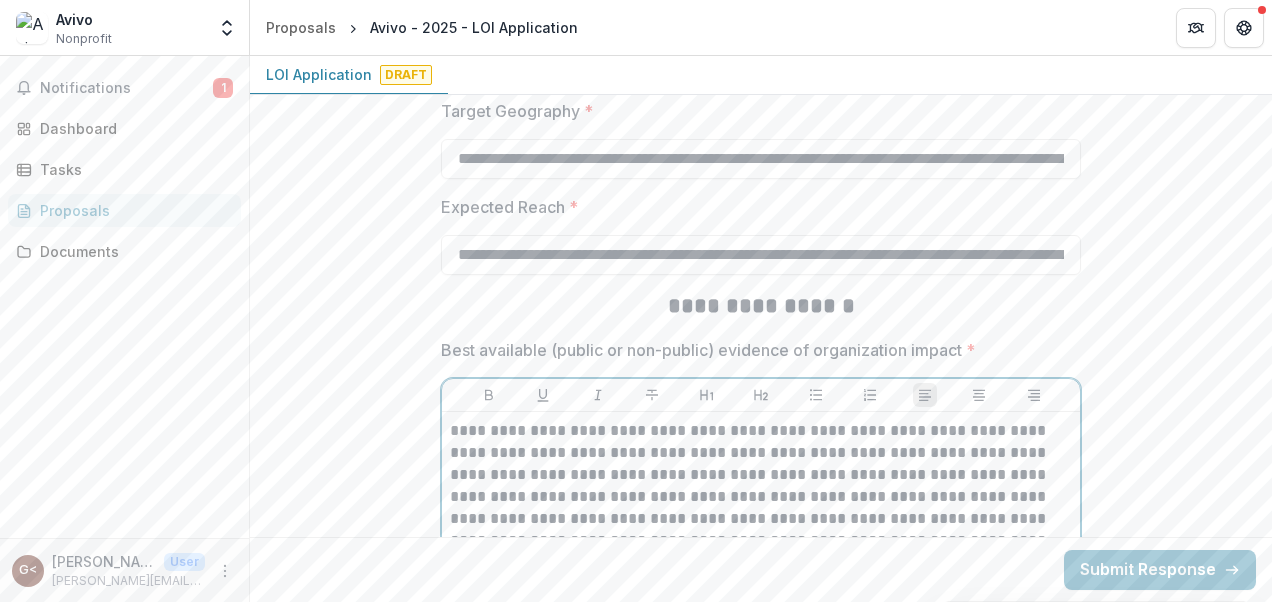 scroll, scrollTop: 3364, scrollLeft: 0, axis: vertical 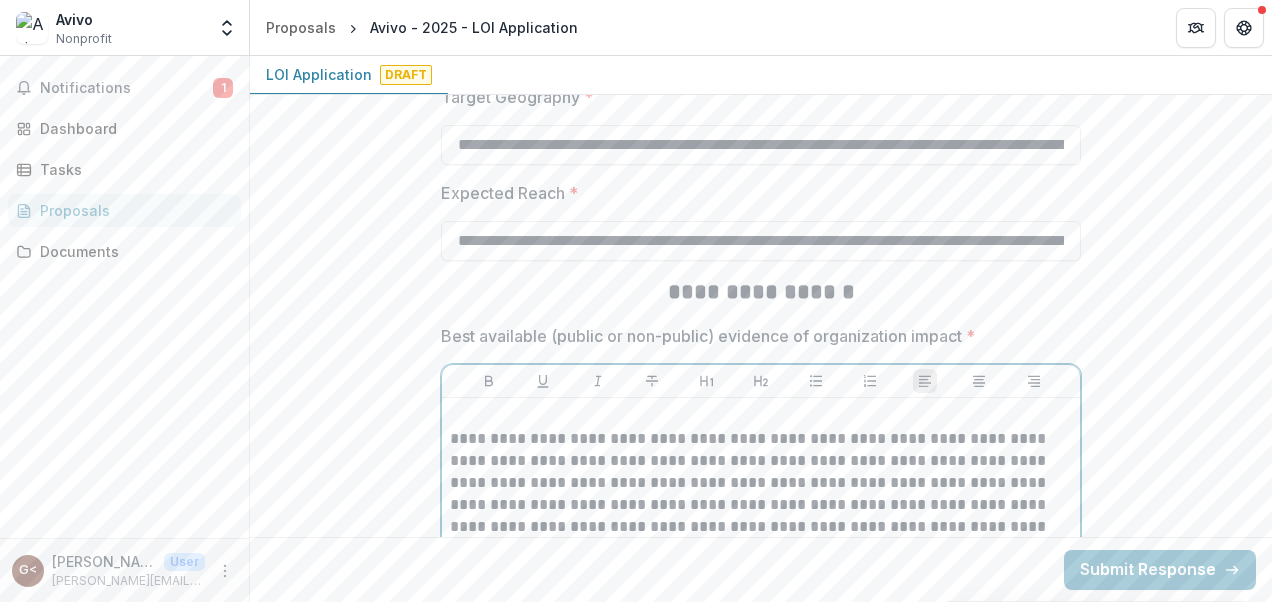click at bounding box center (761, 417) 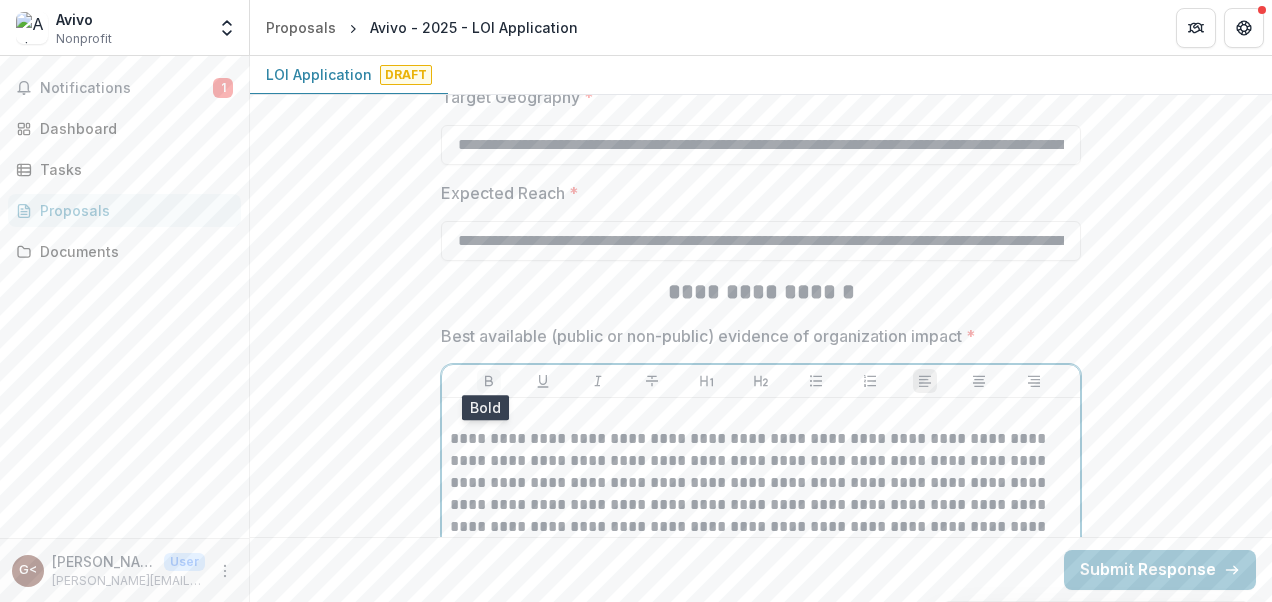 click 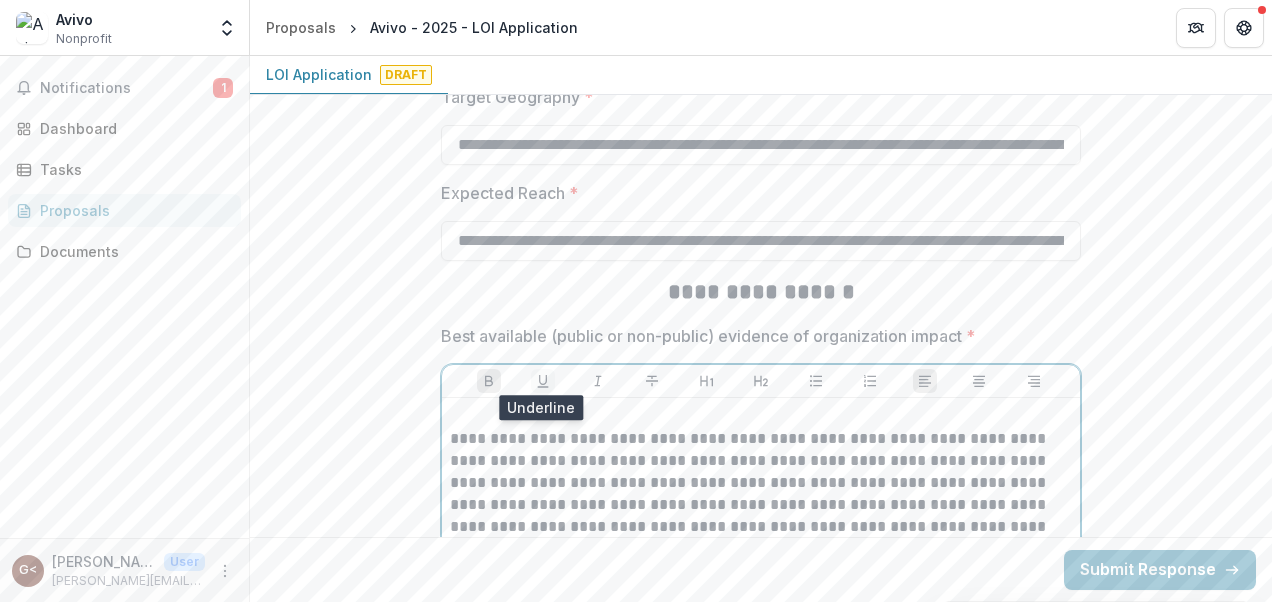 type 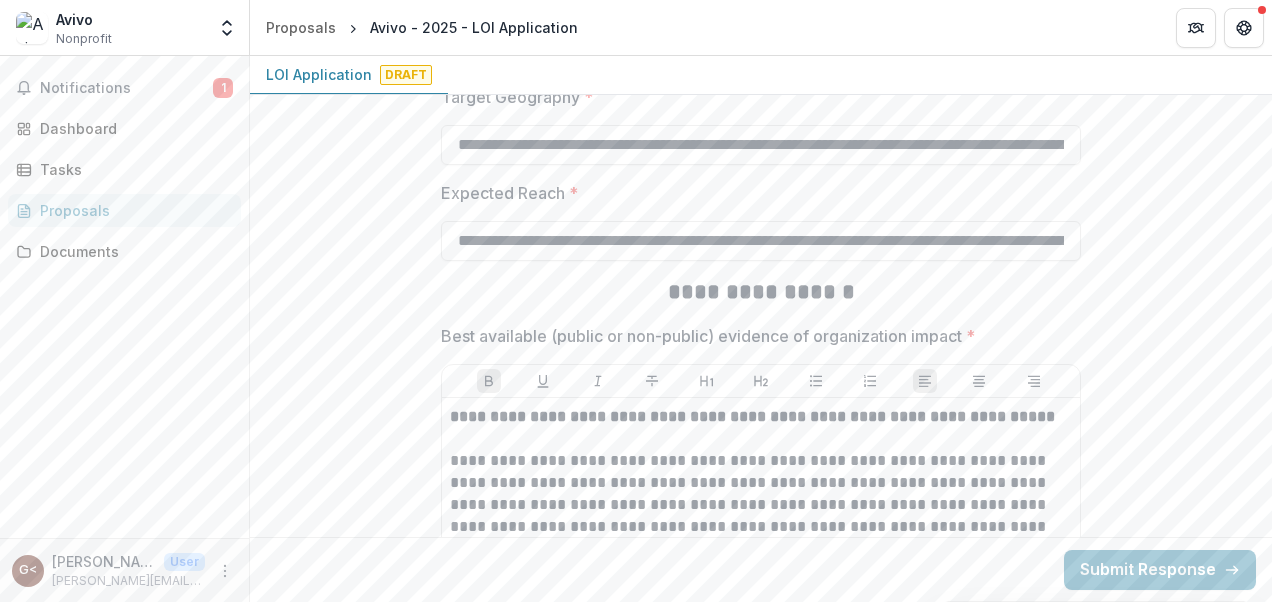 click on "**********" at bounding box center [761, 2017] 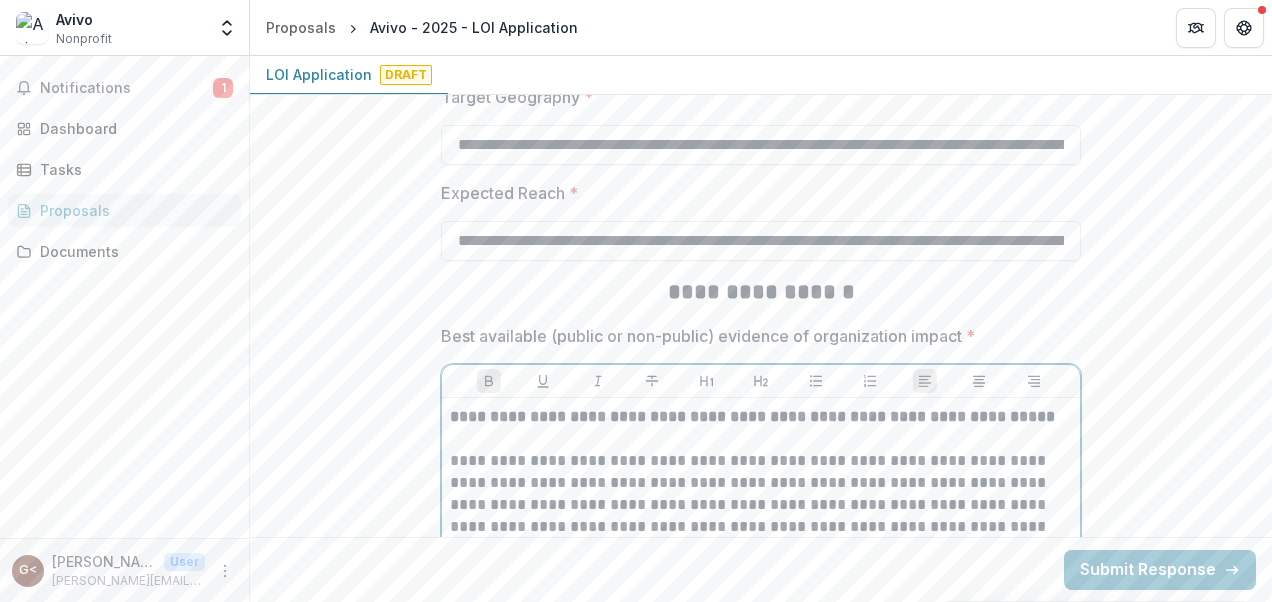 click on "**********" at bounding box center (752, 416) 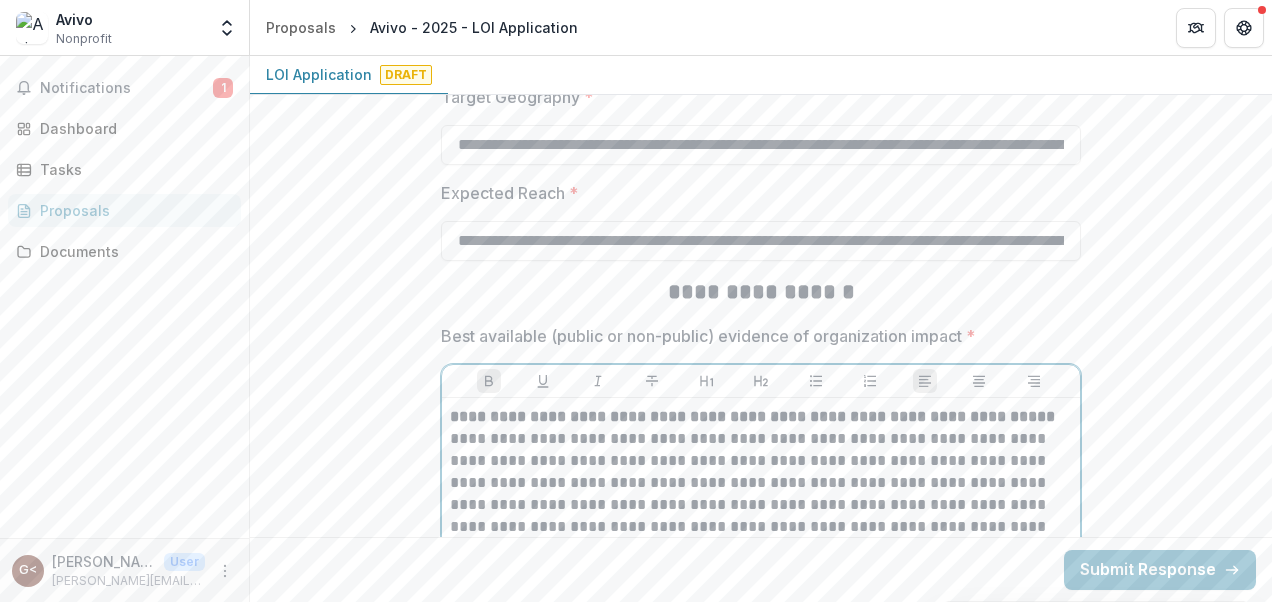 click on "**********" at bounding box center (752, 416) 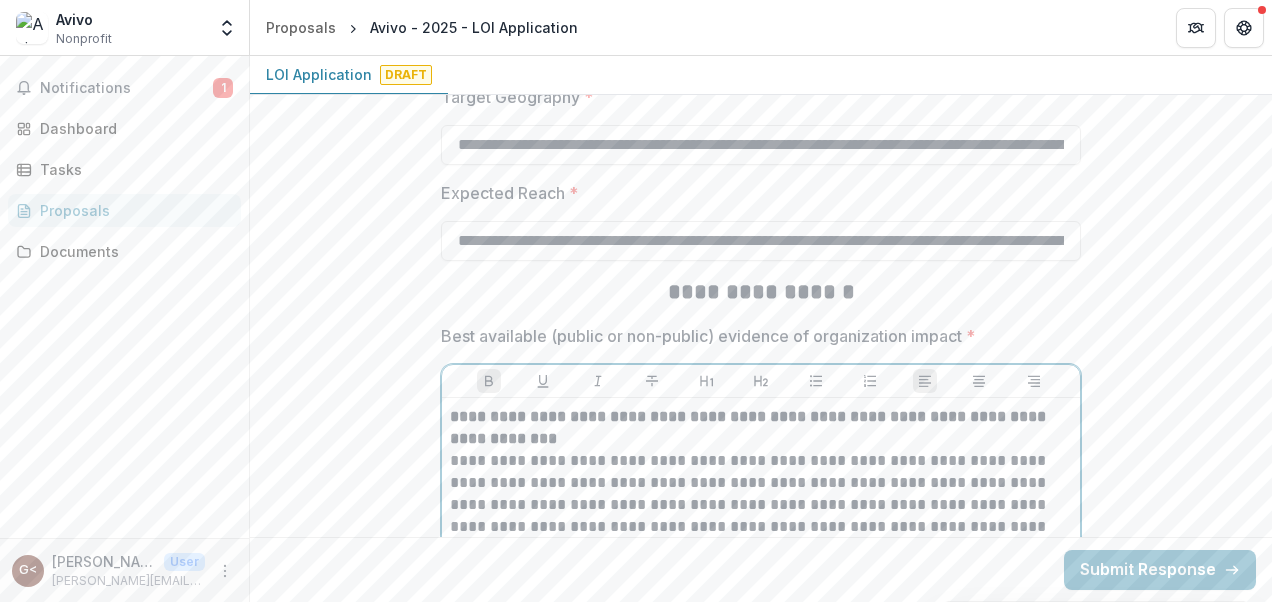 click on "**********" at bounding box center [761, 428] 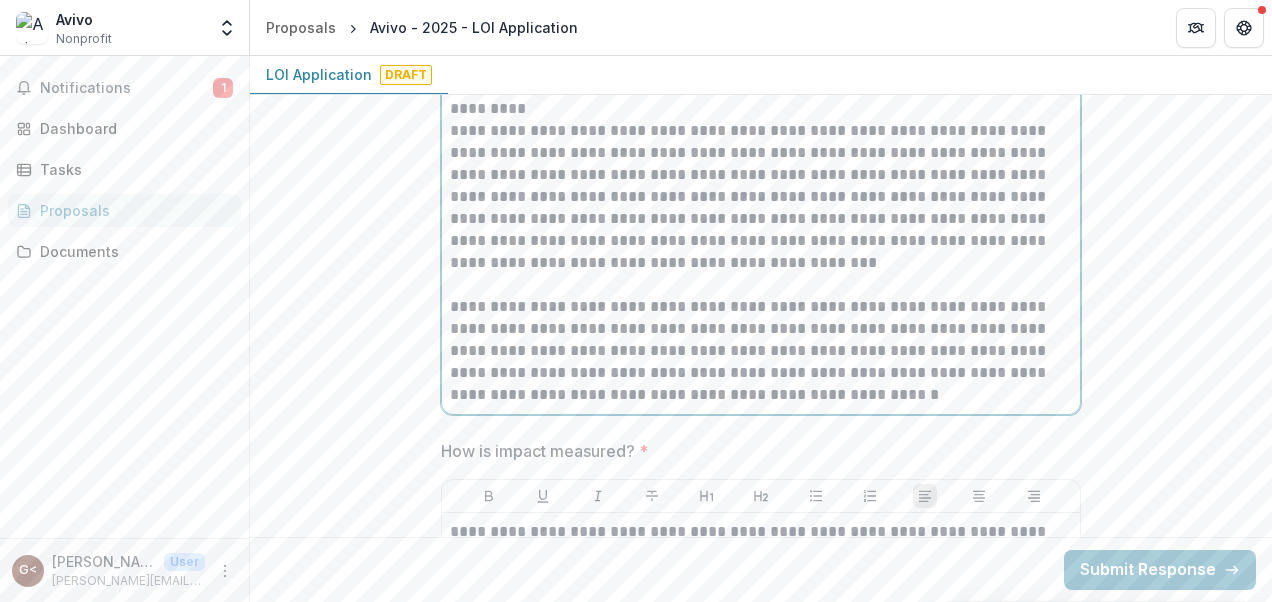 scroll, scrollTop: 4004, scrollLeft: 0, axis: vertical 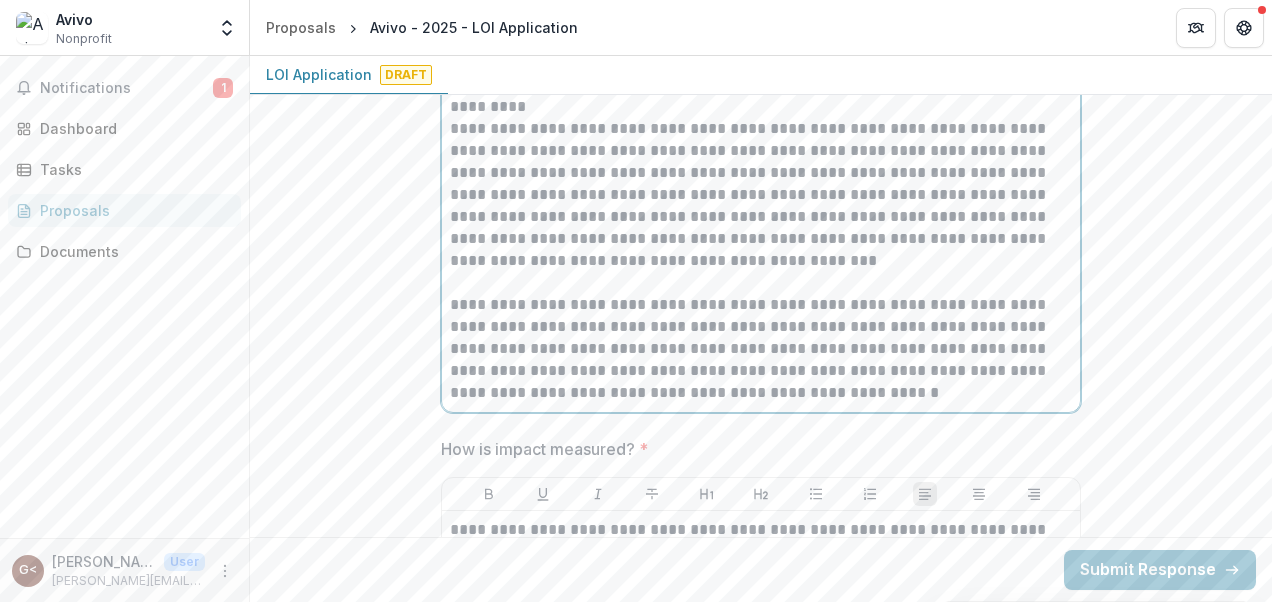 click on "**********" at bounding box center [761, 349] 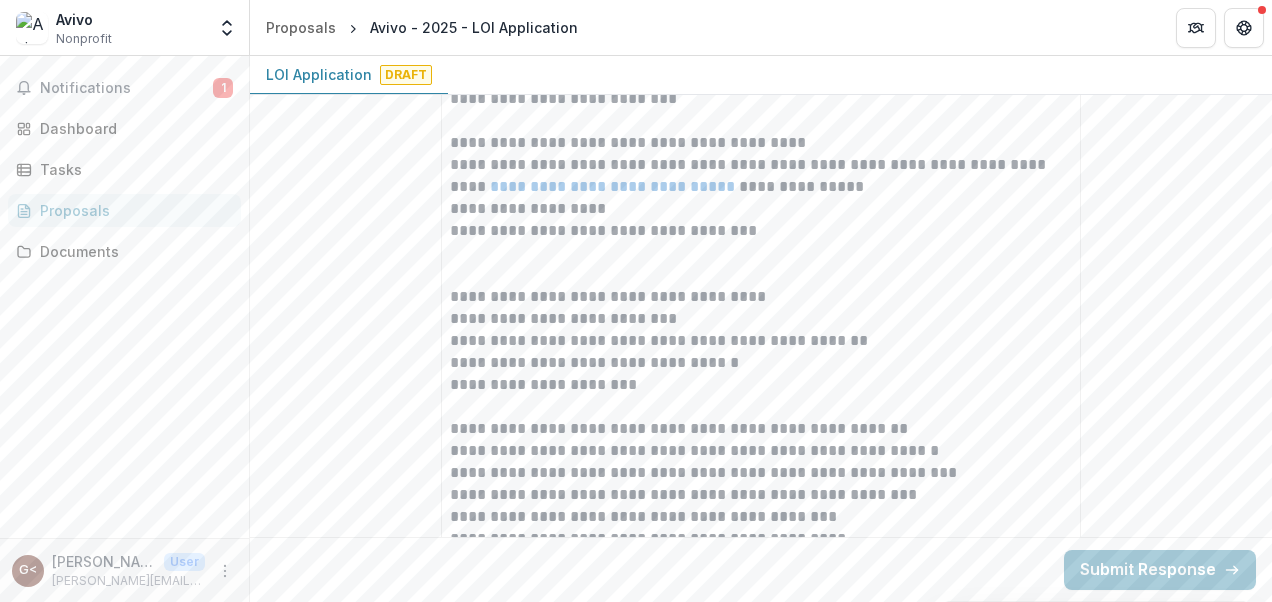 scroll, scrollTop: 9723, scrollLeft: 0, axis: vertical 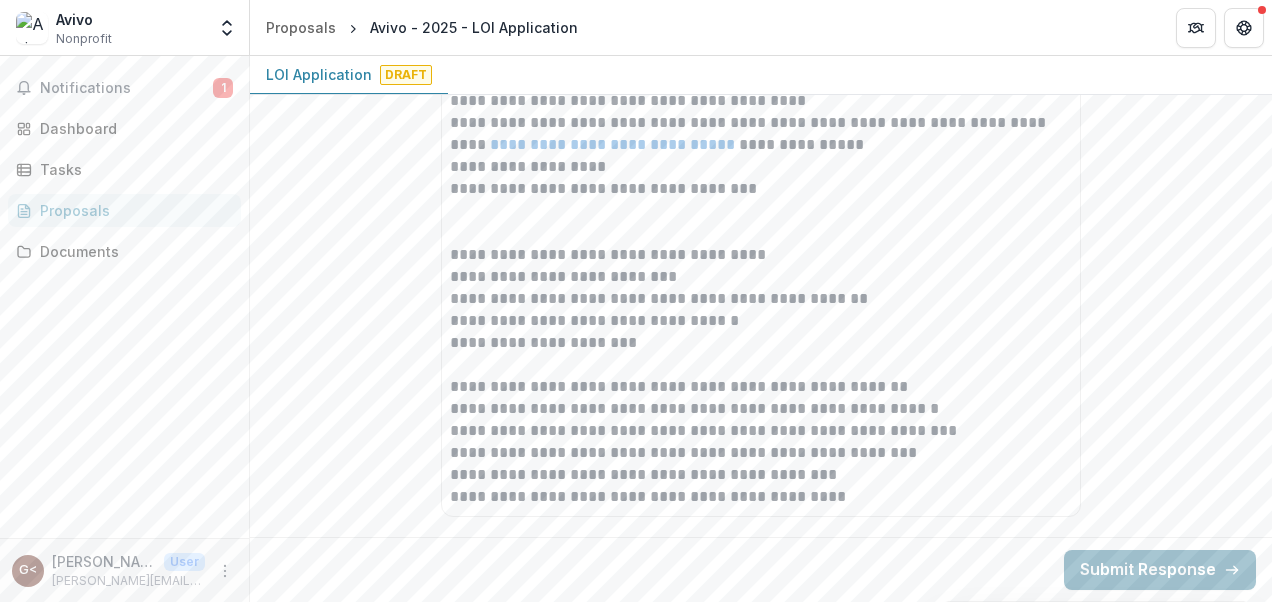 click on "Submit Response" at bounding box center [1160, 570] 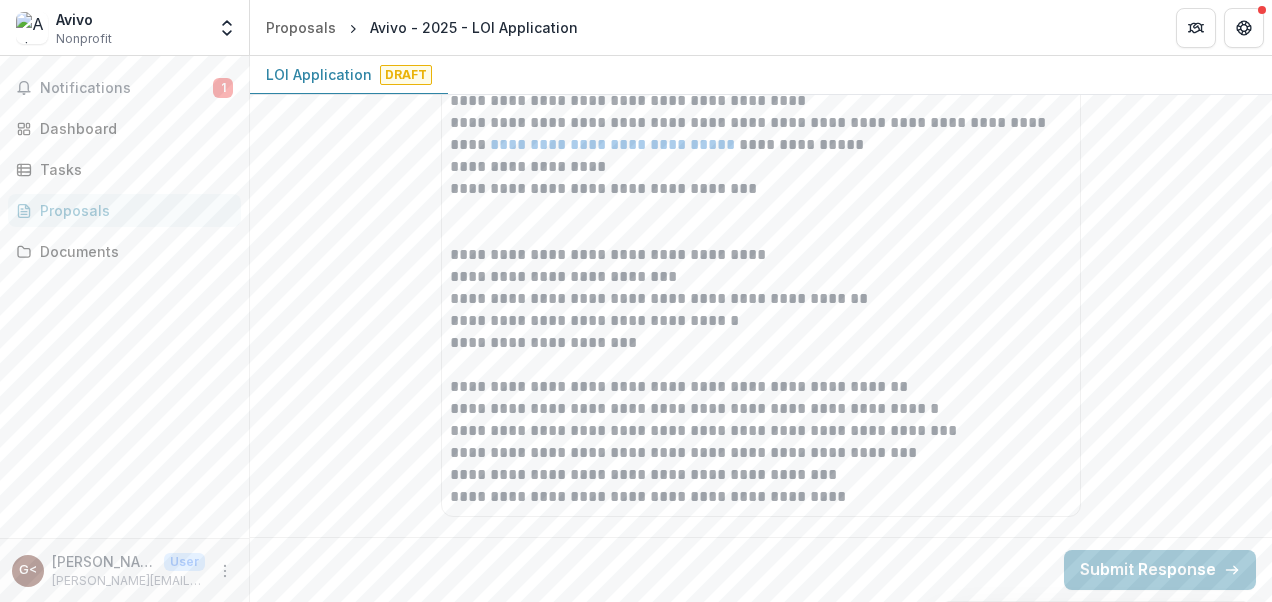 click on "Confirm" at bounding box center (82, 662) 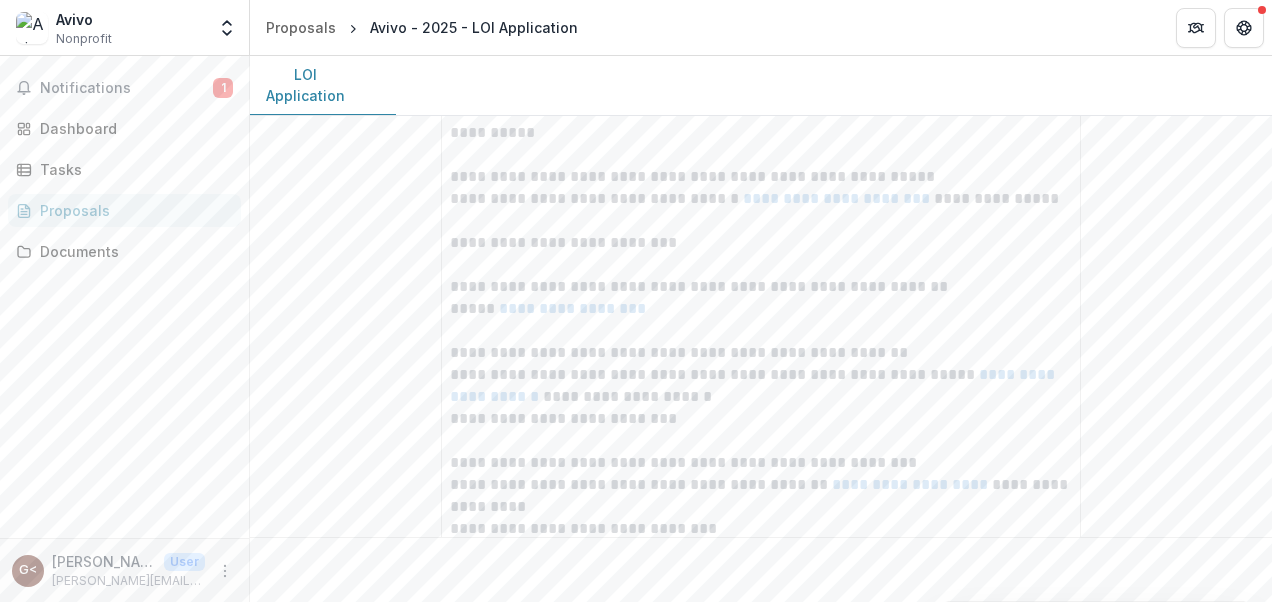scroll, scrollTop: 9319, scrollLeft: 0, axis: vertical 